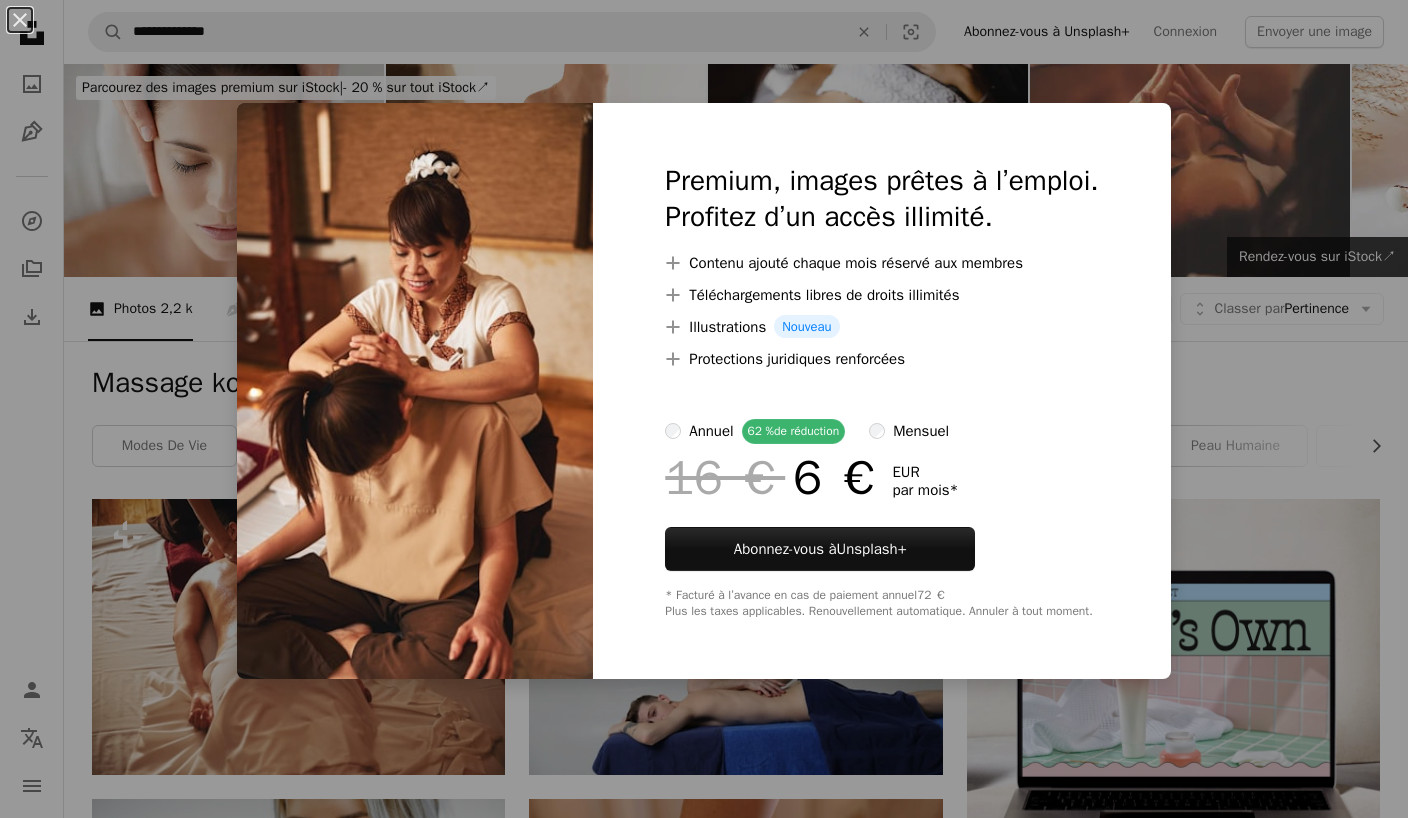 scroll, scrollTop: 8201, scrollLeft: 0, axis: vertical 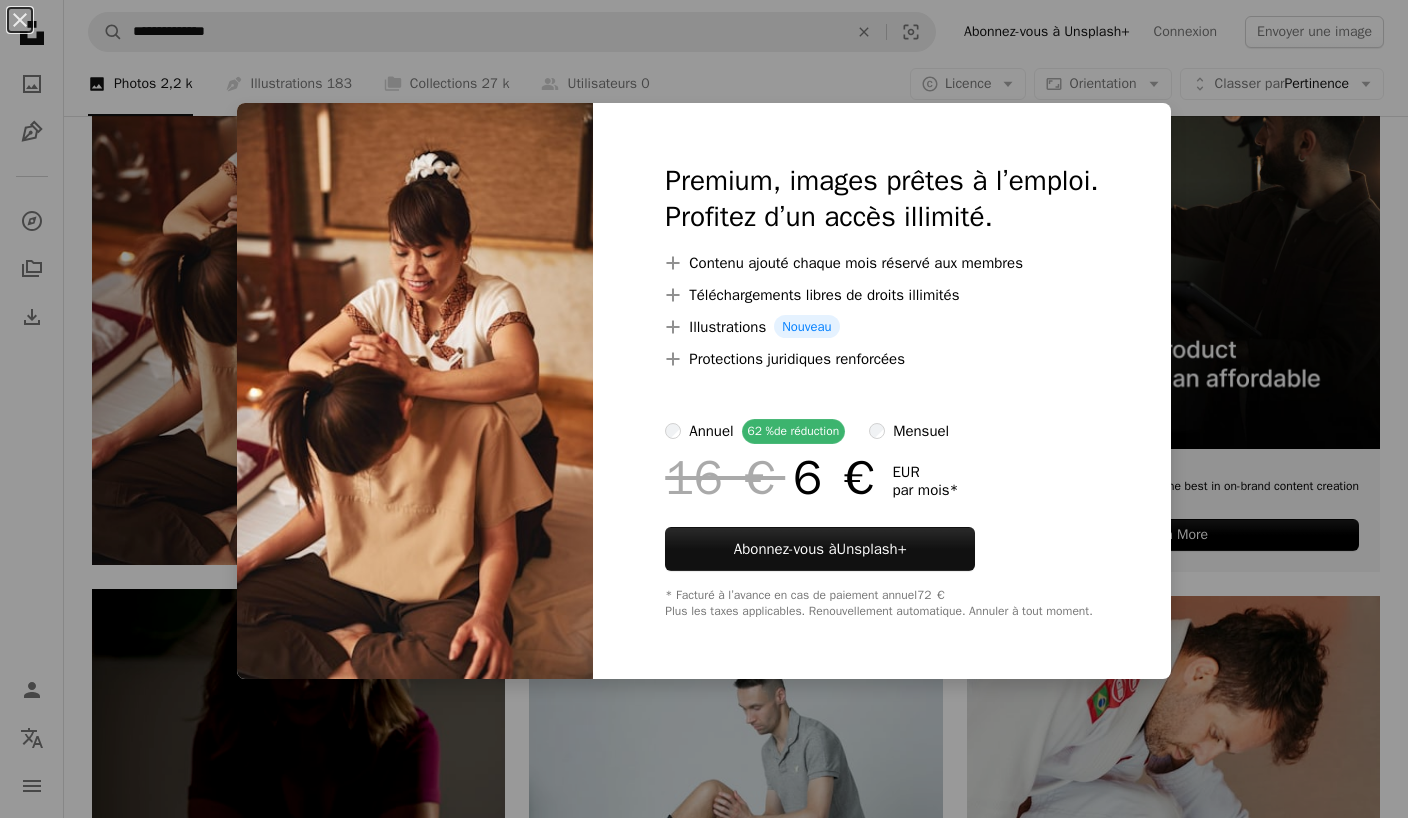 click on "An X shape Premium, images prêtes à l’emploi. Profitez d’un accès illimité. A plus sign Contenu ajouté chaque mois réservé aux membres A plus sign Téléchargements libres de droits illimités A plus sign Illustrations  Nouveau A plus sign Protections juridiques renforcées annuel 62 %  de réduction mensuel 16 €   6 € EUR par mois * Abonnez-vous à  Unsplash+ * Facturé à l’avance en cas de paiement annuel  72 € Plus les taxes applicables. Renouvellement automatique. Annuler à tout moment." at bounding box center [704, 409] 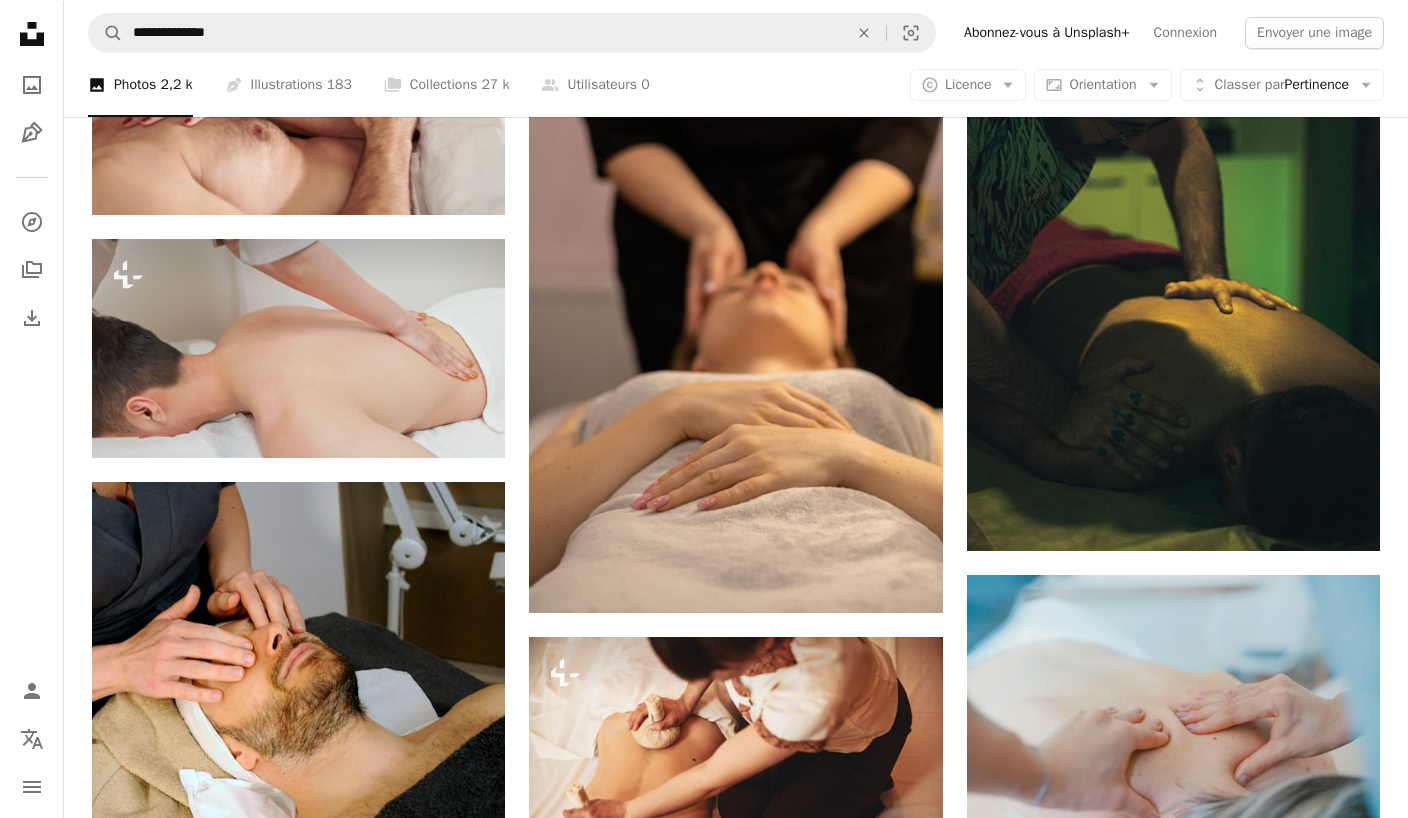 scroll, scrollTop: 5751, scrollLeft: 0, axis: vertical 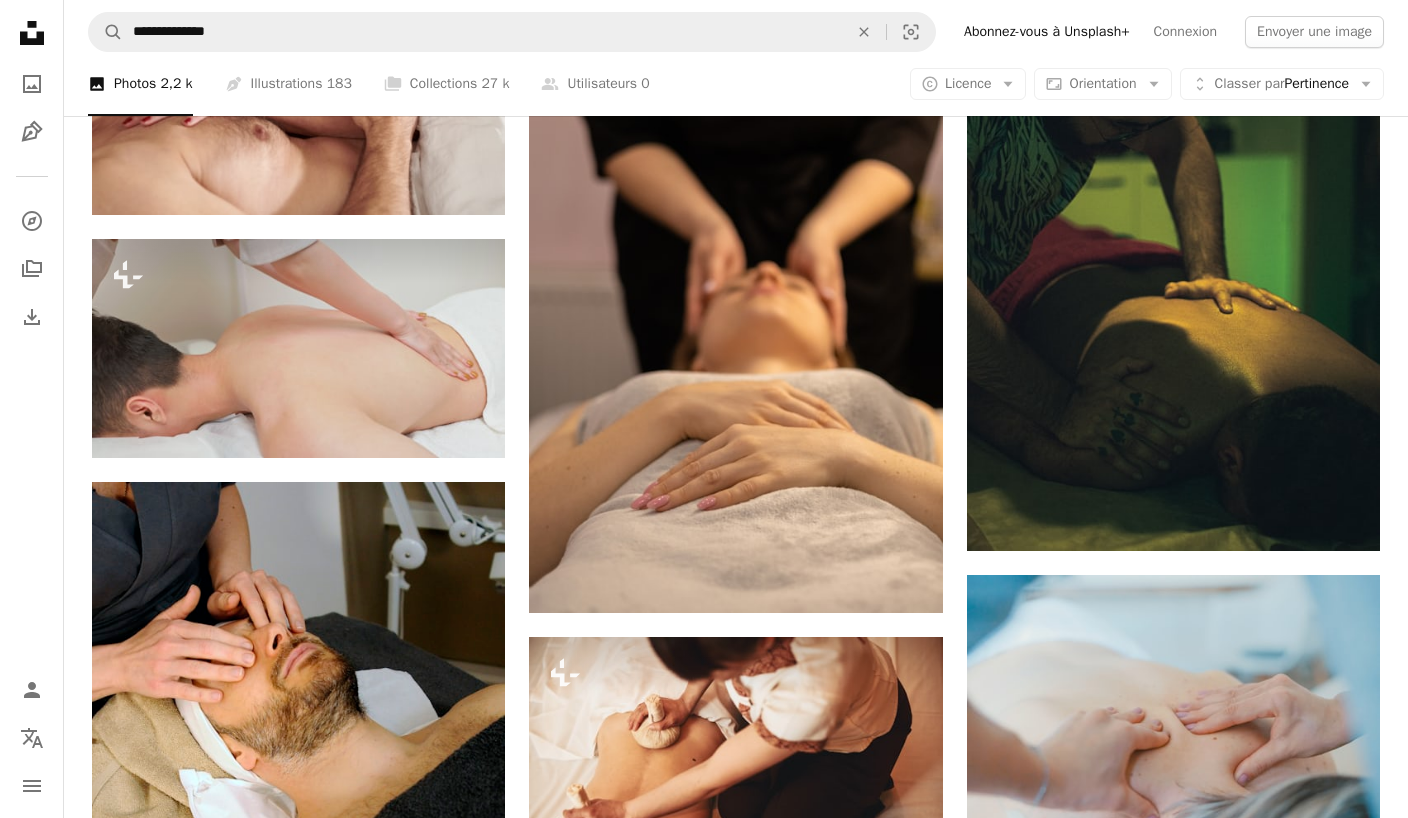 click on "Arrow pointing down" 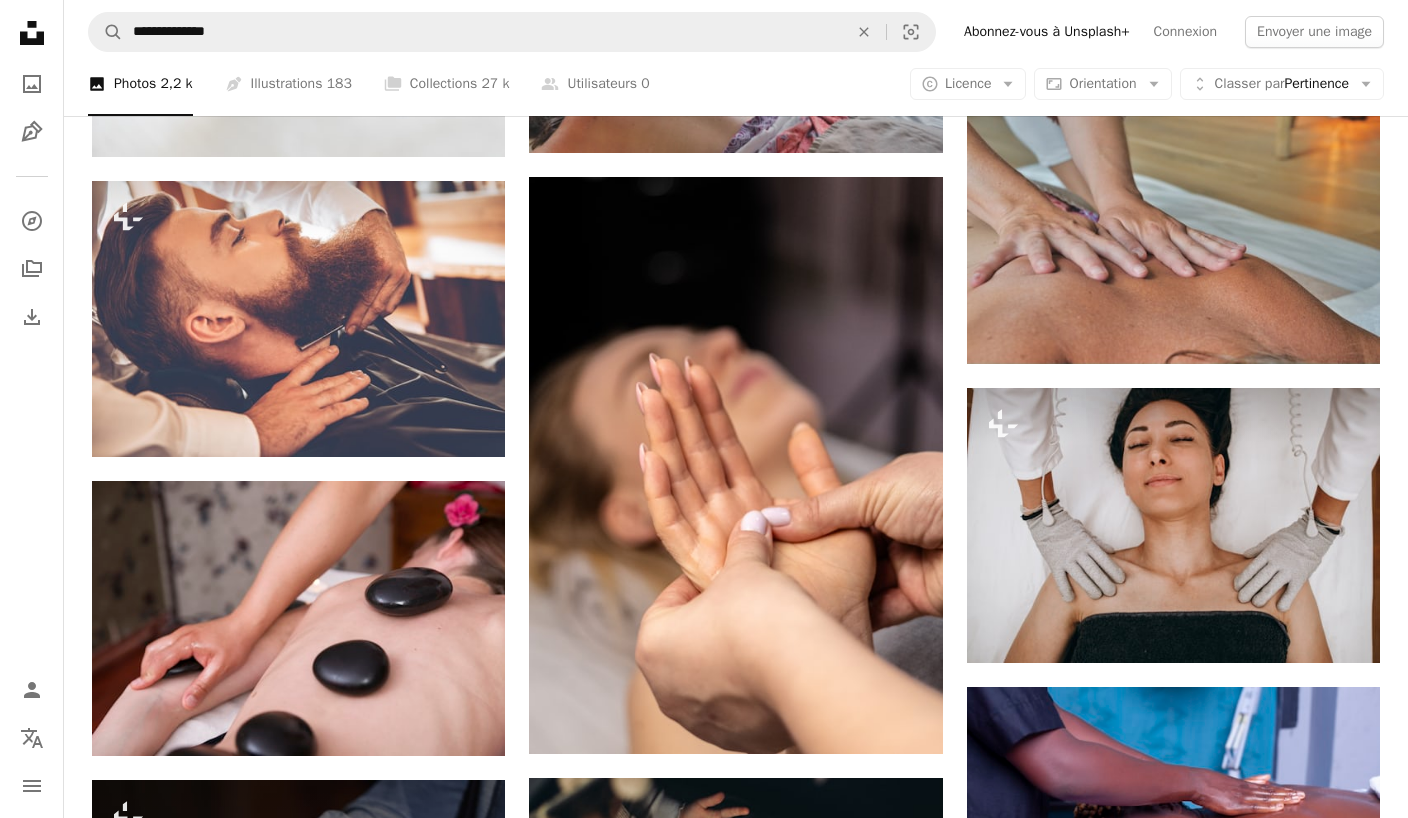 scroll, scrollTop: 4051, scrollLeft: 0, axis: vertical 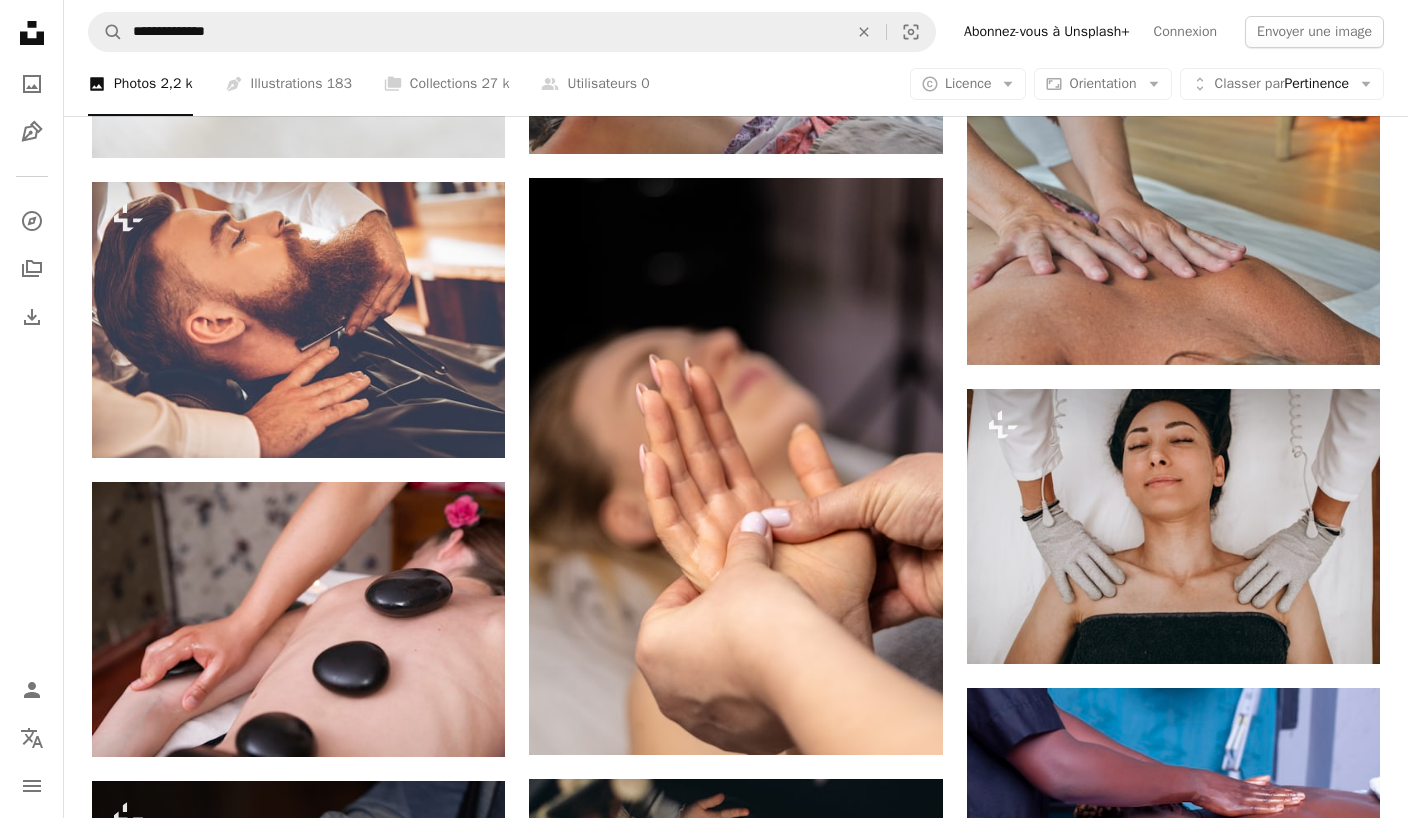 click on "An X shape" at bounding box center [864, 32] 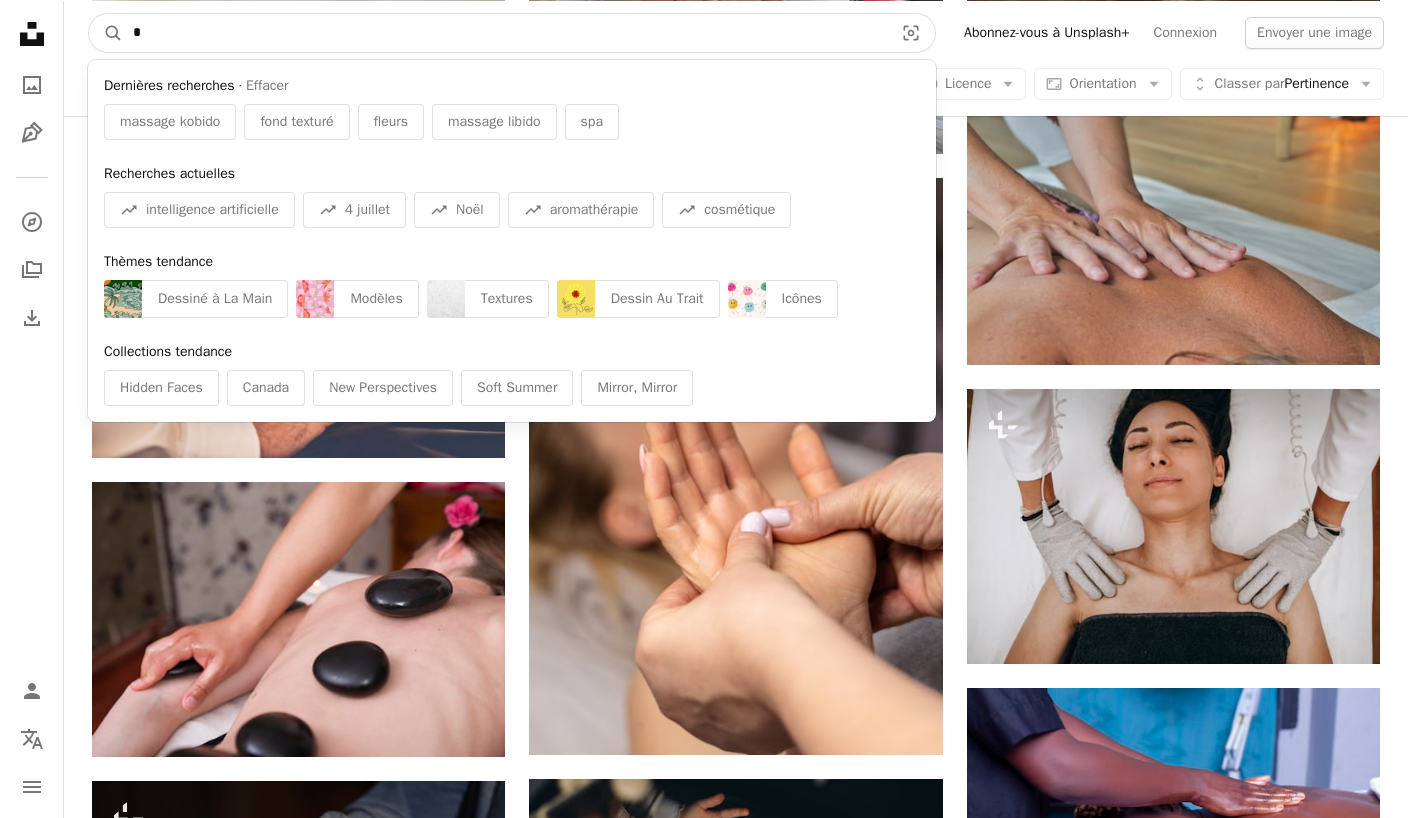 scroll, scrollTop: 4050, scrollLeft: 0, axis: vertical 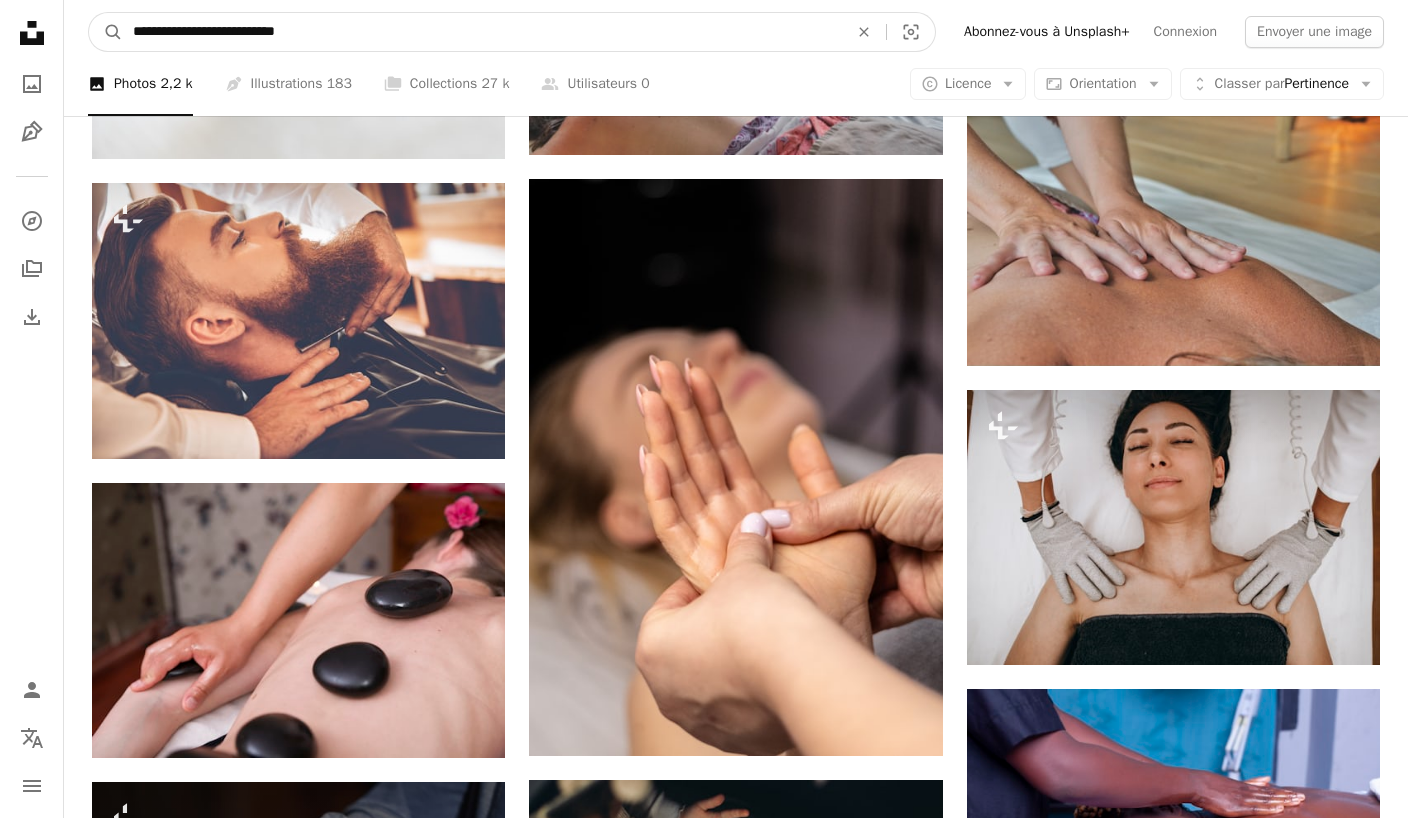 type on "**********" 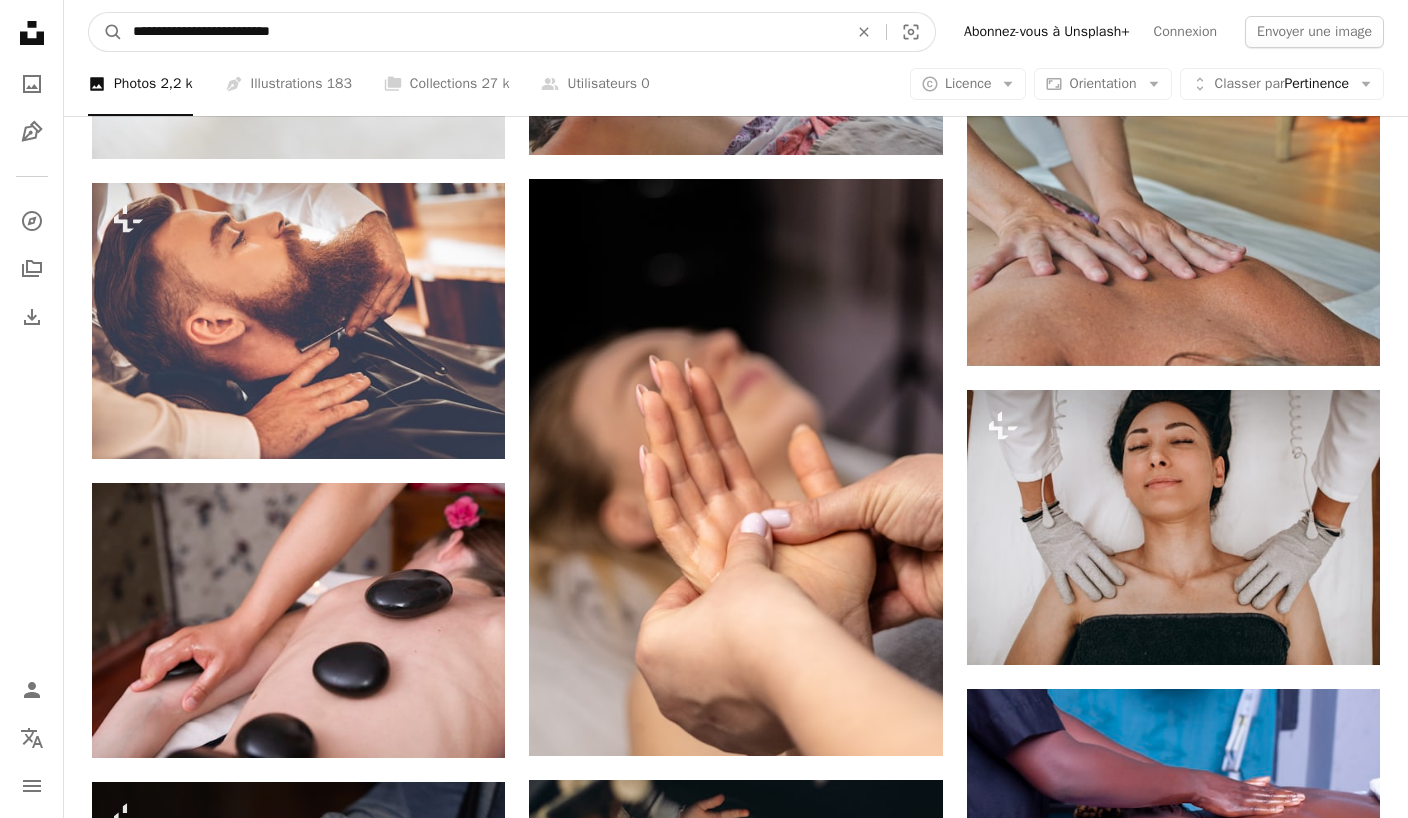 click on "A magnifying glass" at bounding box center [106, 32] 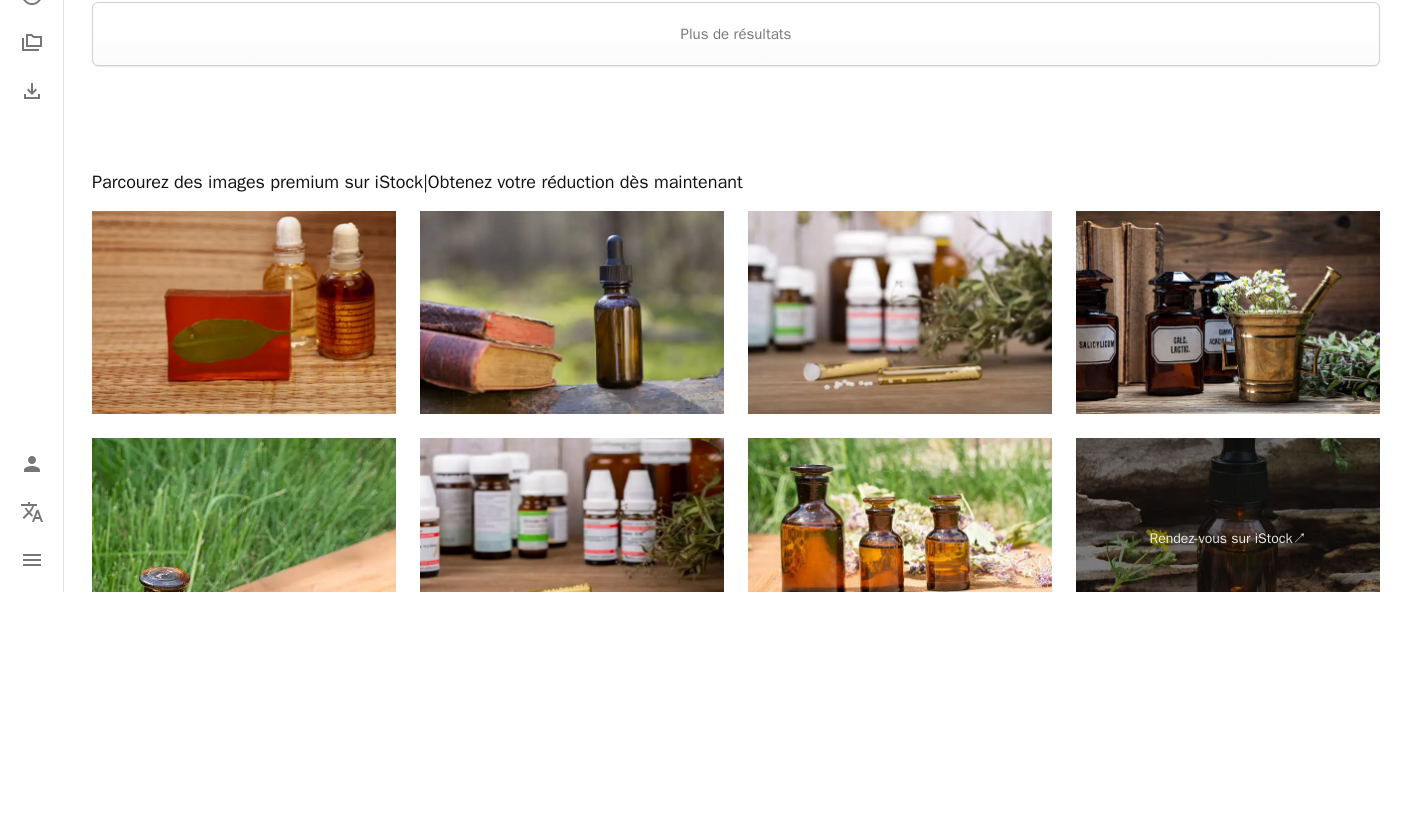 scroll, scrollTop: 3763, scrollLeft: 0, axis: vertical 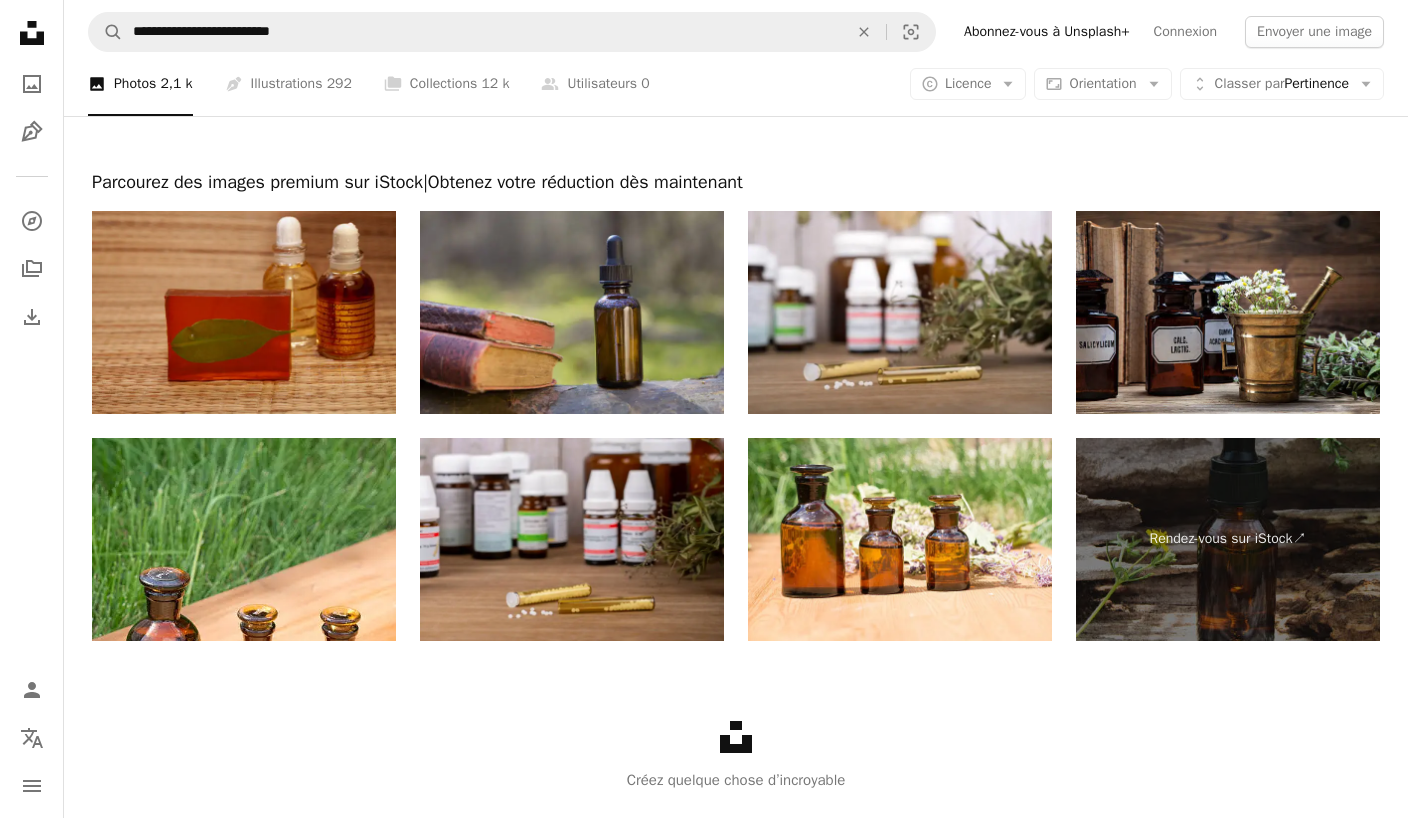 click on "Unsplash logo" 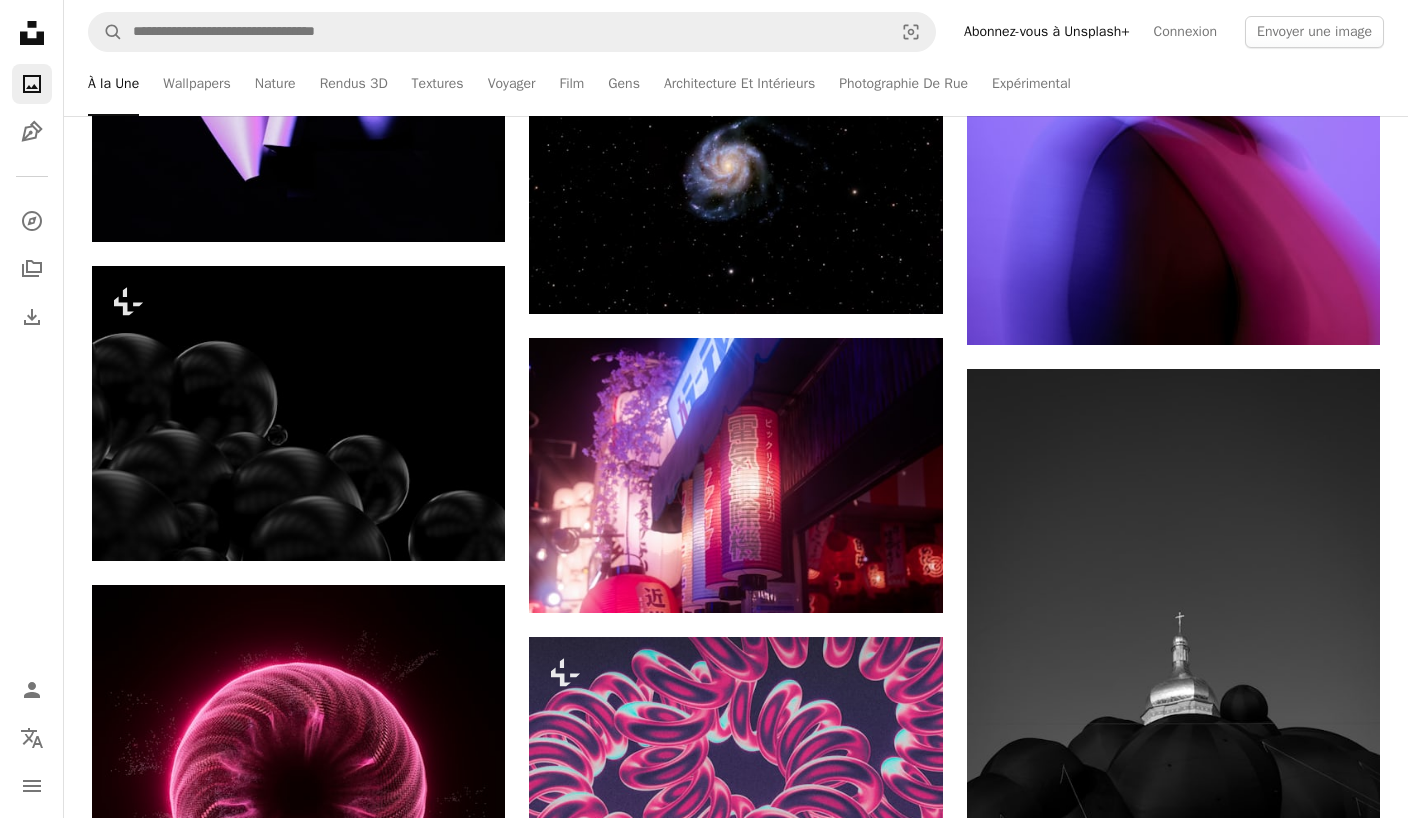 scroll, scrollTop: 821, scrollLeft: 0, axis: vertical 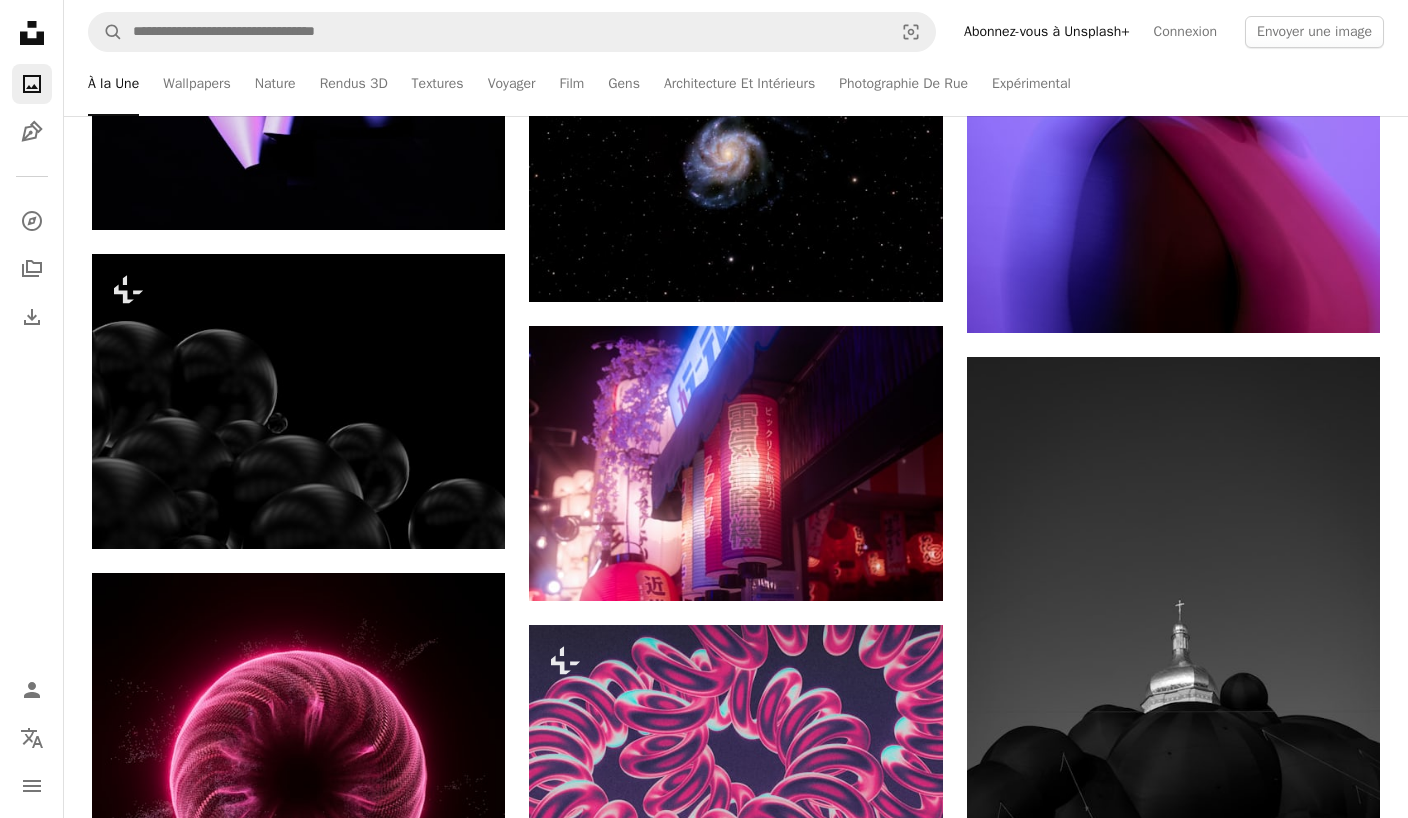 click on "Arrow pointing down" 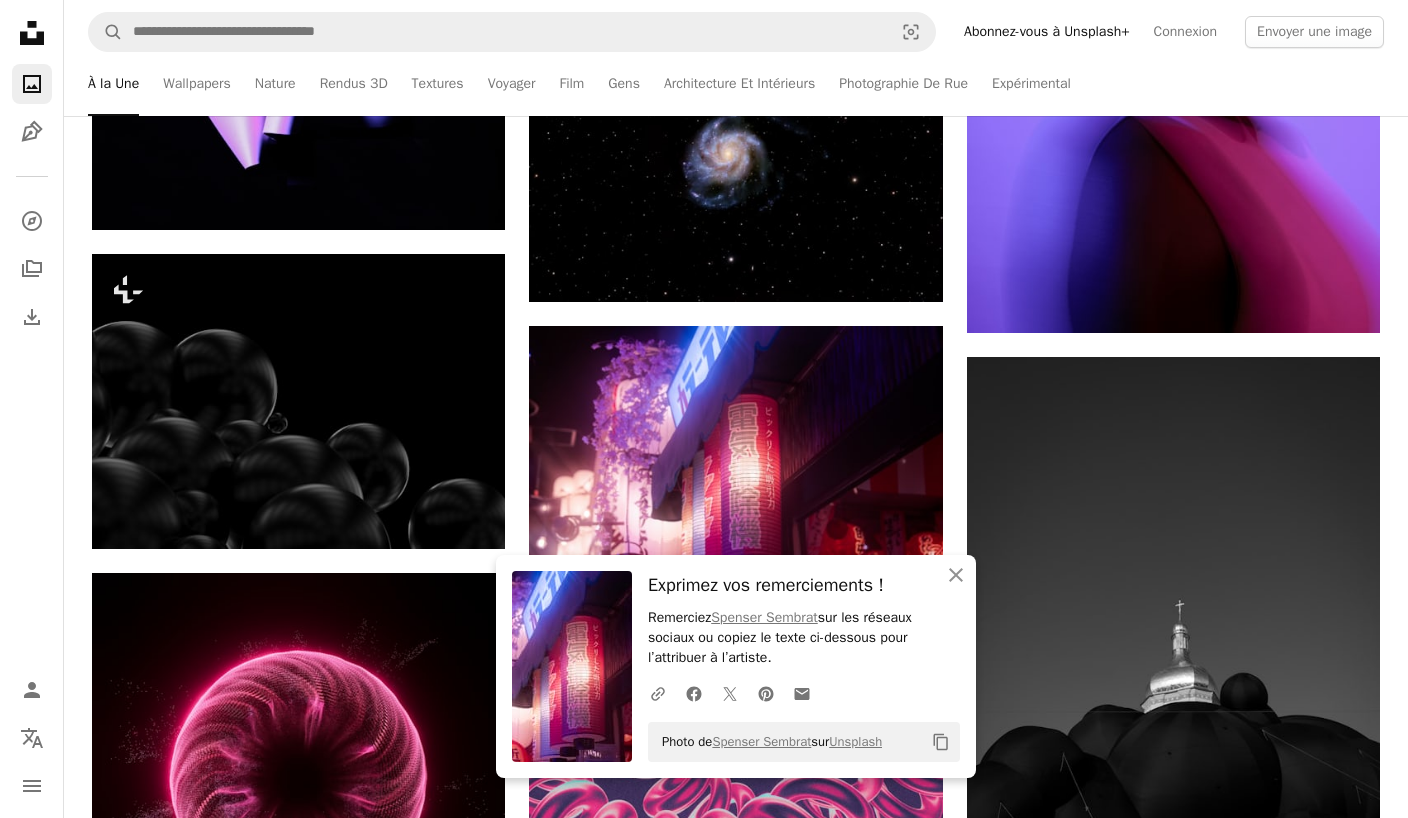 click at bounding box center [735, 463] 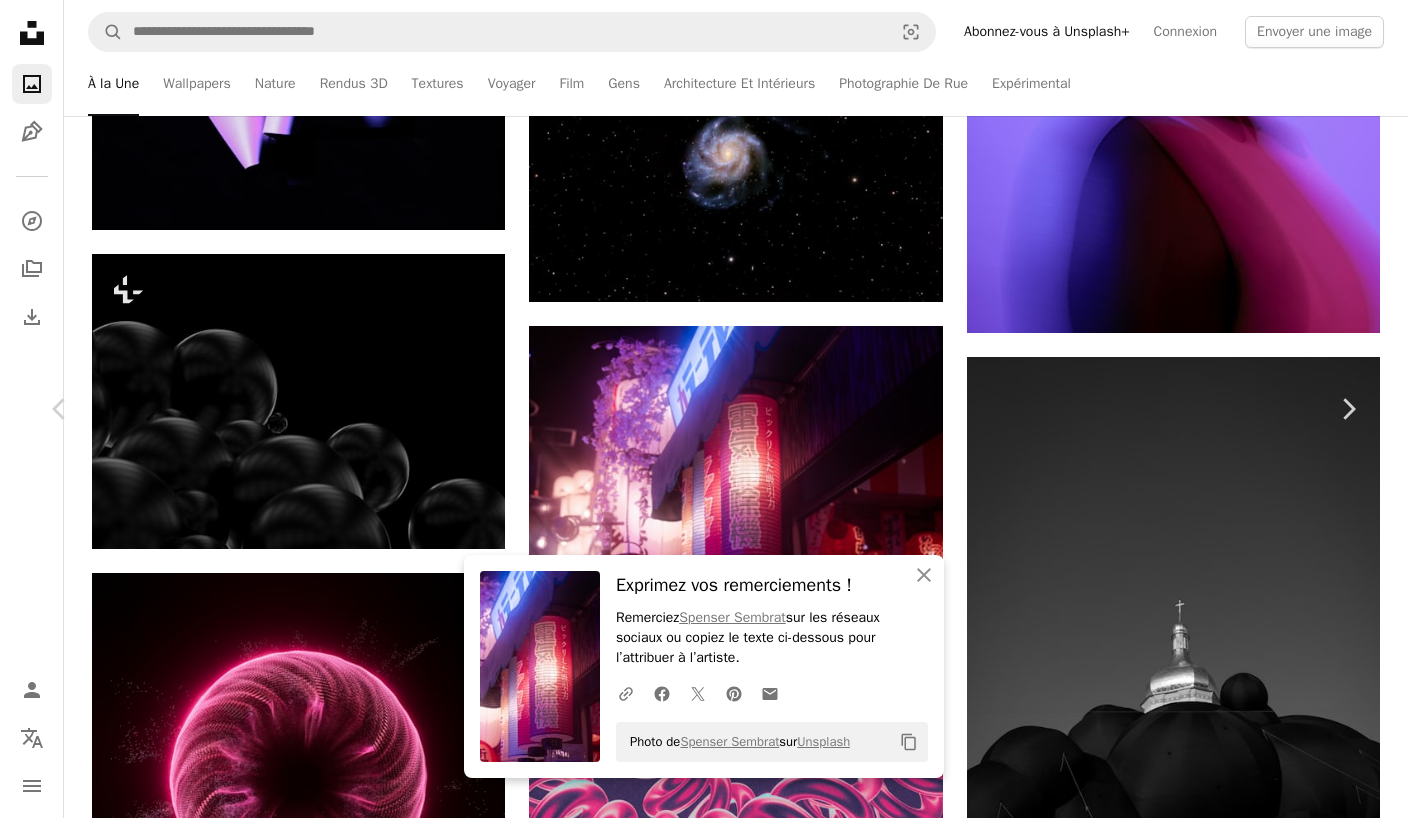 scroll, scrollTop: 0, scrollLeft: 0, axis: both 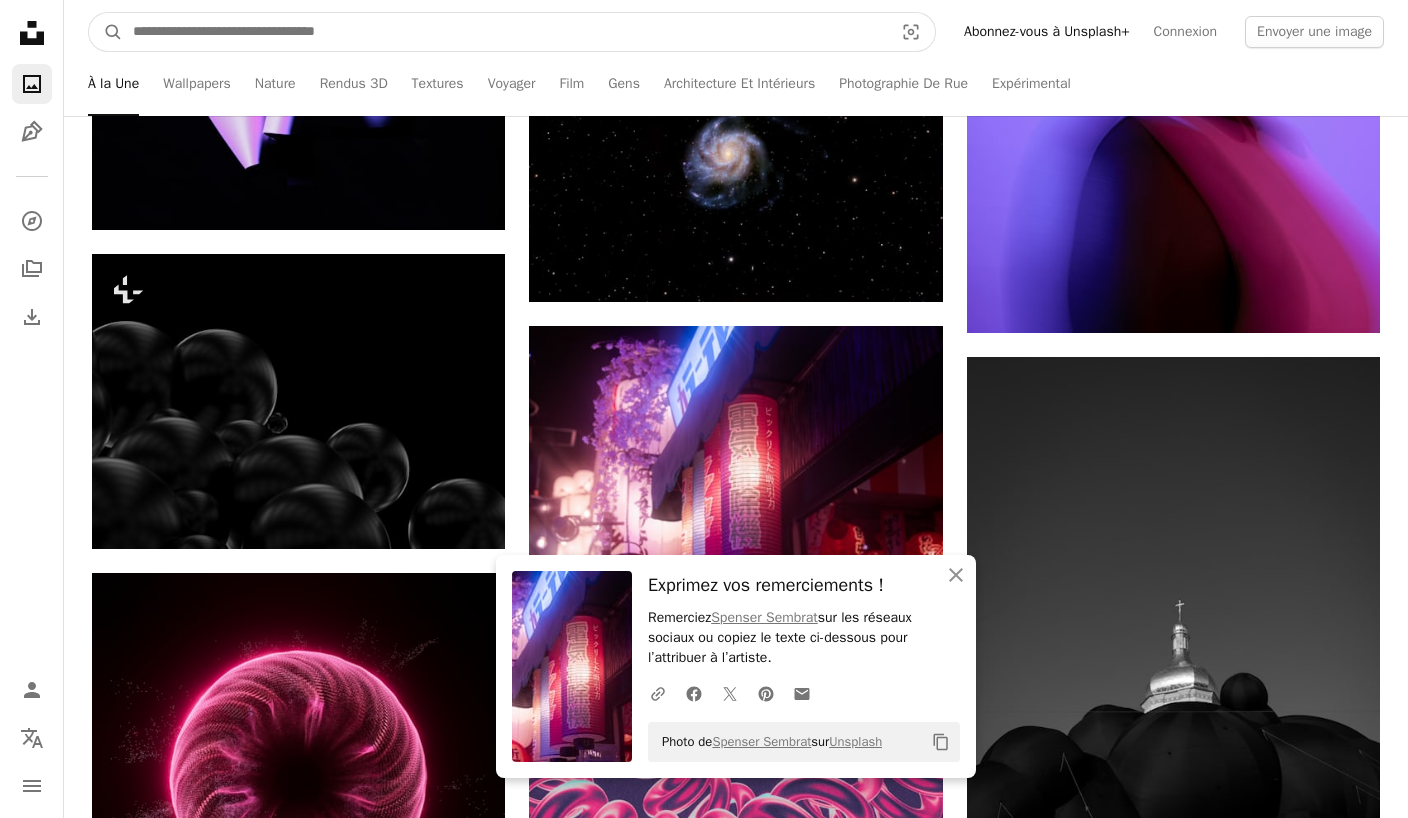 click at bounding box center [505, 32] 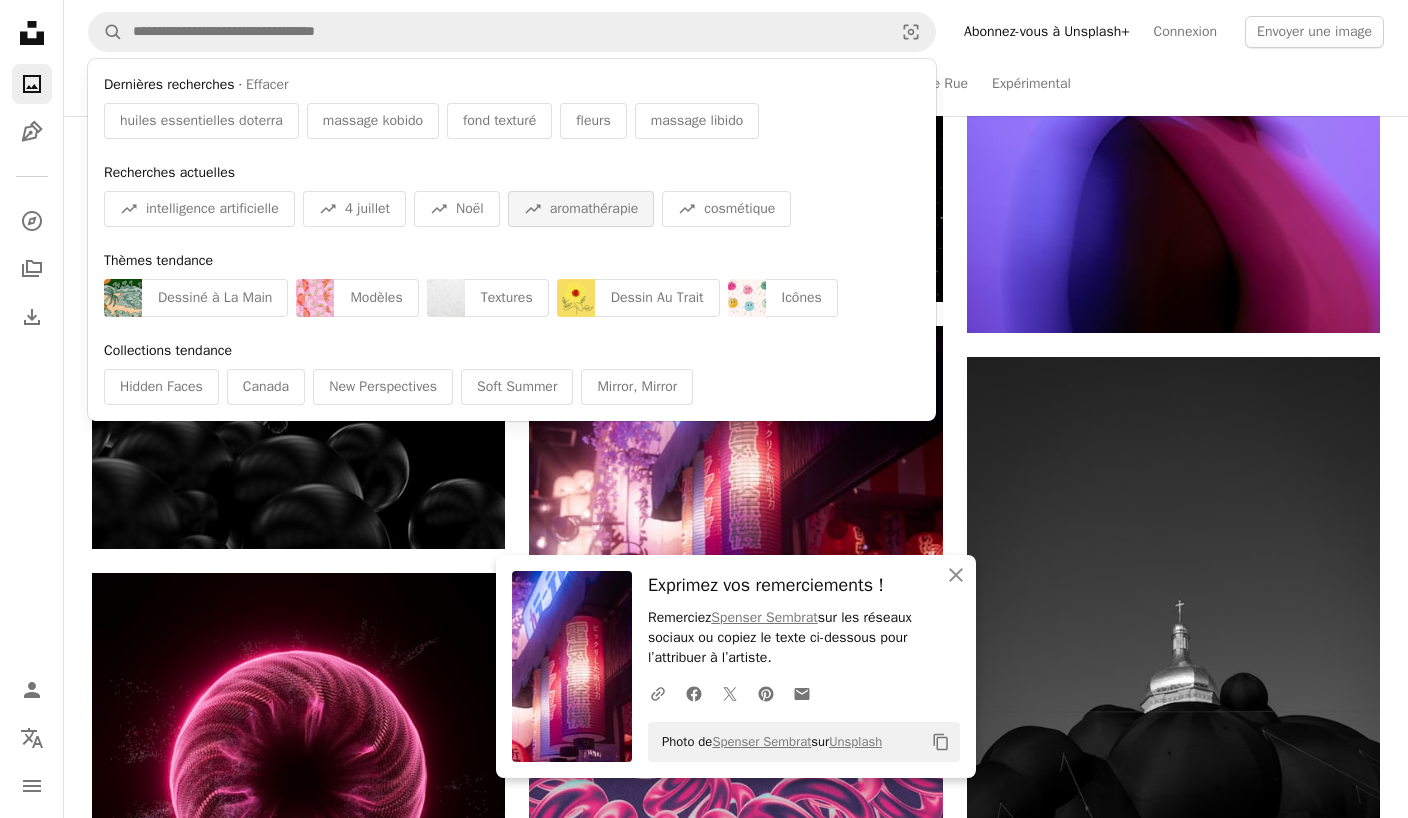 click on "A trend sign aromathérapie" at bounding box center (581, 209) 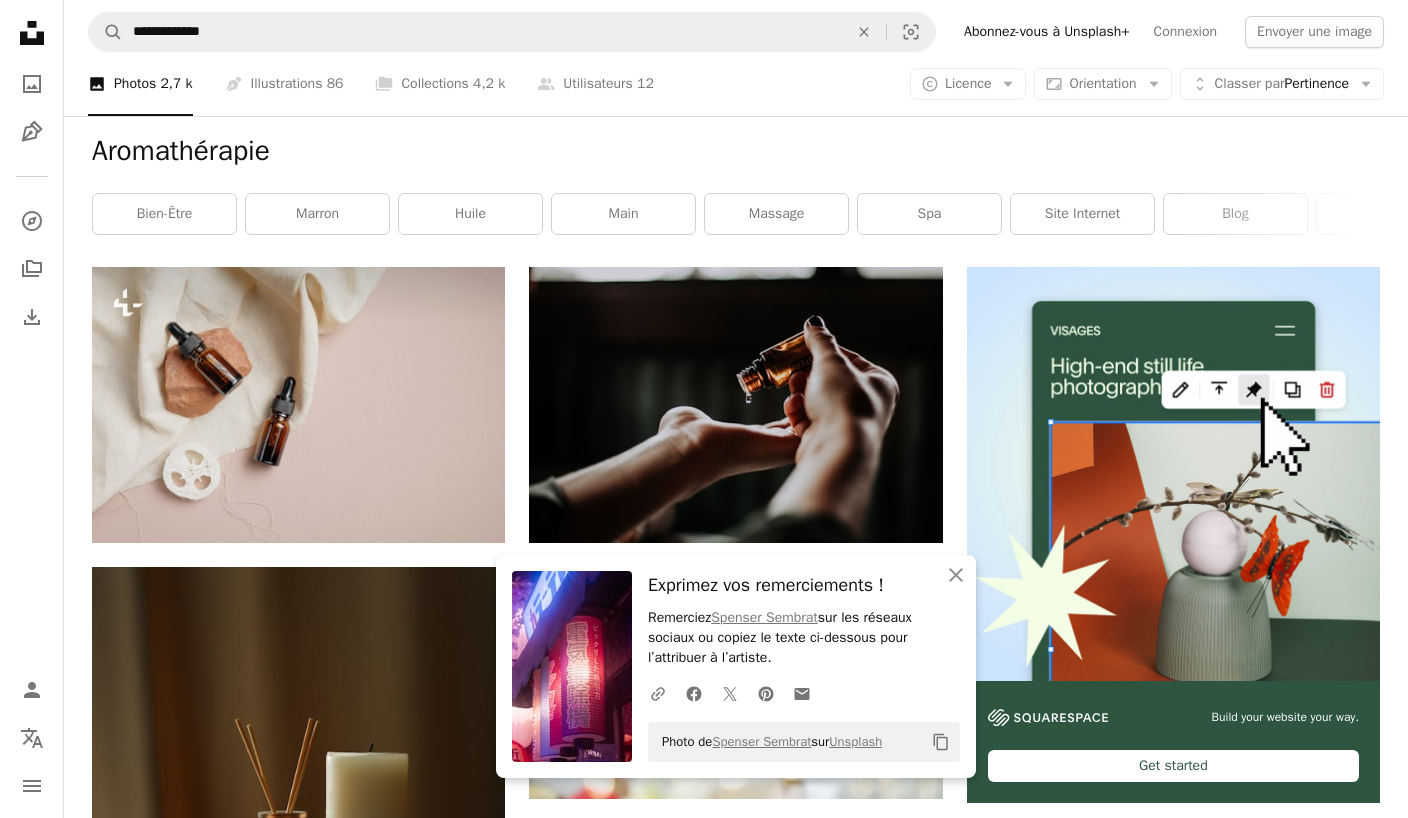 scroll, scrollTop: 241, scrollLeft: 0, axis: vertical 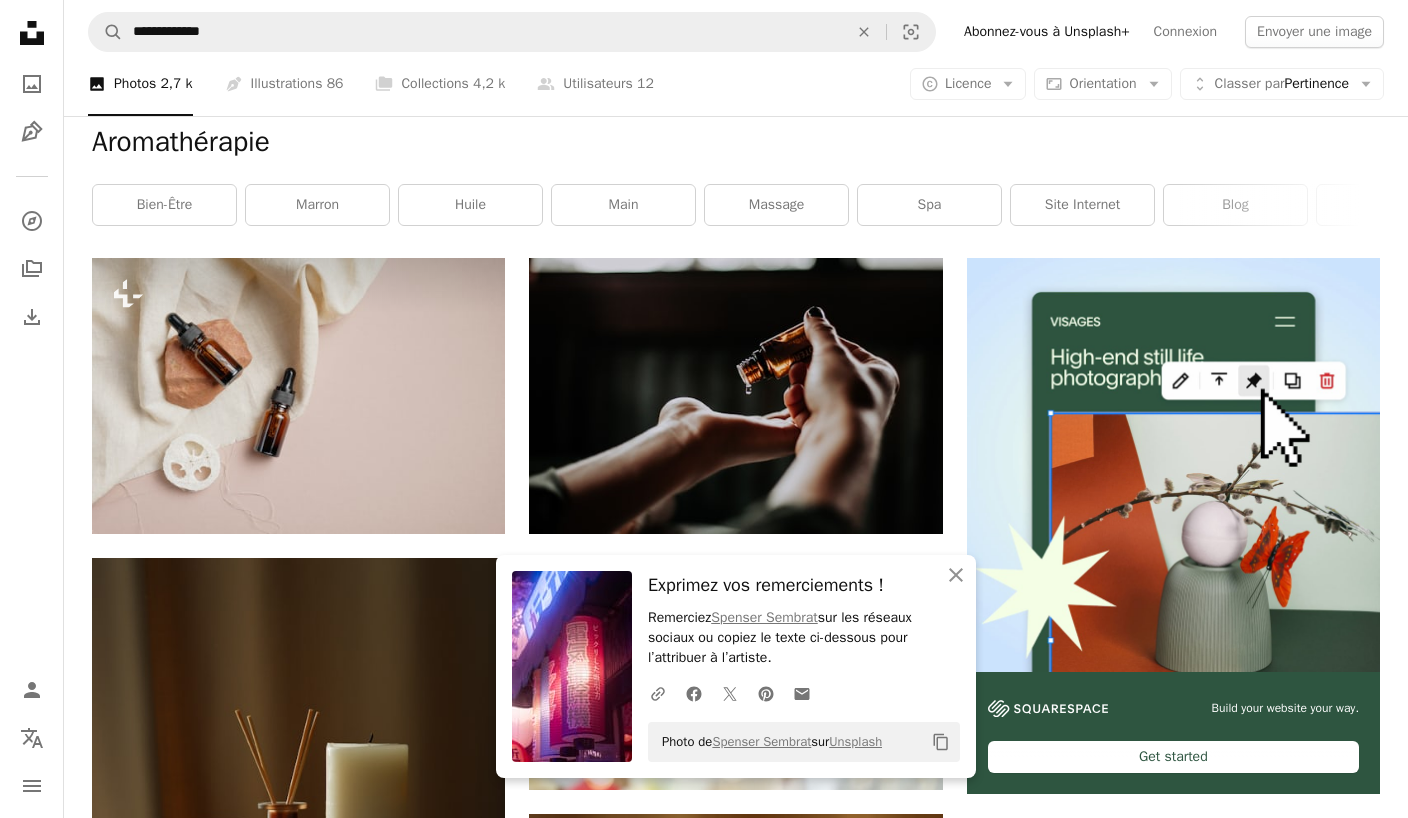 click 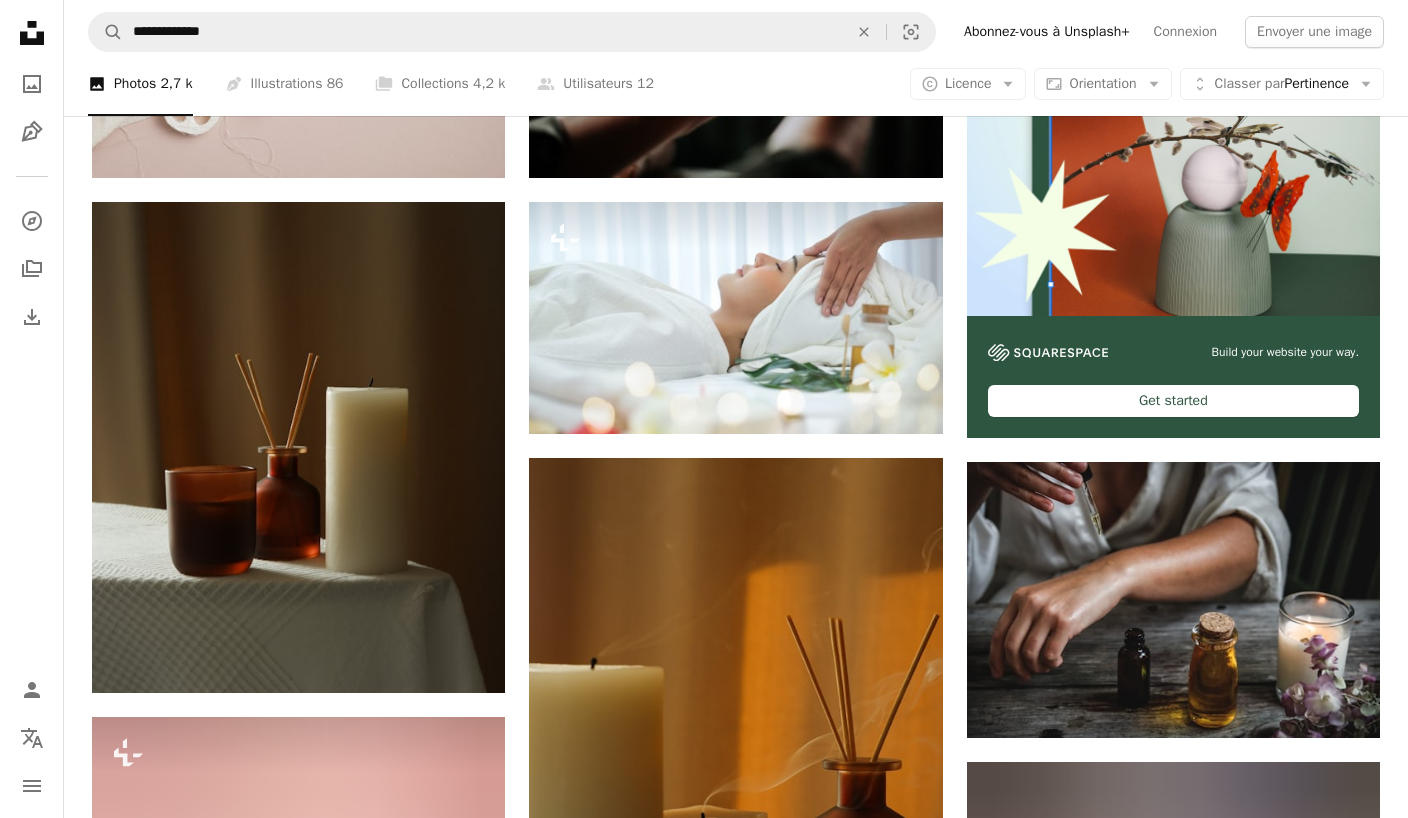 scroll, scrollTop: 586, scrollLeft: 0, axis: vertical 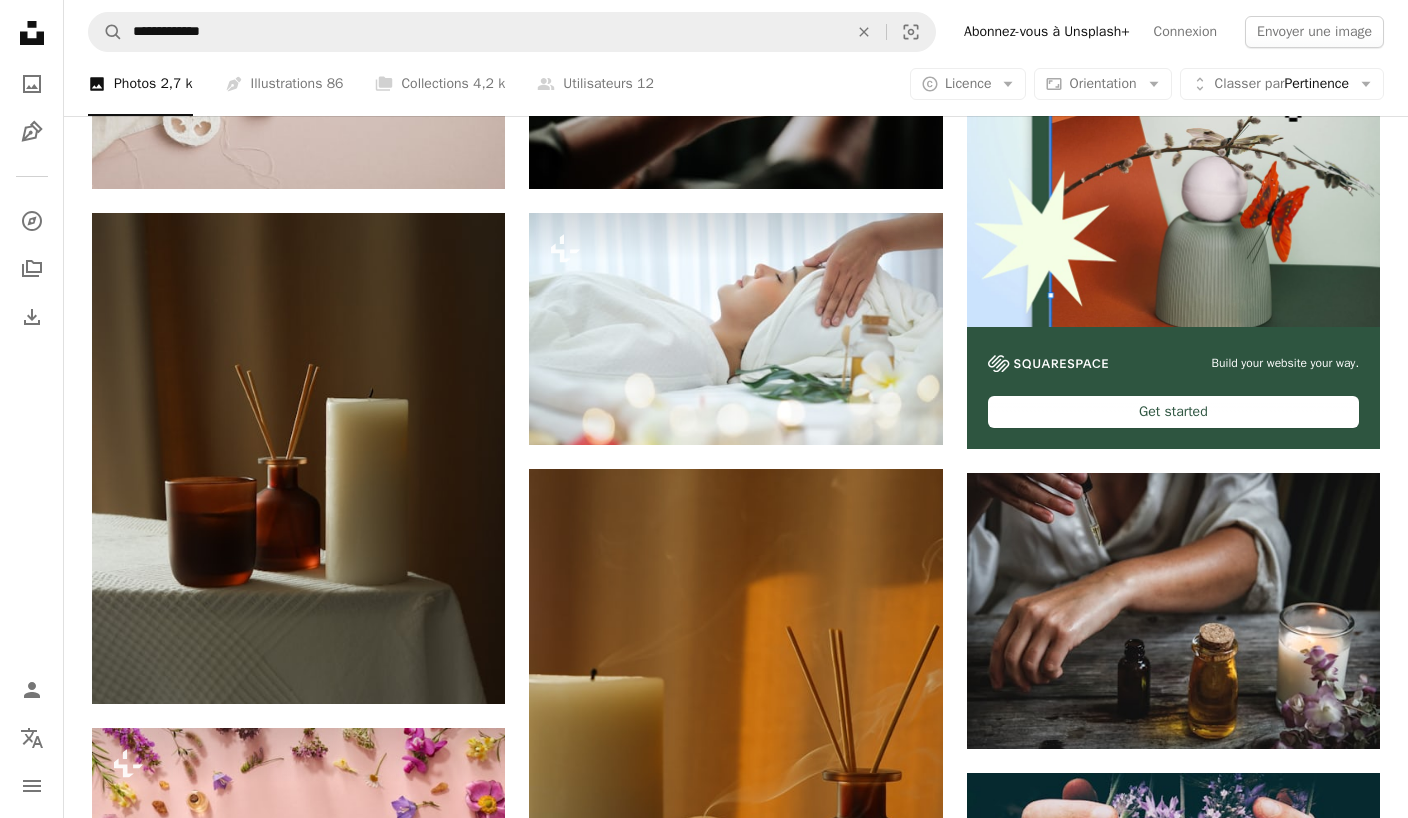 click on "A lock Télécharger" at bounding box center (866, 409) 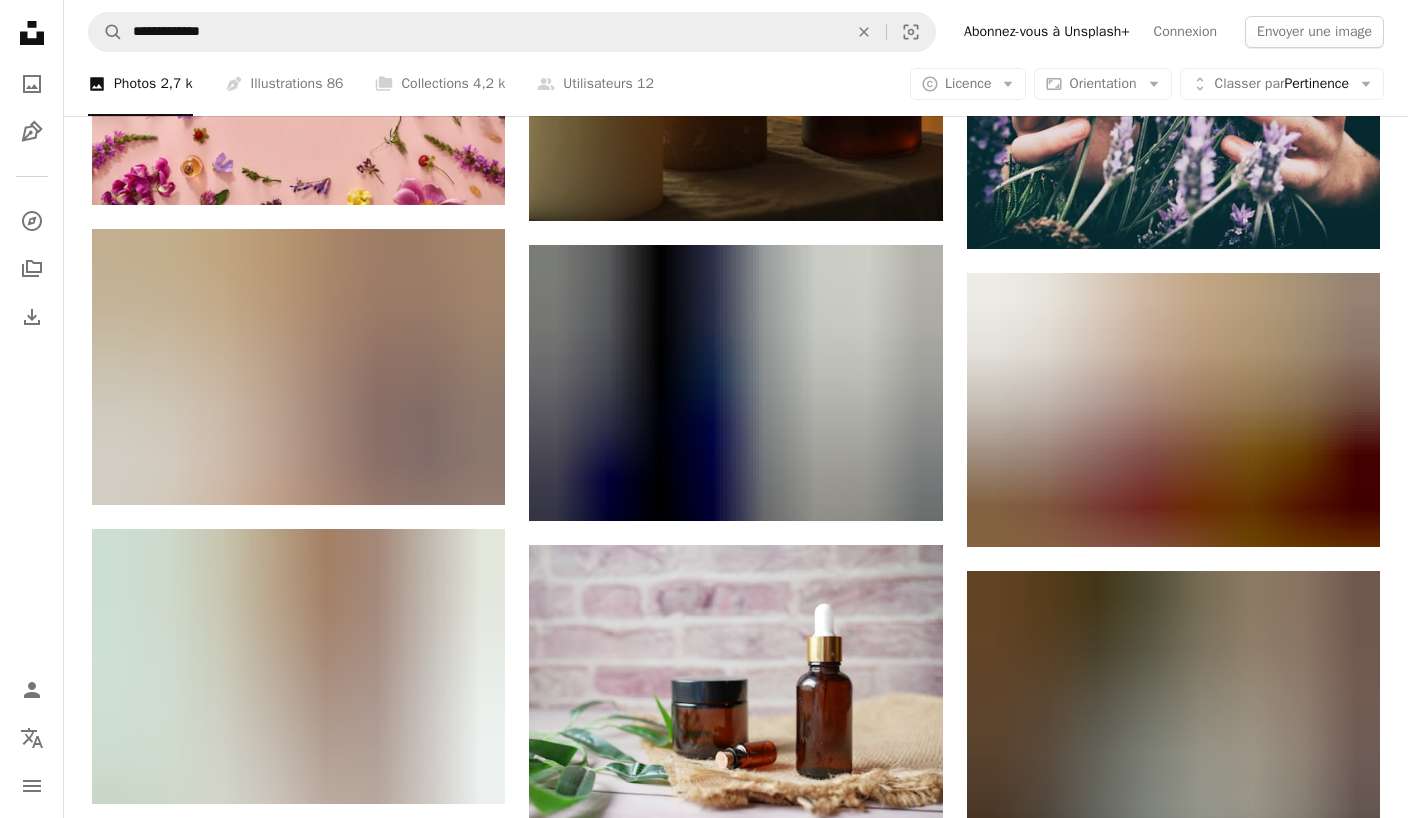 scroll, scrollTop: 1391, scrollLeft: 0, axis: vertical 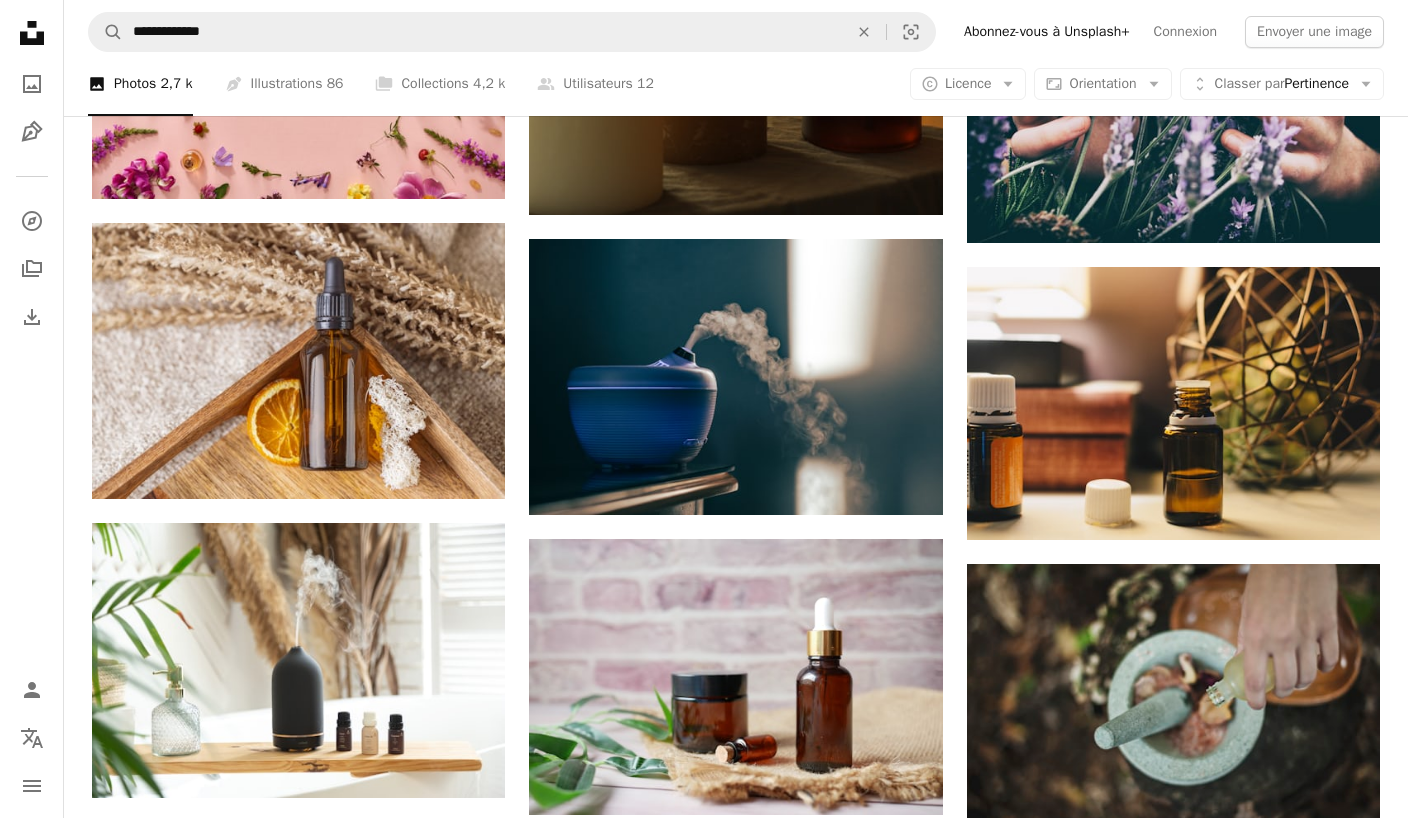 click on "Arrow pointing down" 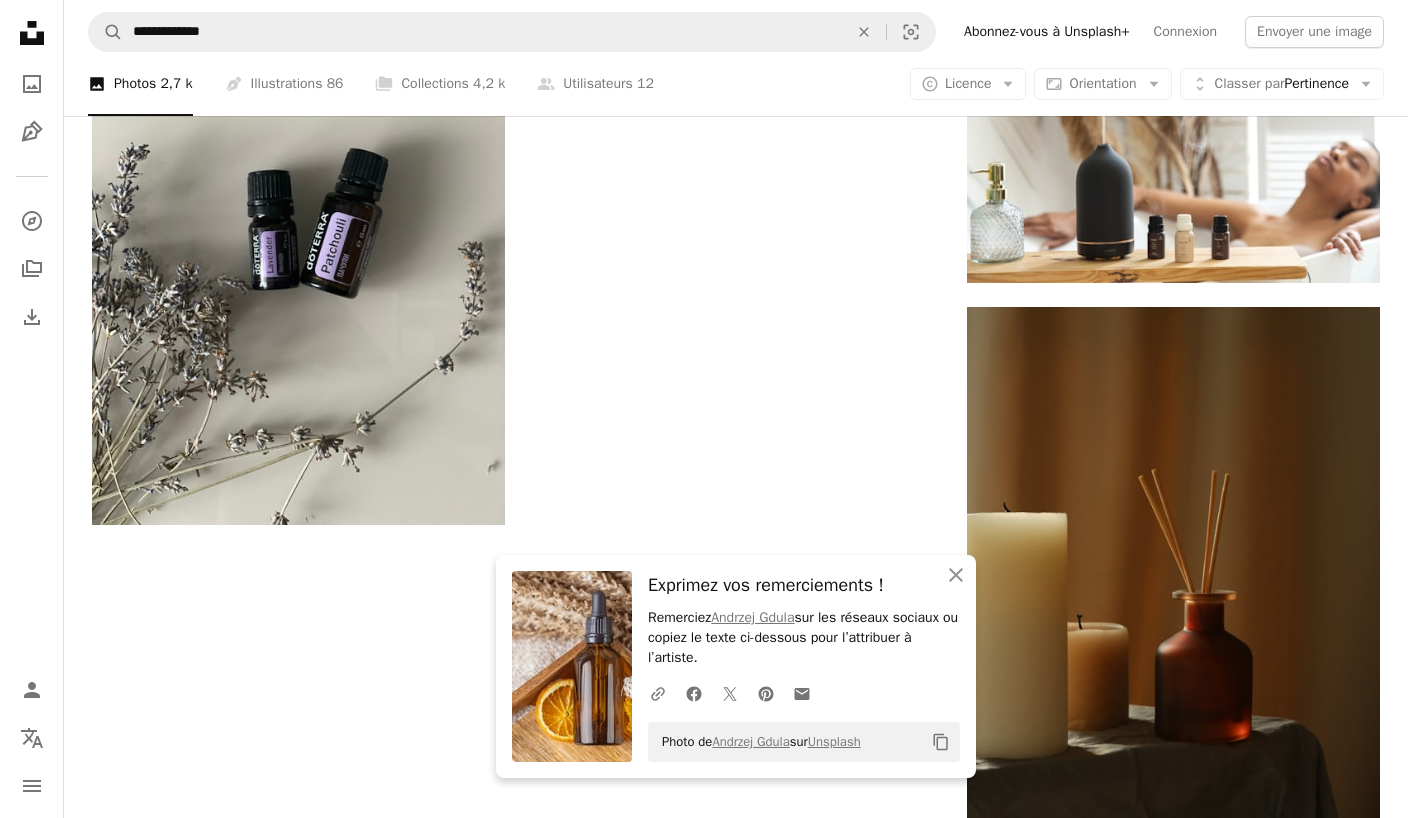 scroll, scrollTop: 2525, scrollLeft: 0, axis: vertical 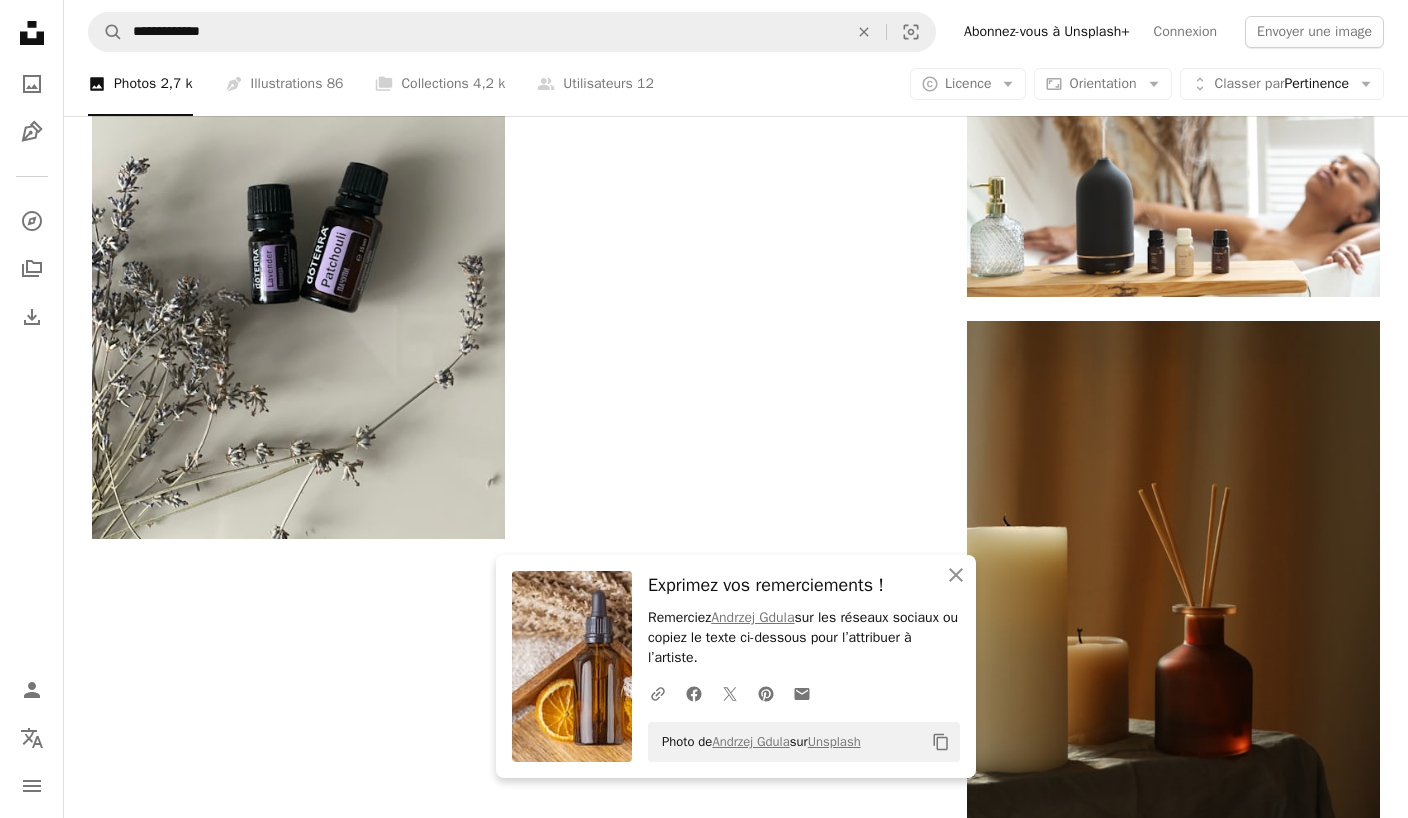 click on "Arrow pointing down" 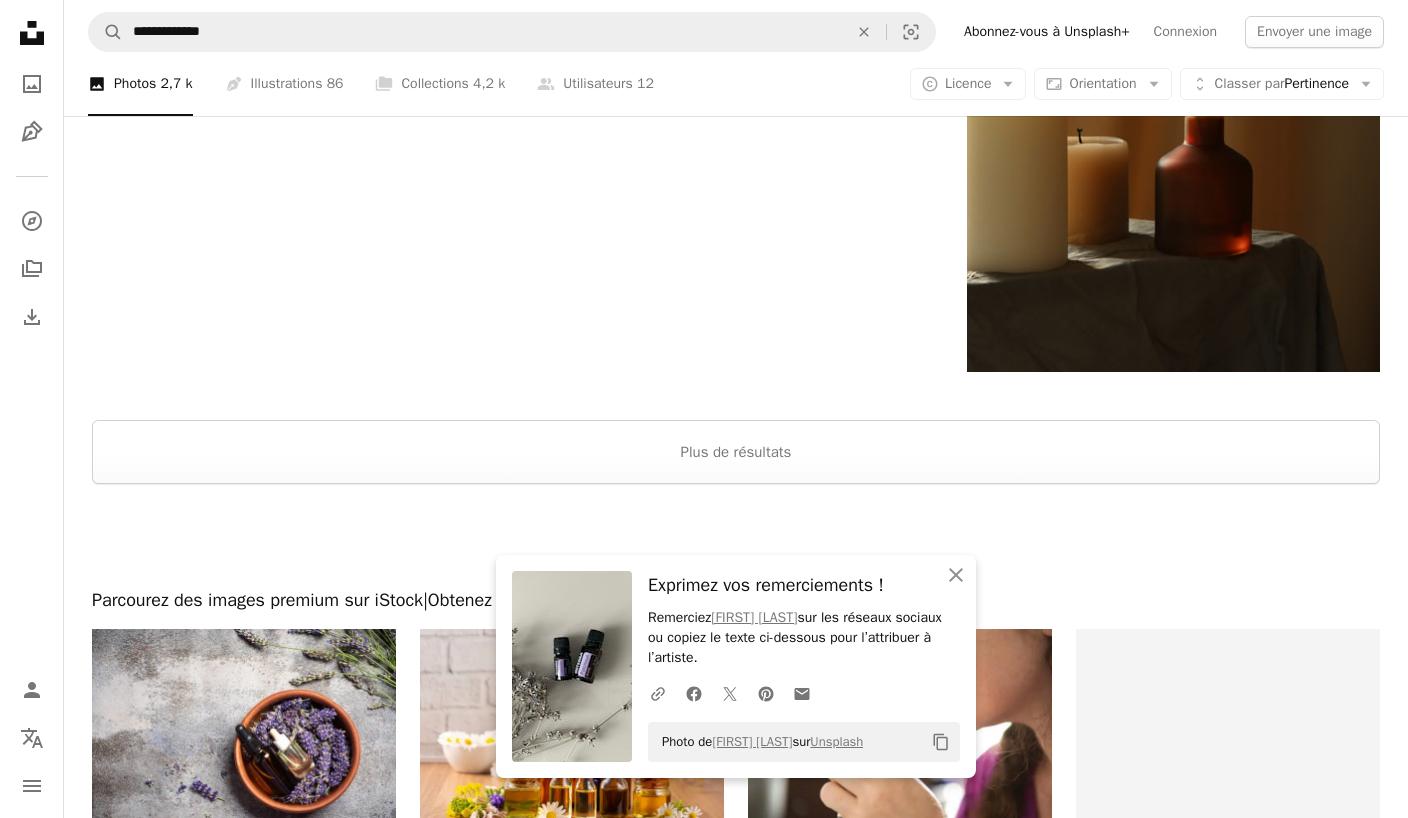 scroll, scrollTop: 3111, scrollLeft: 0, axis: vertical 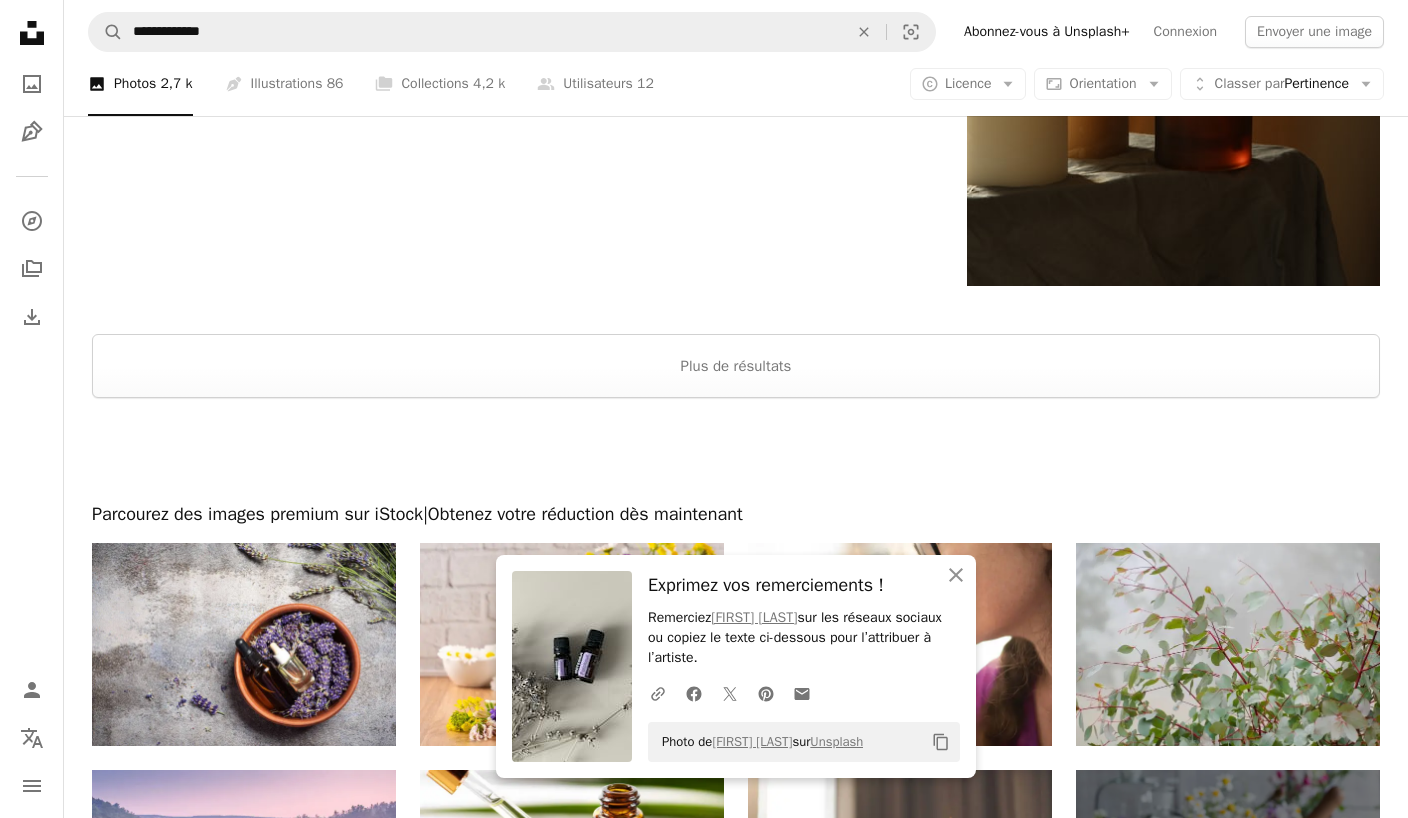 click on "An X shape" 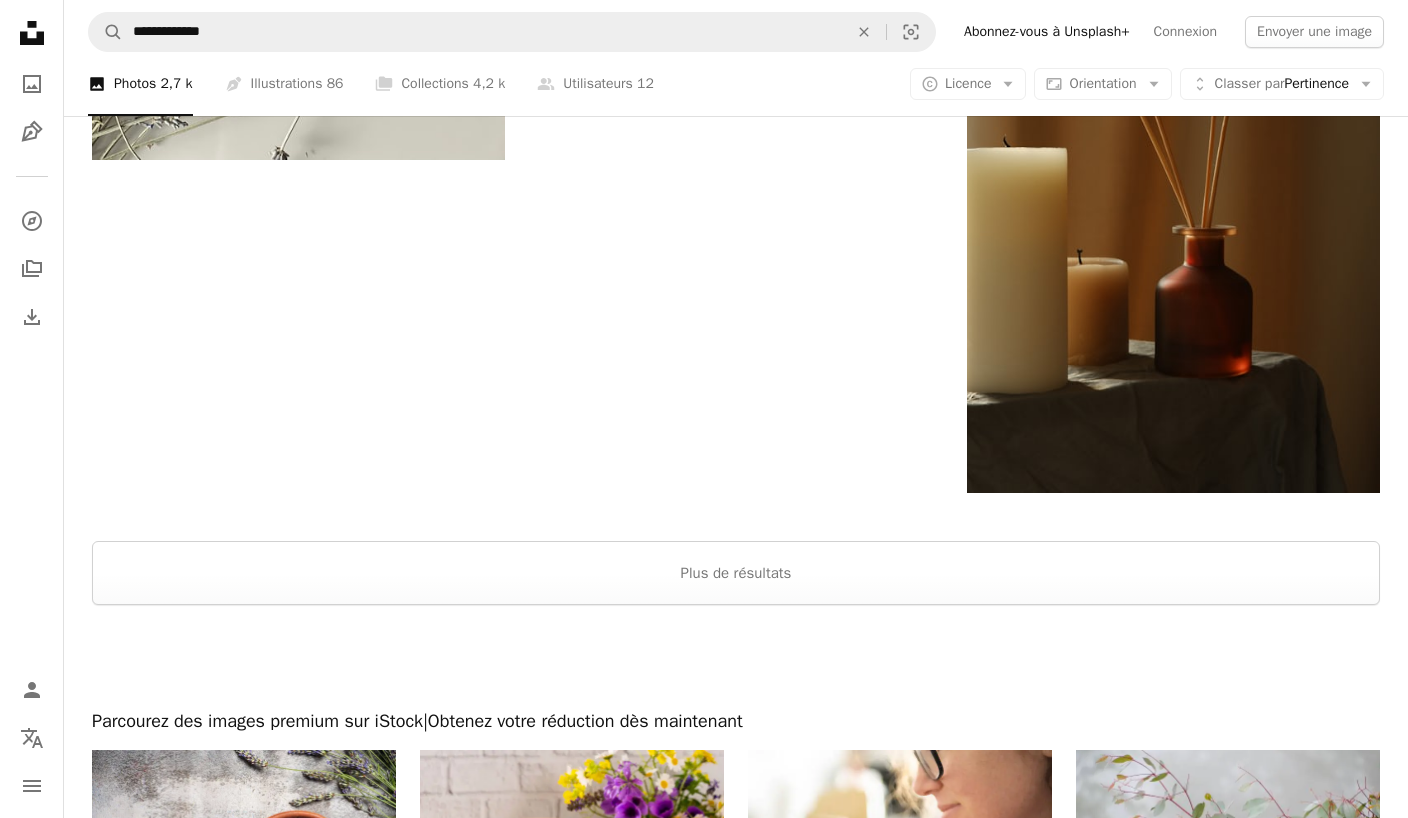 scroll, scrollTop: 2903, scrollLeft: 0, axis: vertical 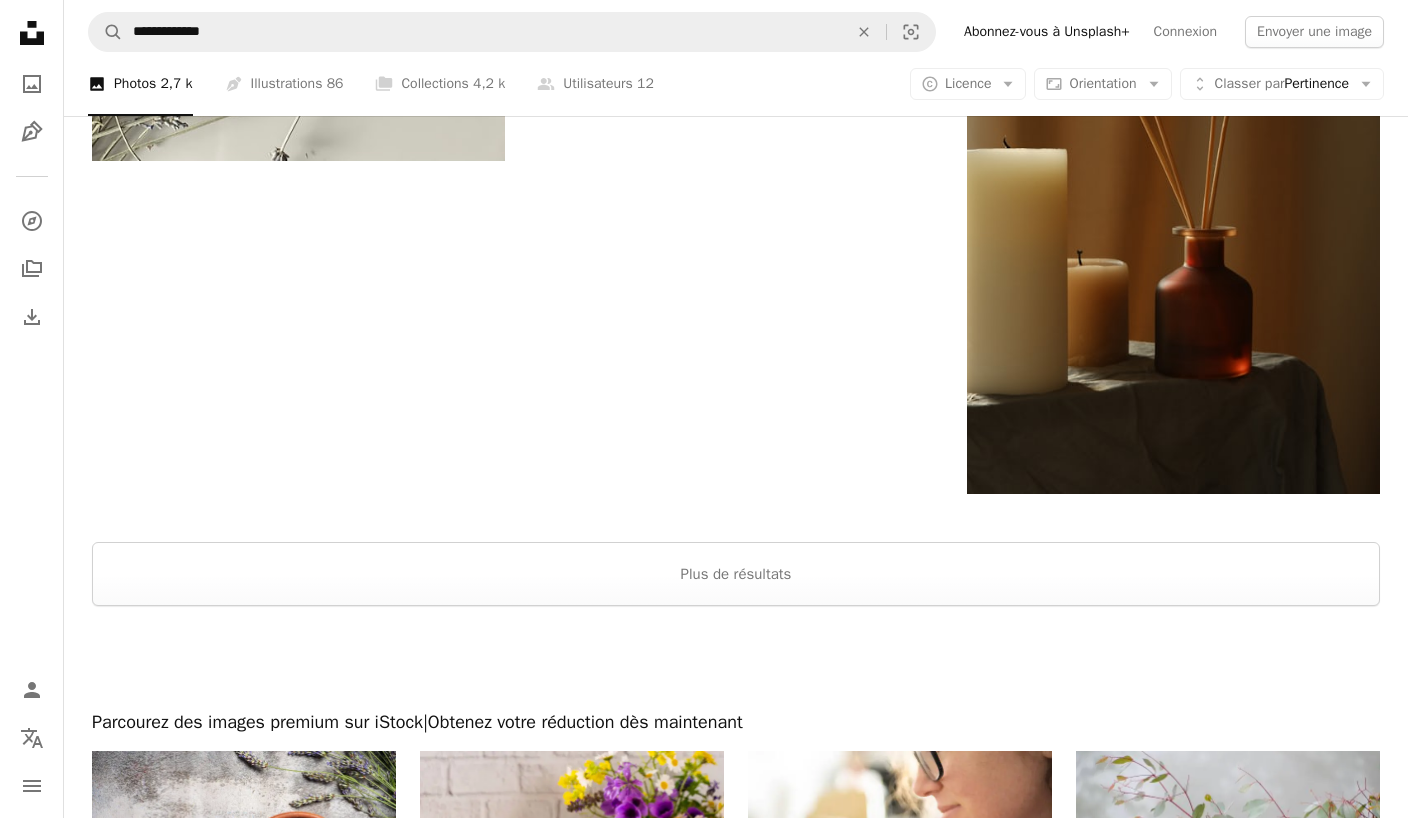 click on "Plus de résultats" at bounding box center [736, 574] 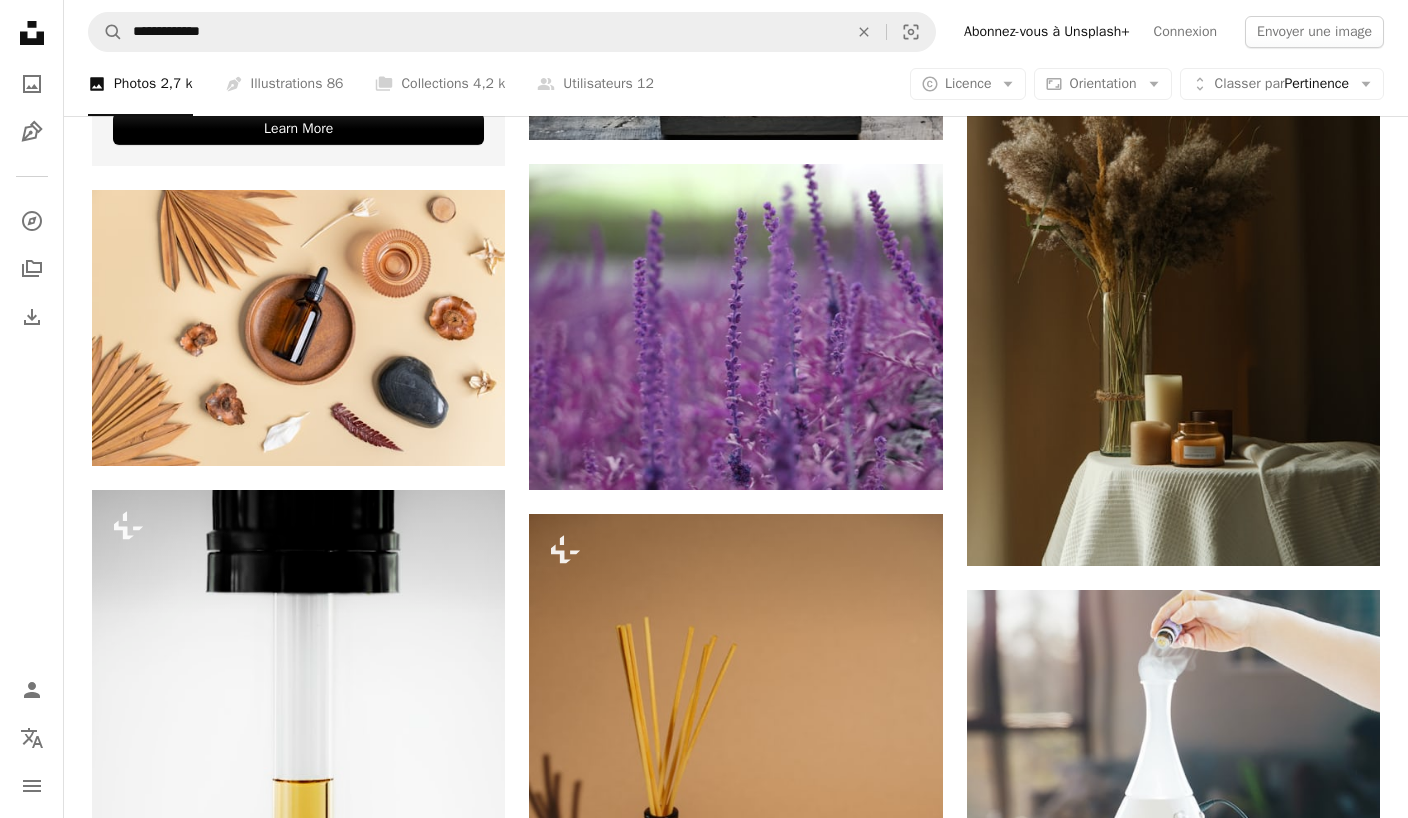 scroll, scrollTop: 4594, scrollLeft: 0, axis: vertical 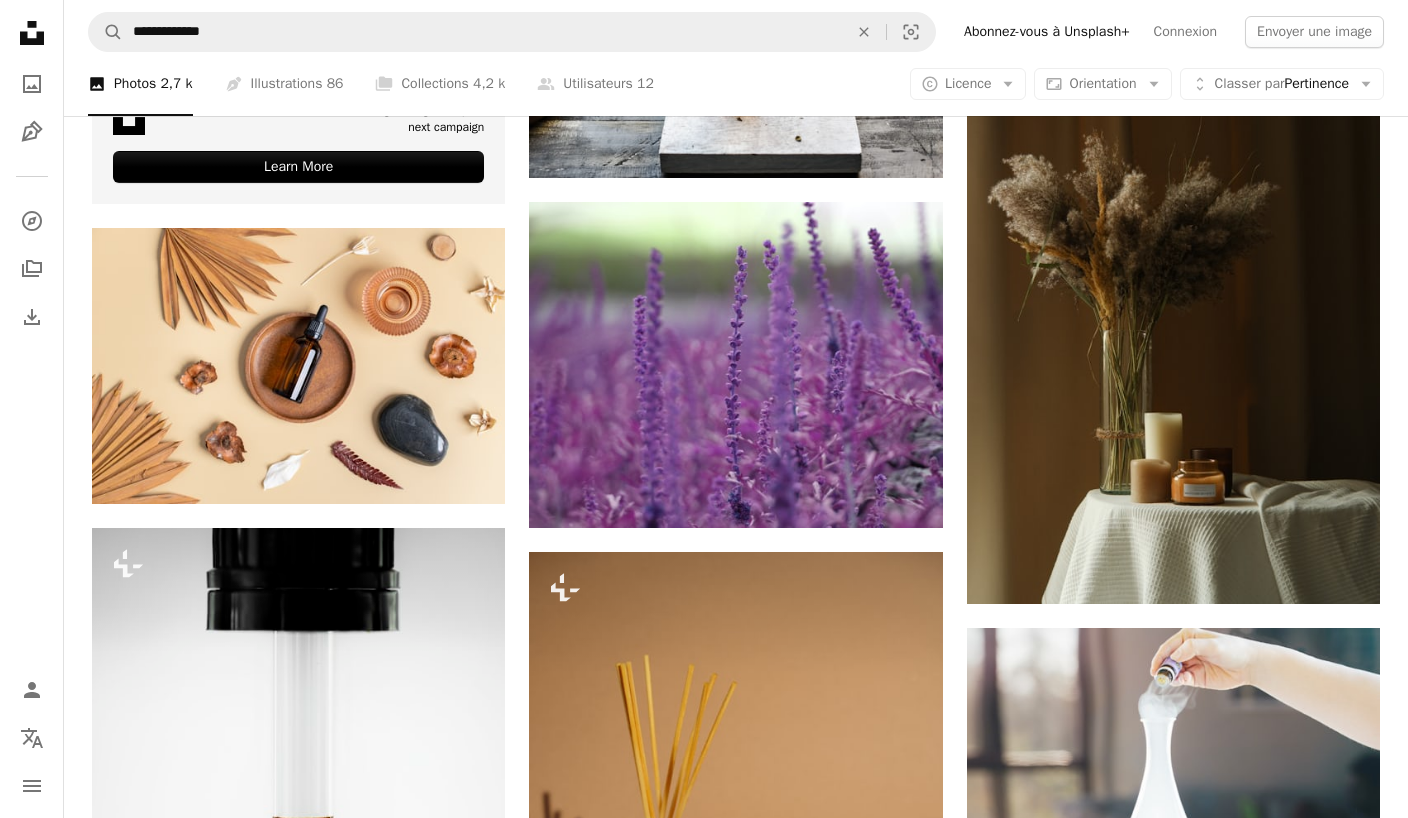 click on "Arrow pointing down" at bounding box center (903, 492) 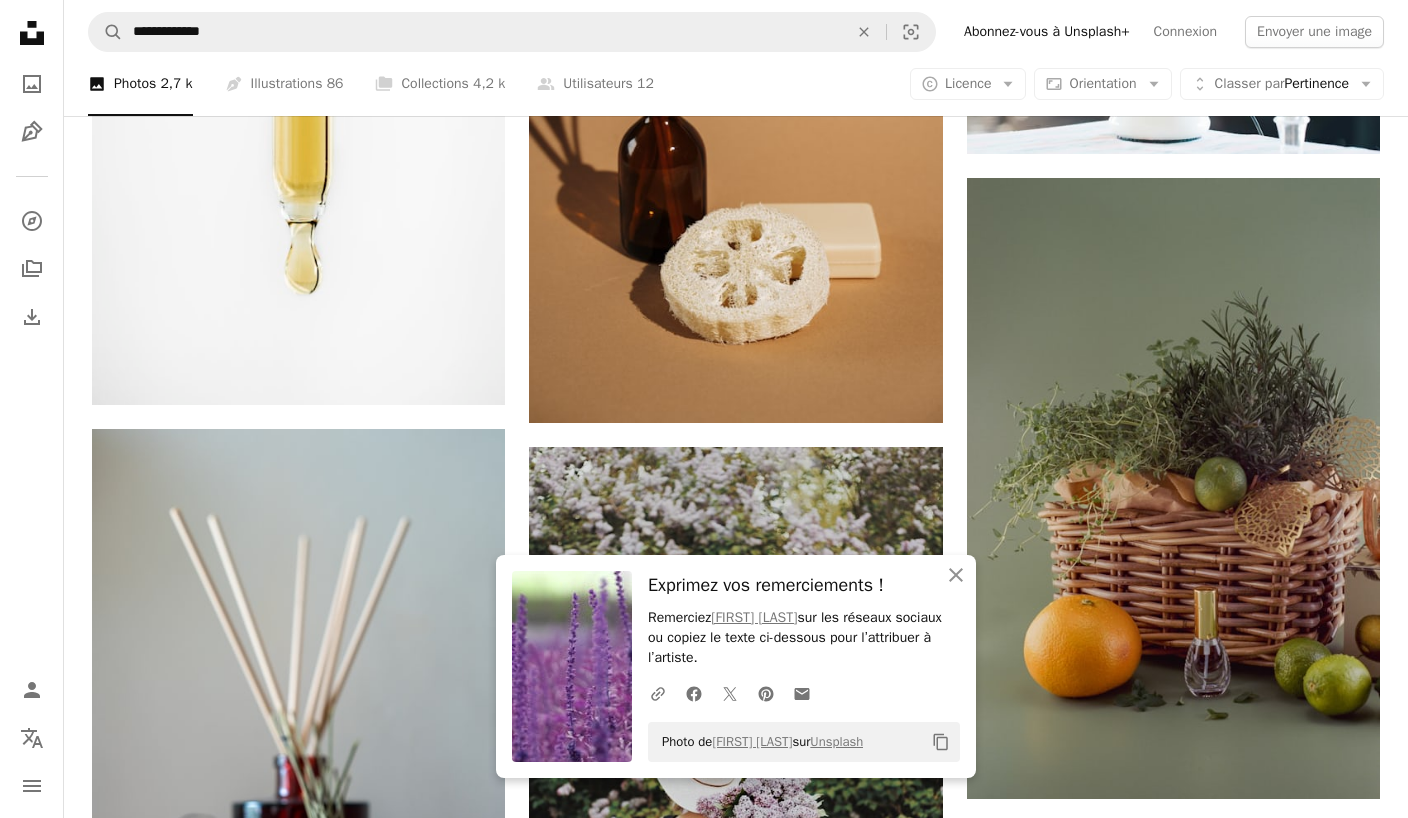 scroll, scrollTop: 5267, scrollLeft: 0, axis: vertical 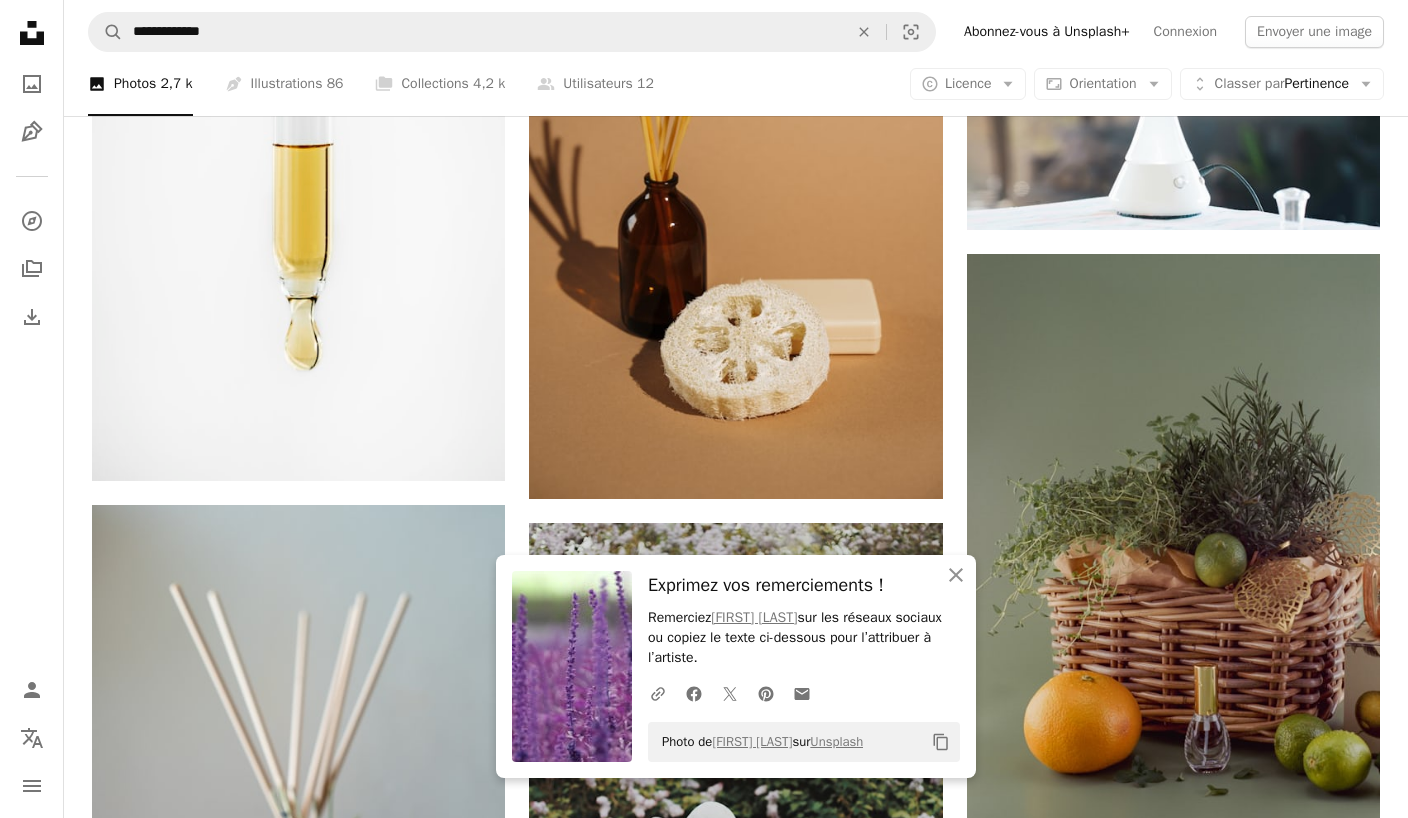 click on "An X shape" at bounding box center [864, 32] 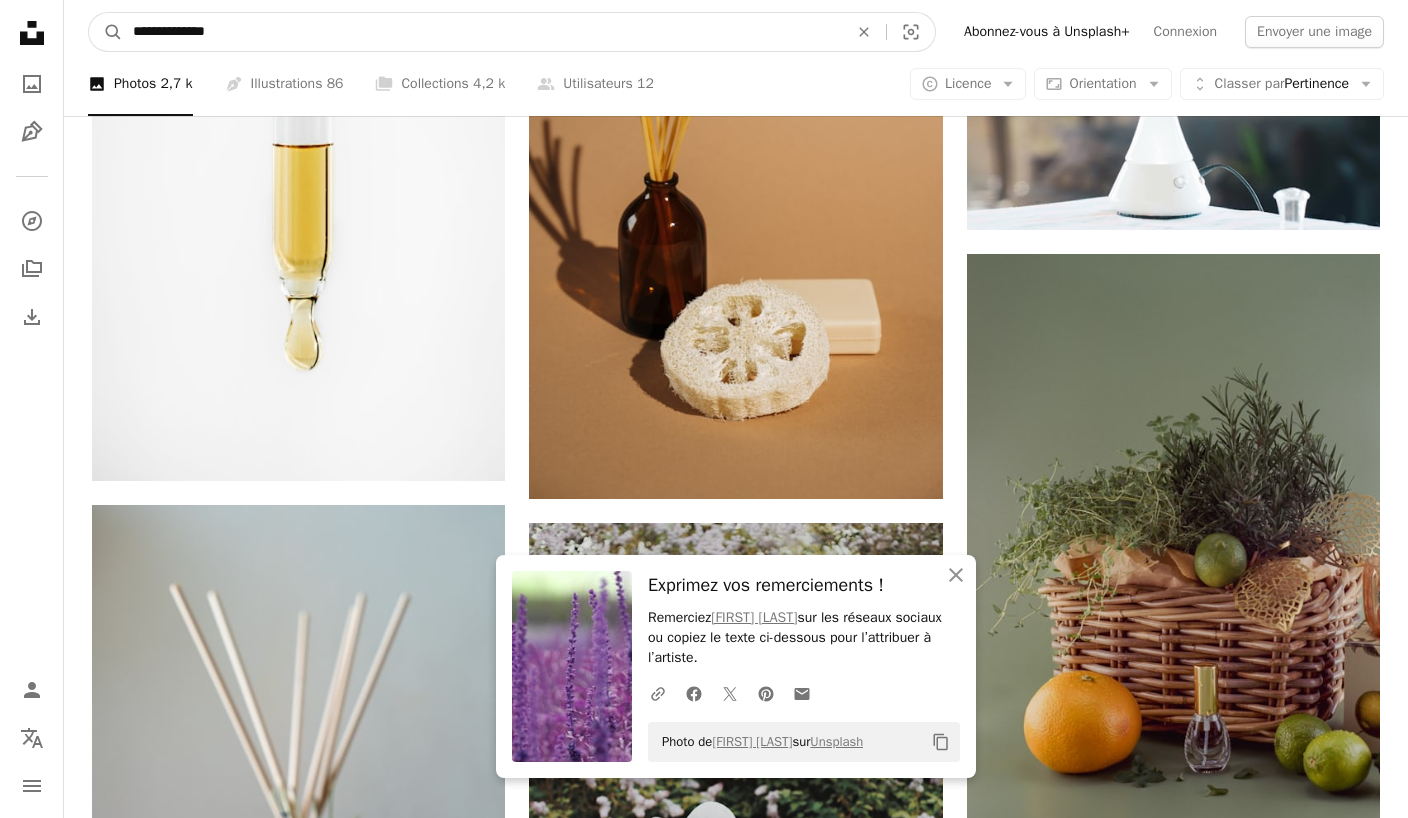 type on "**********" 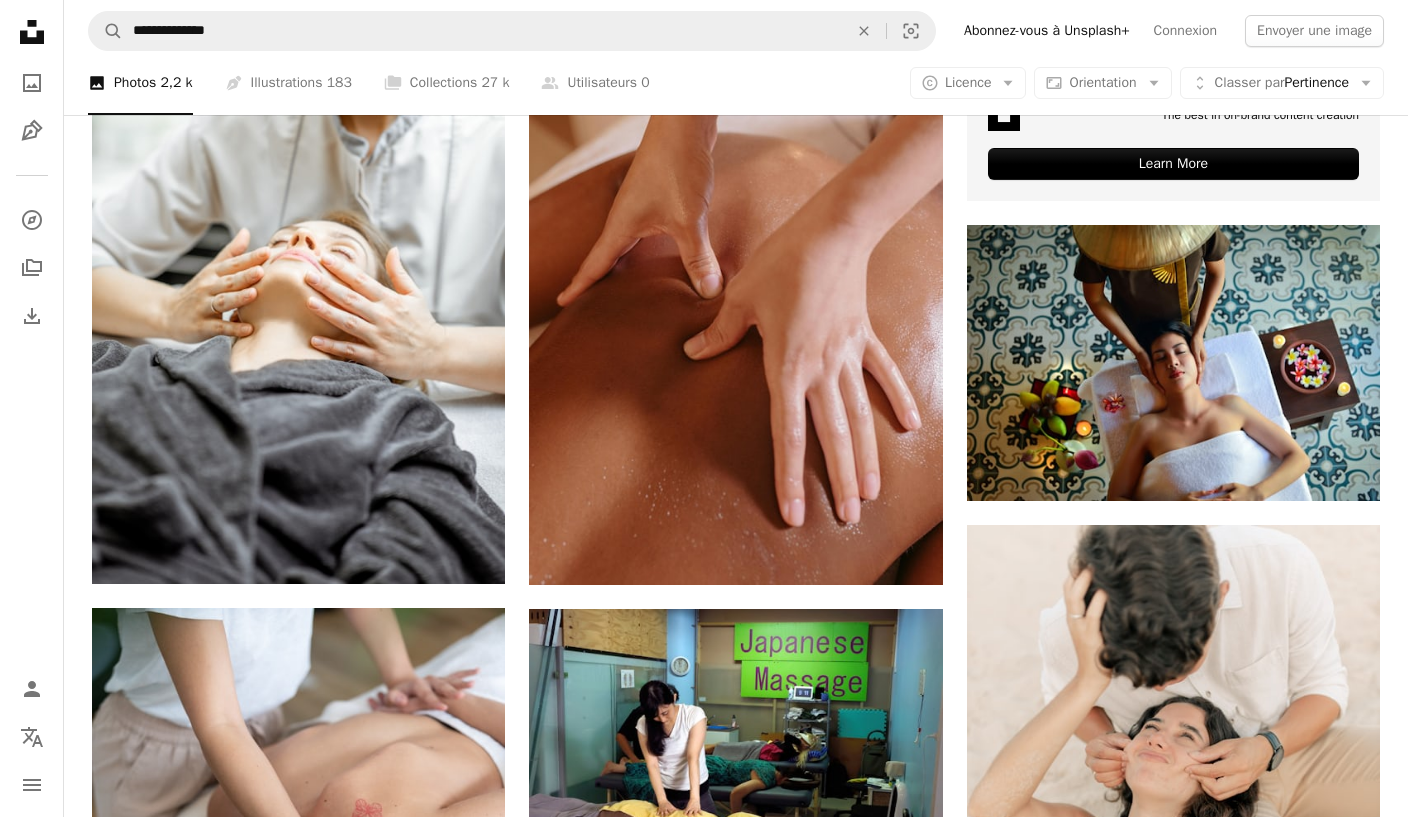 scroll, scrollTop: 834, scrollLeft: 0, axis: vertical 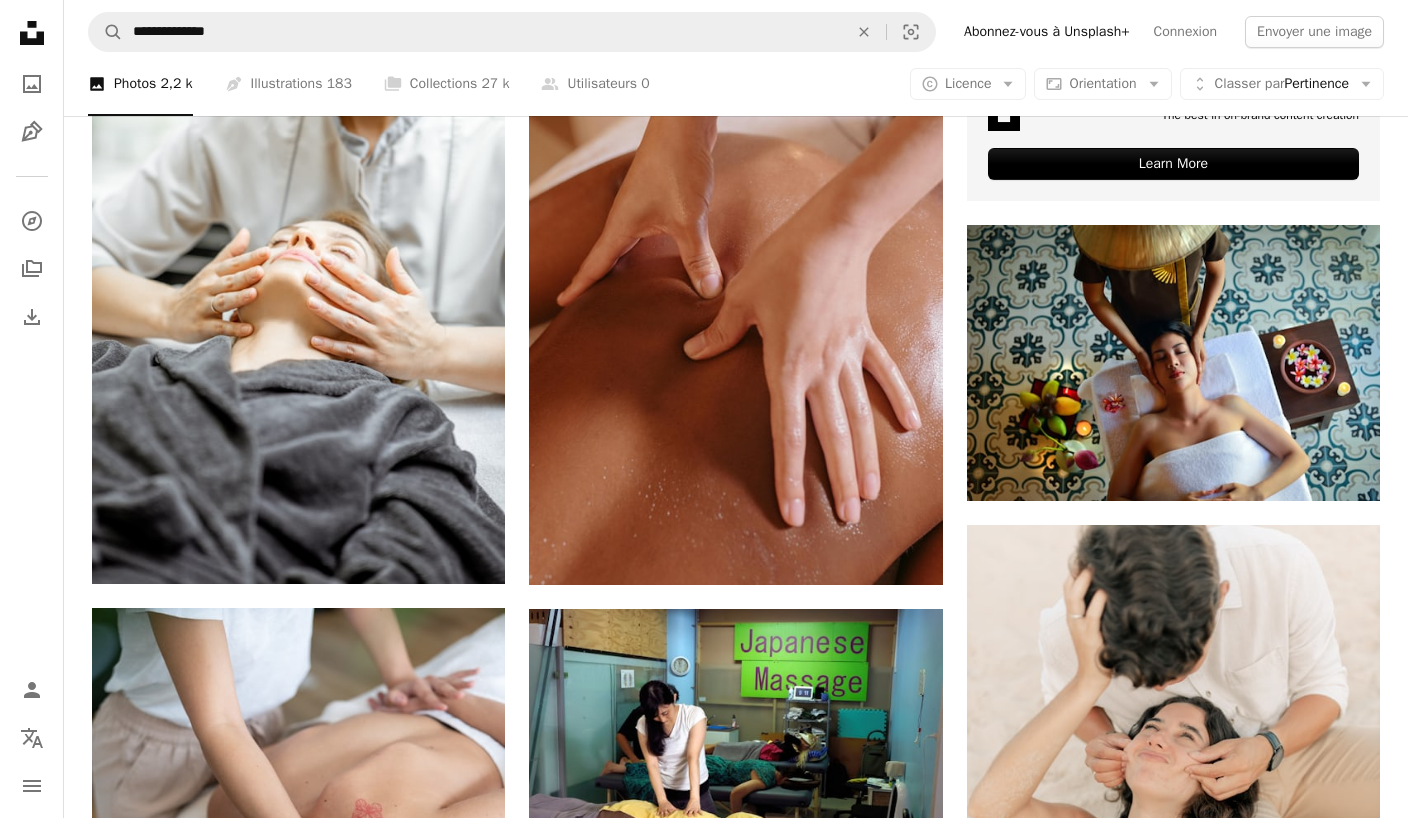 click on "A lock Télécharger" at bounding box center (429, 548) 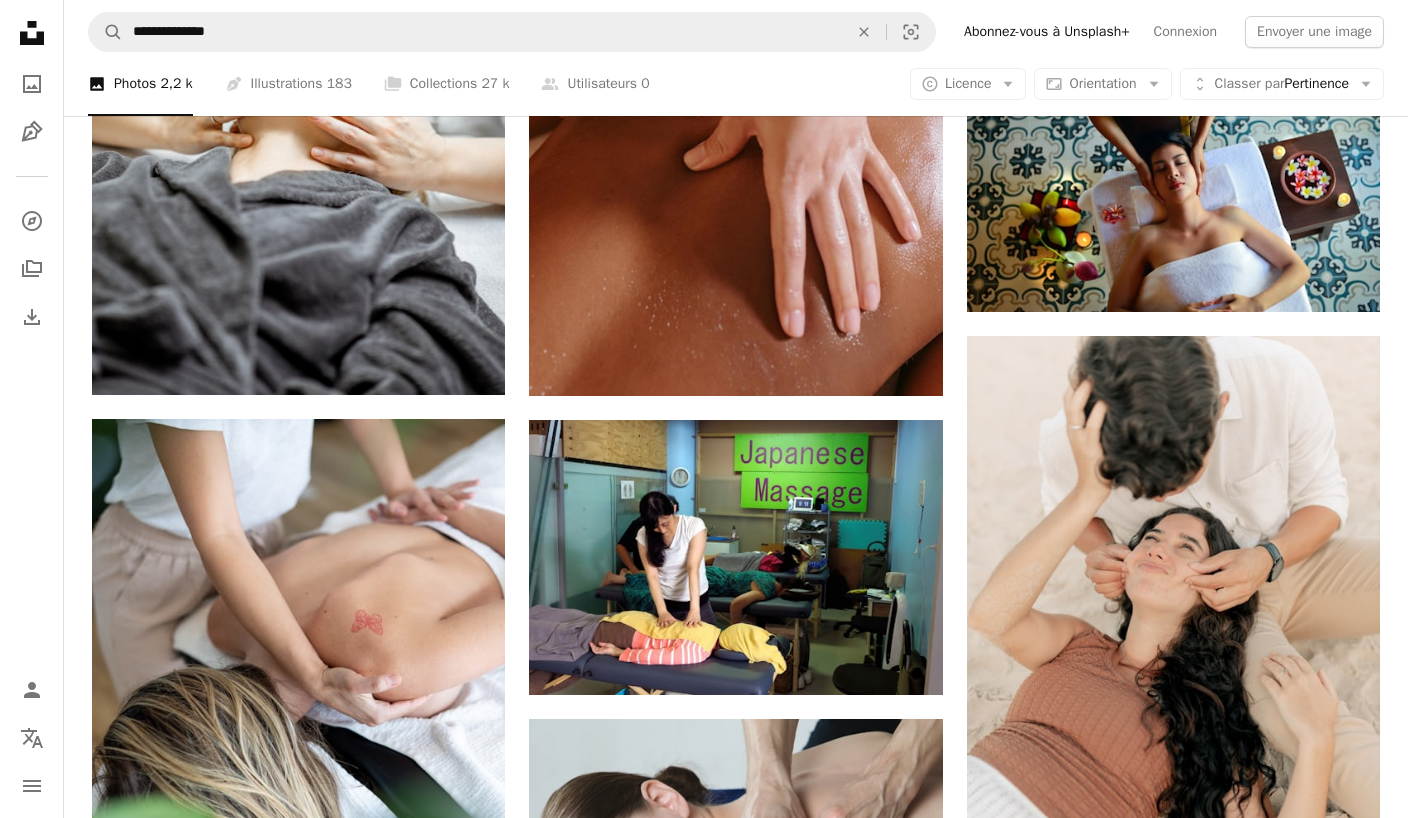 scroll, scrollTop: 1024, scrollLeft: 0, axis: vertical 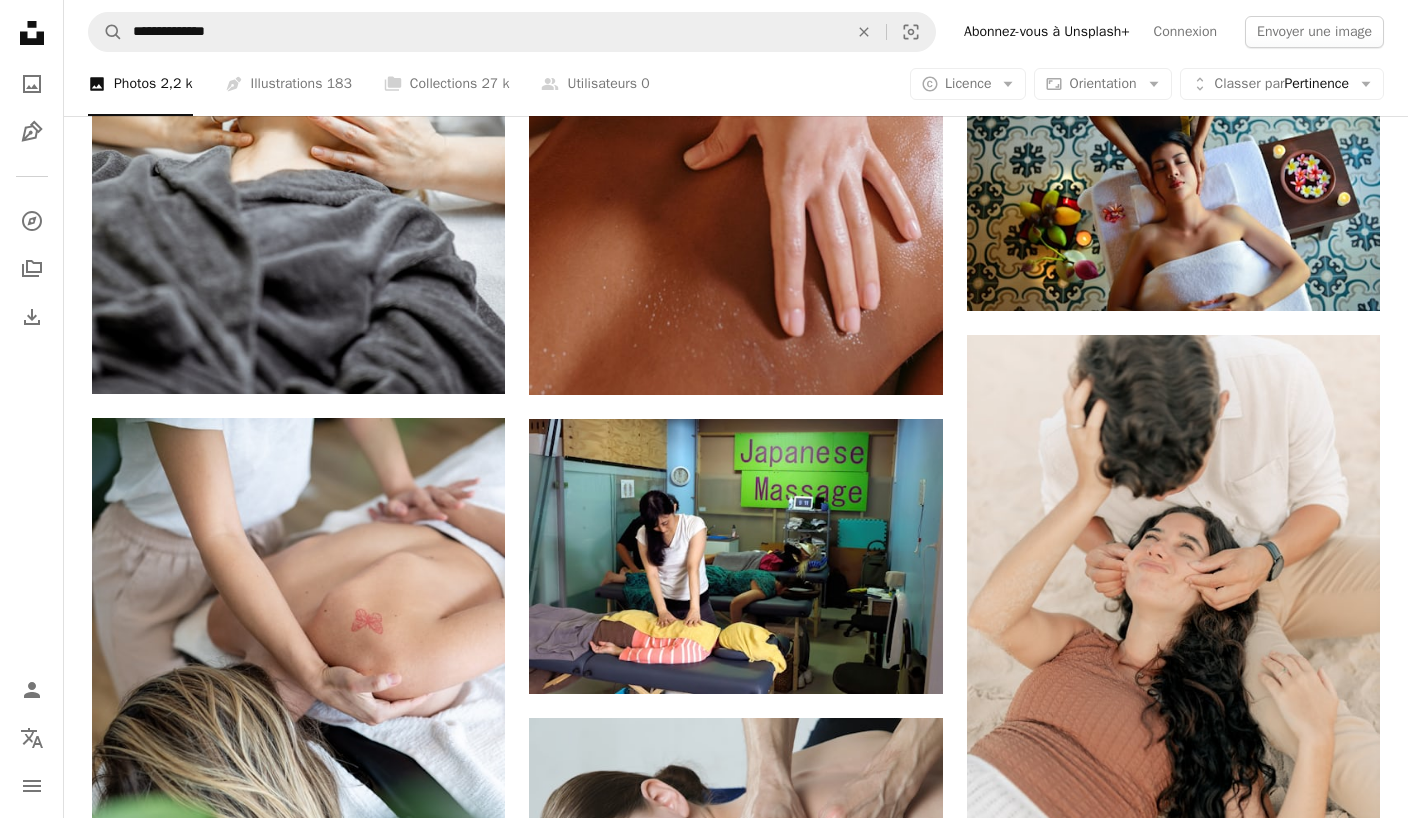 click on "Arrow pointing down" 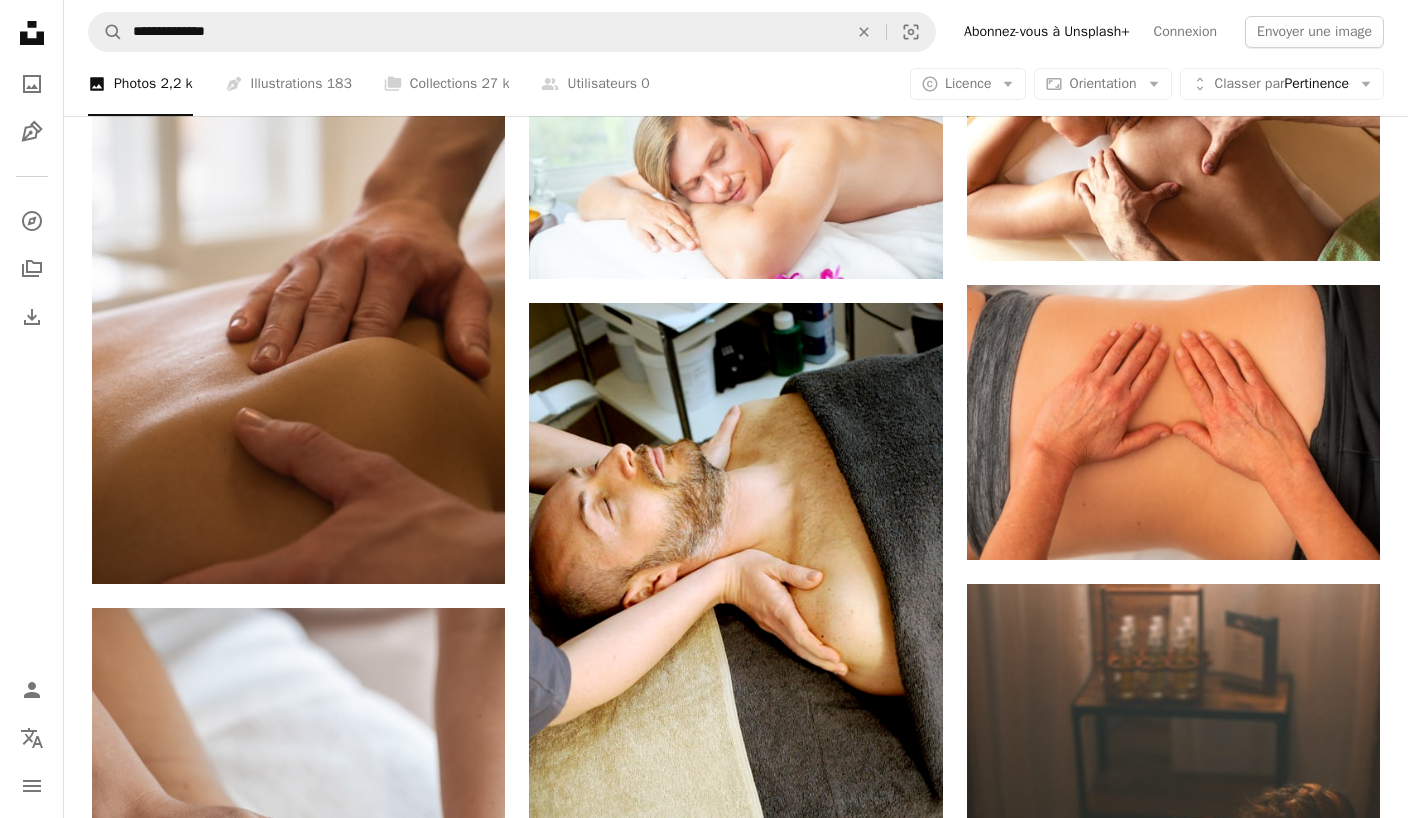scroll, scrollTop: 3055, scrollLeft: 0, axis: vertical 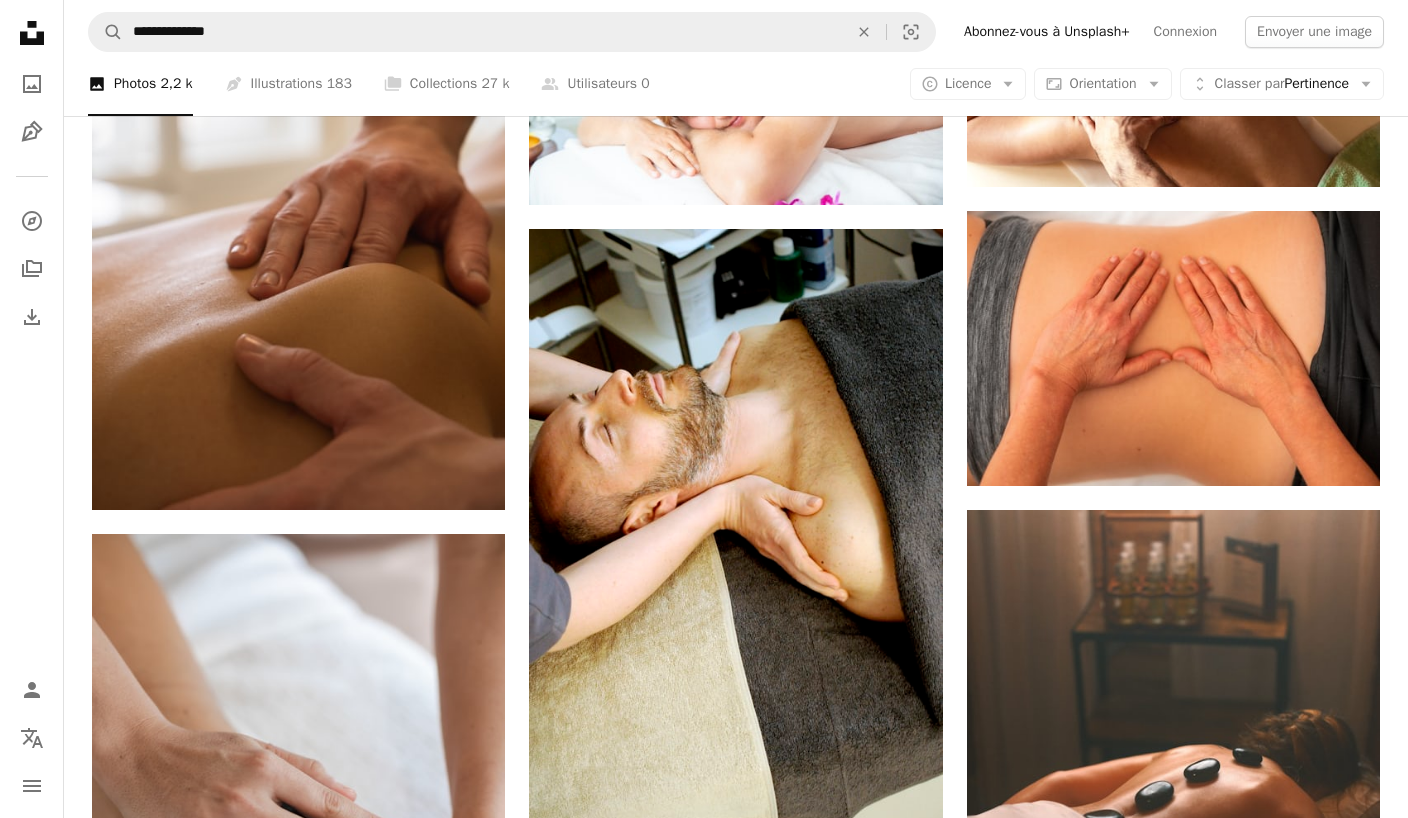 click on "An X shape" at bounding box center (864, 32) 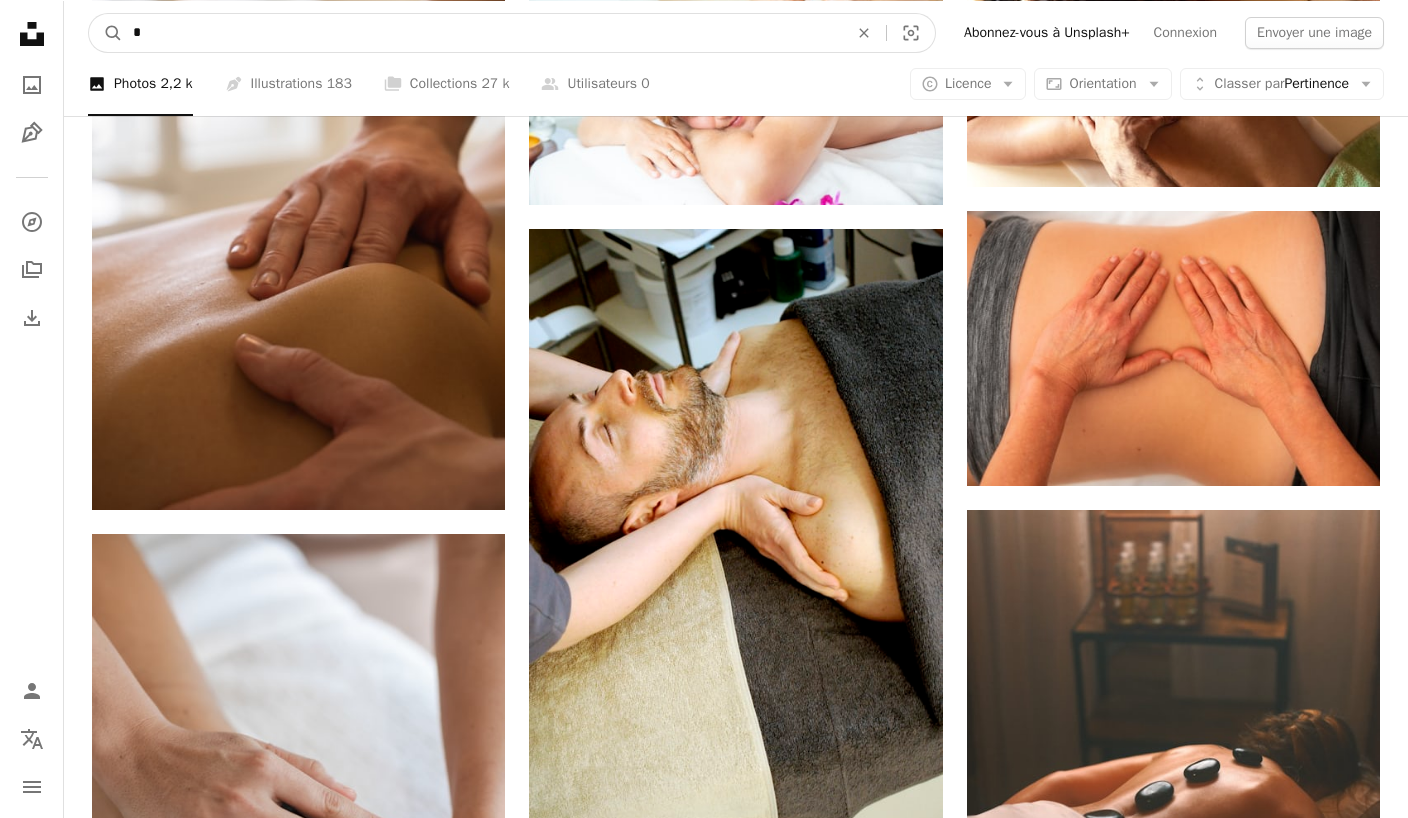 scroll, scrollTop: 3054, scrollLeft: 0, axis: vertical 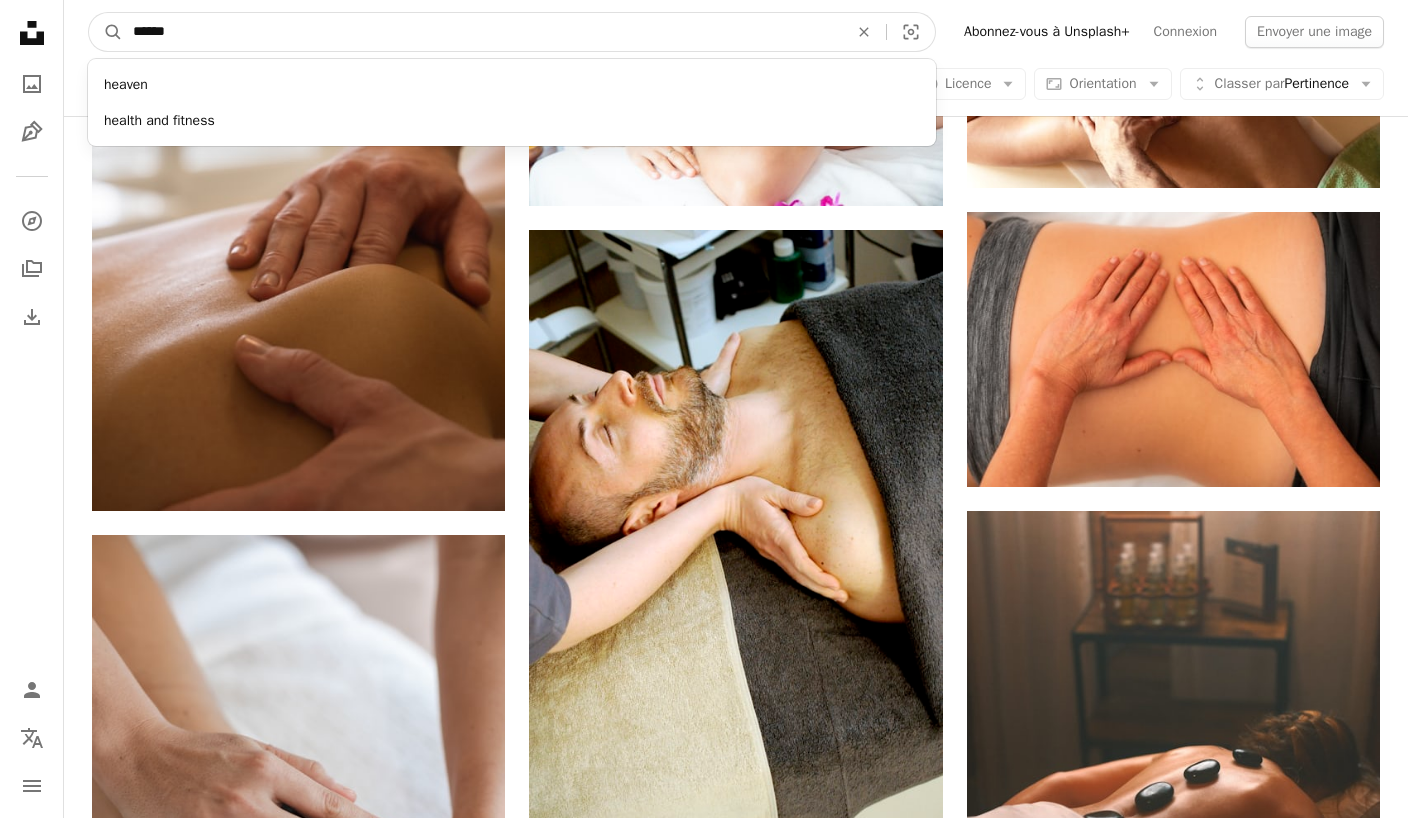type on "*******" 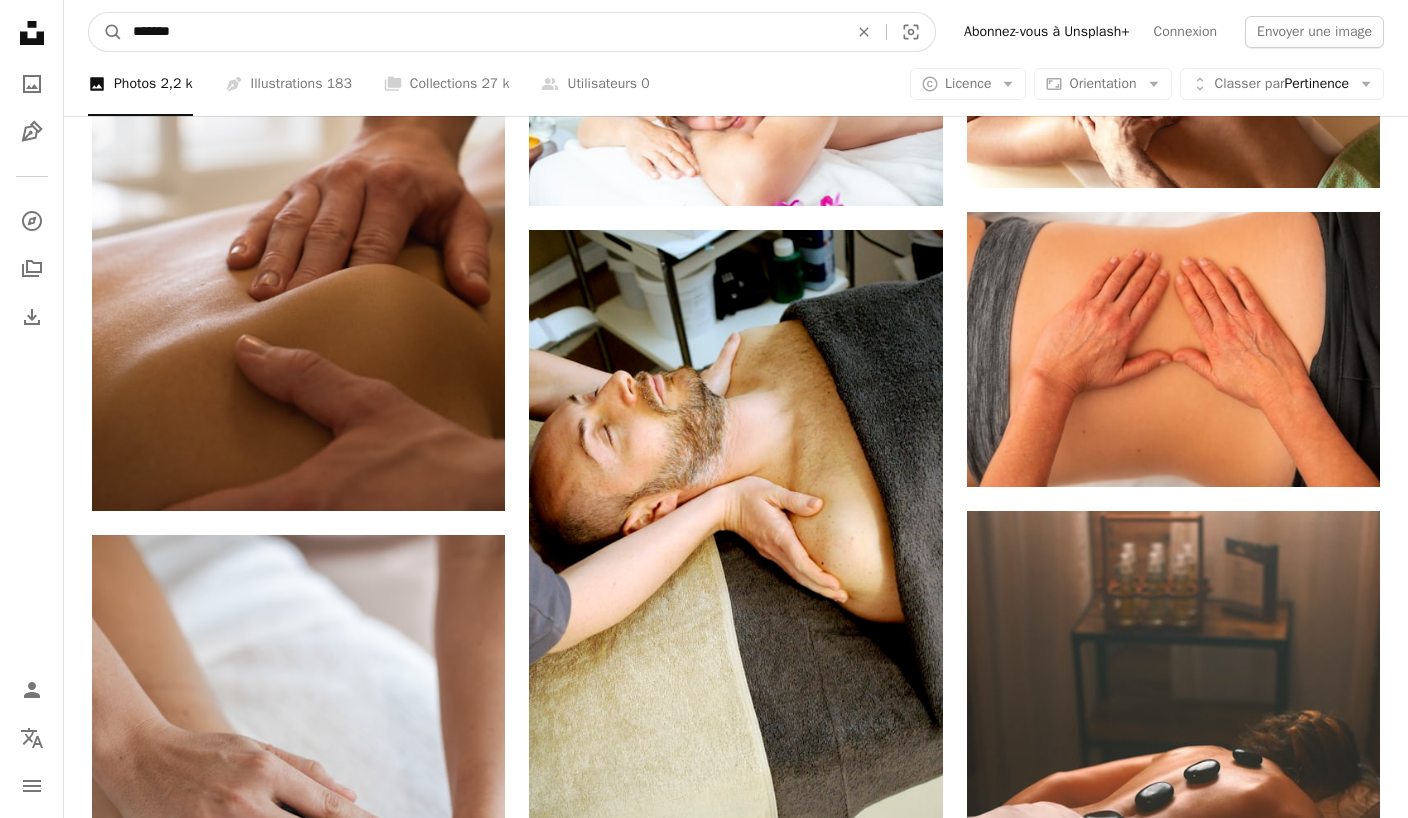 click on "A magnifying glass" at bounding box center (106, 32) 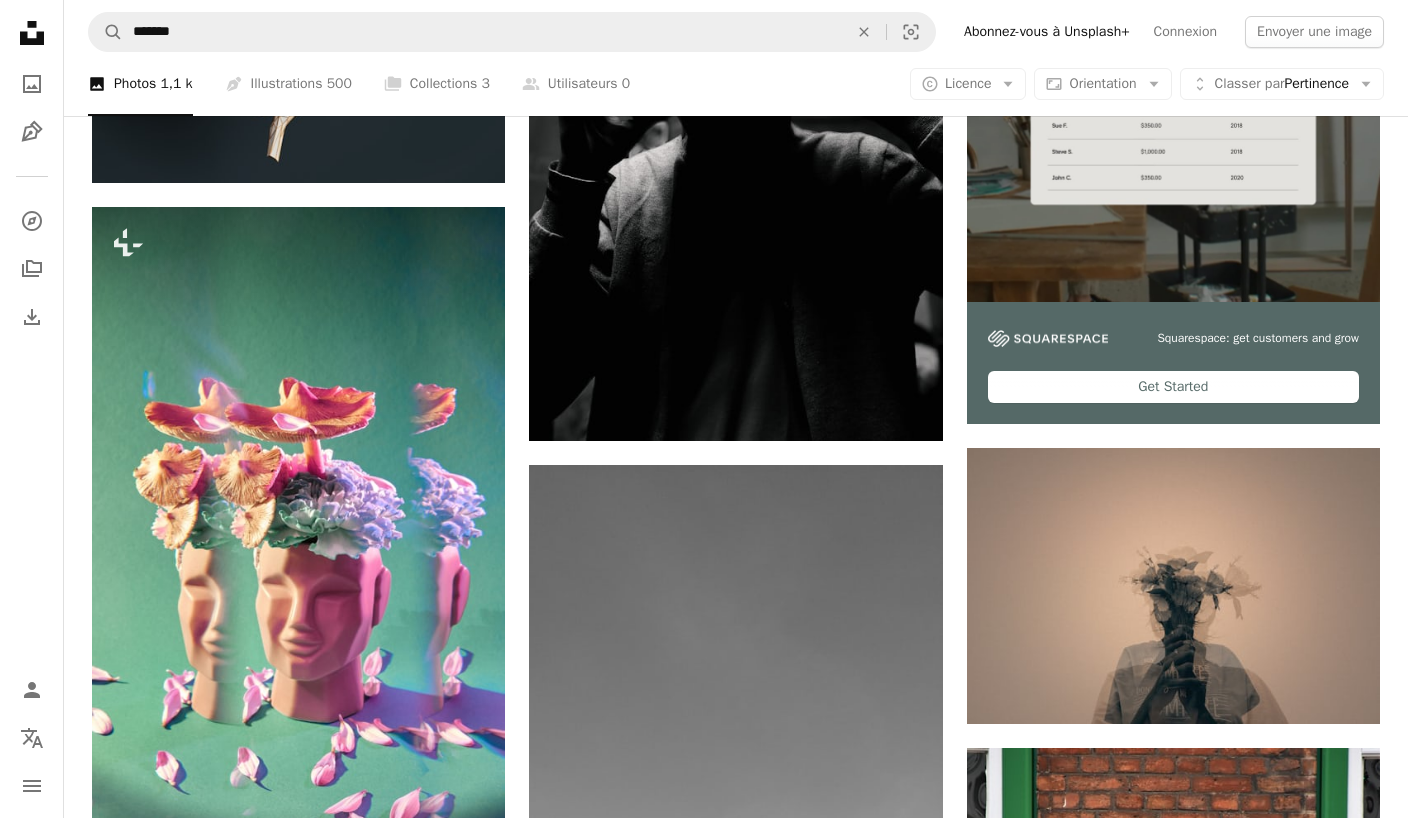 scroll, scrollTop: 0, scrollLeft: 0, axis: both 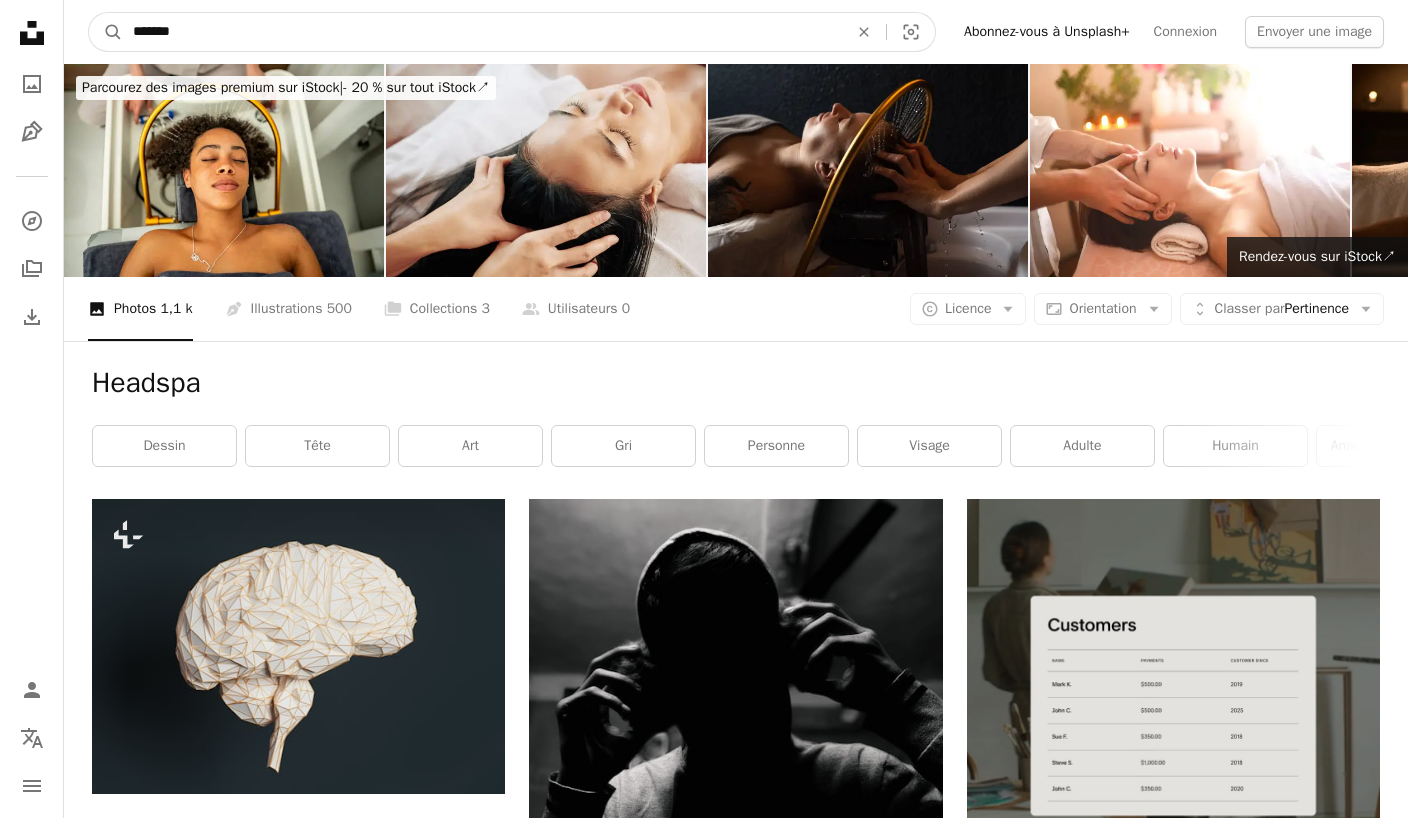 click on "*******" at bounding box center [482, 32] 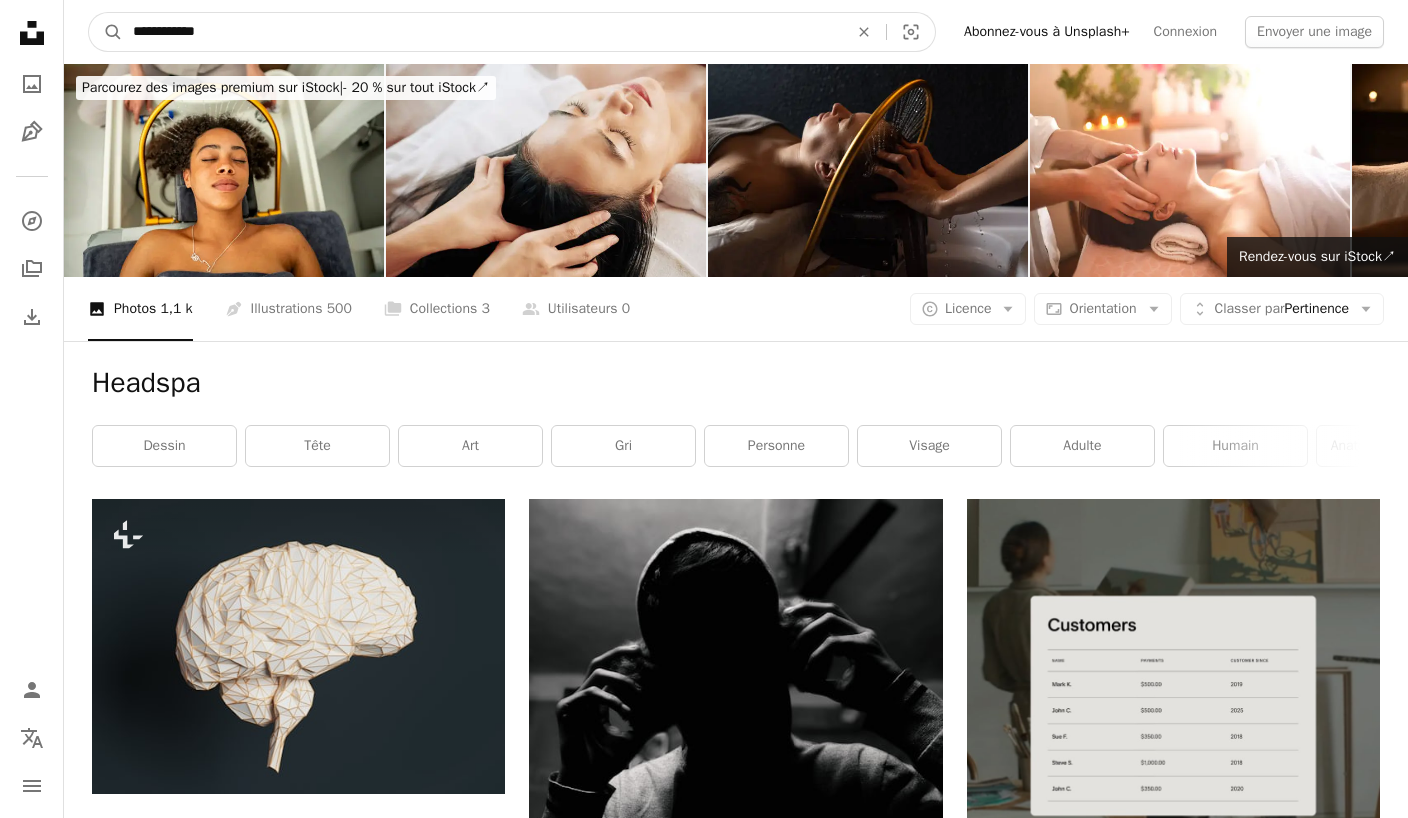 type on "**********" 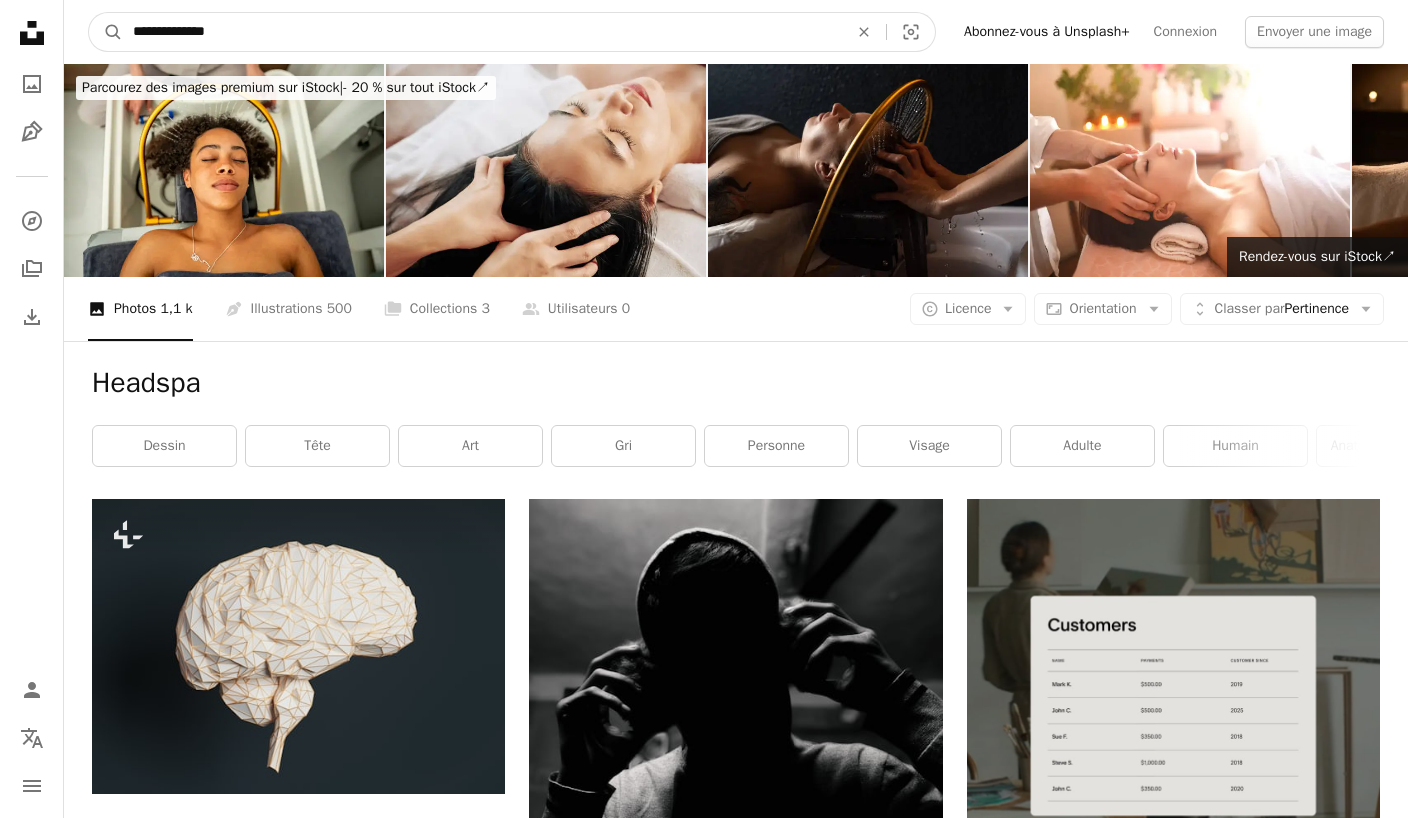 type on "**********" 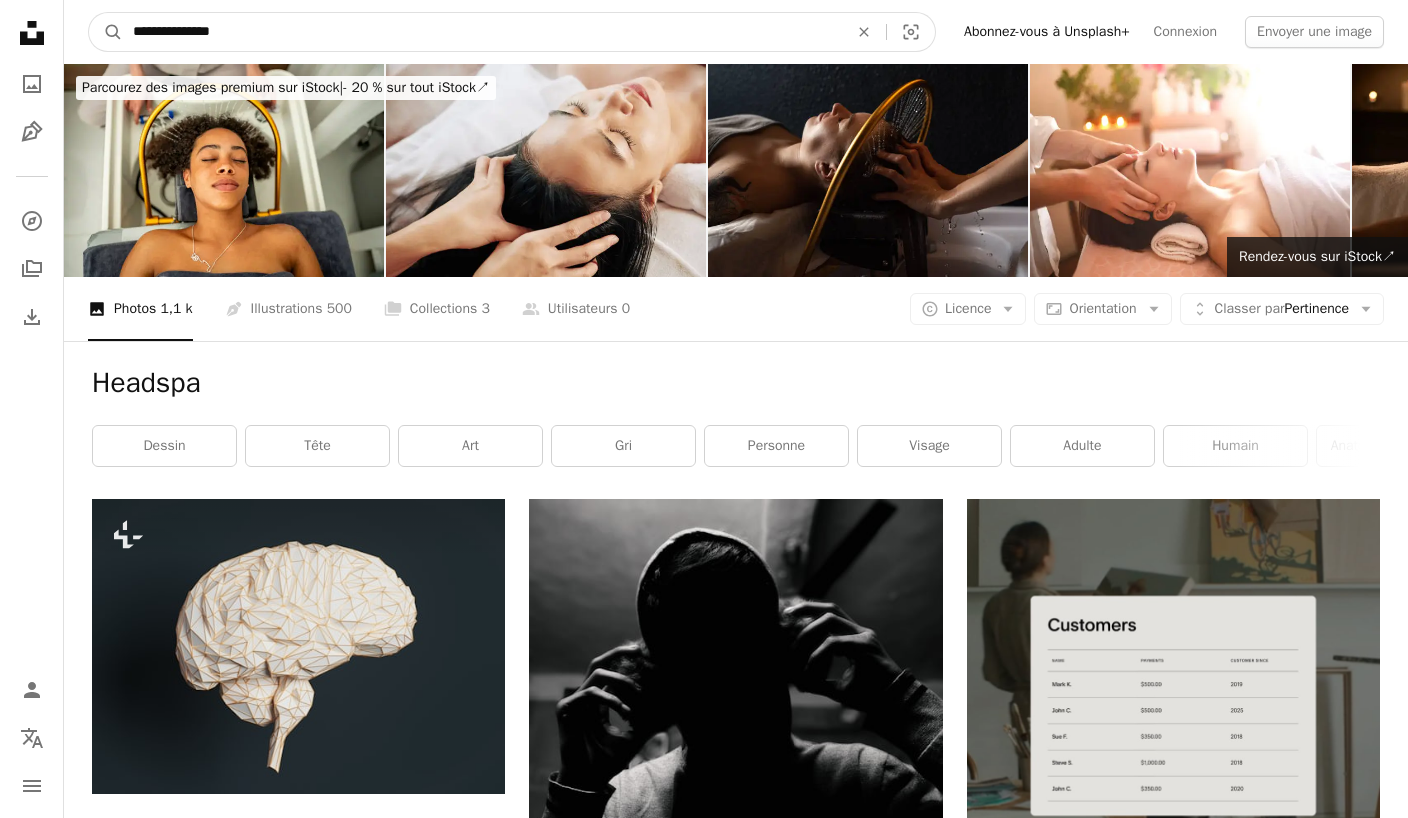 click on "A magnifying glass" at bounding box center [106, 32] 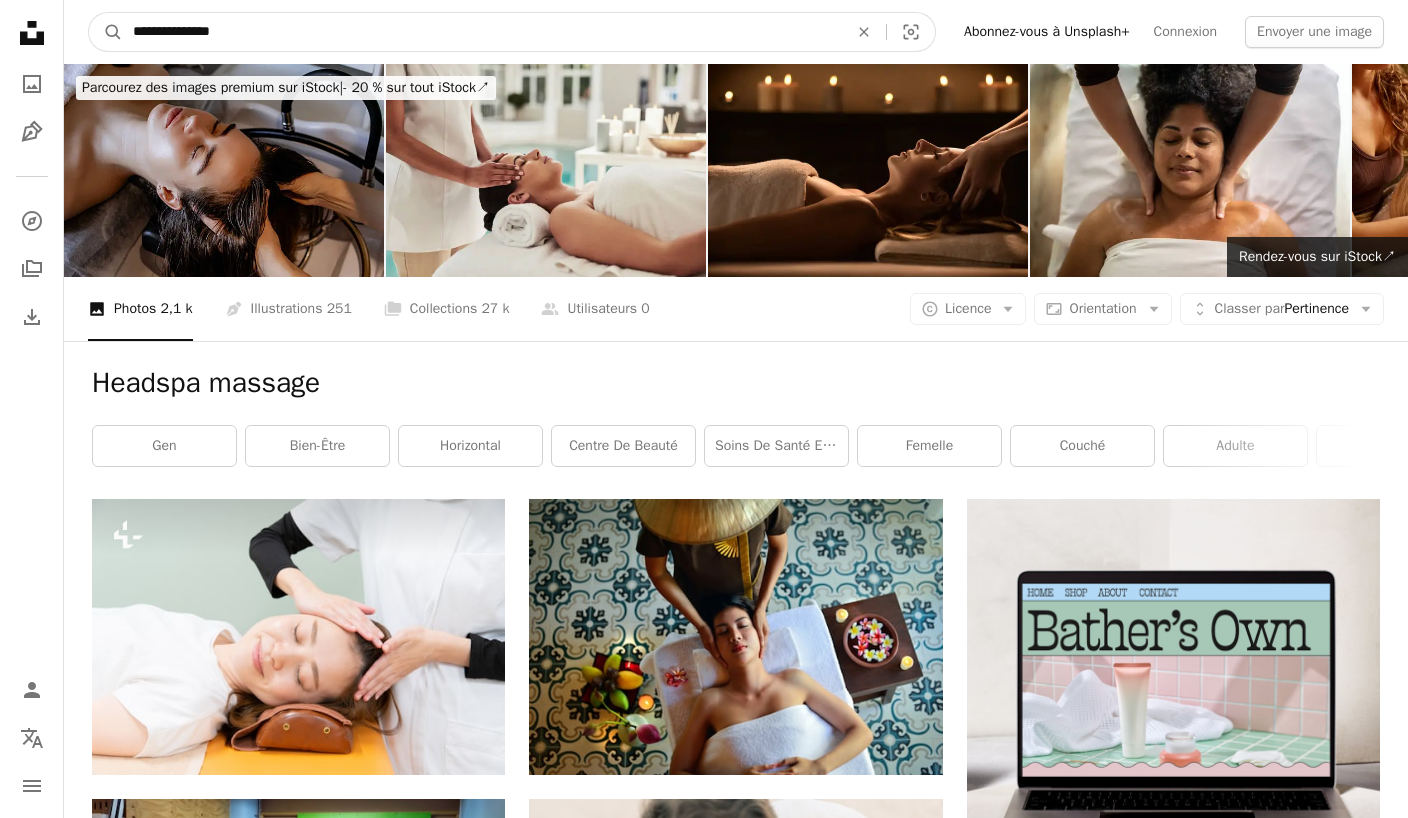 click on "**********" at bounding box center [482, 32] 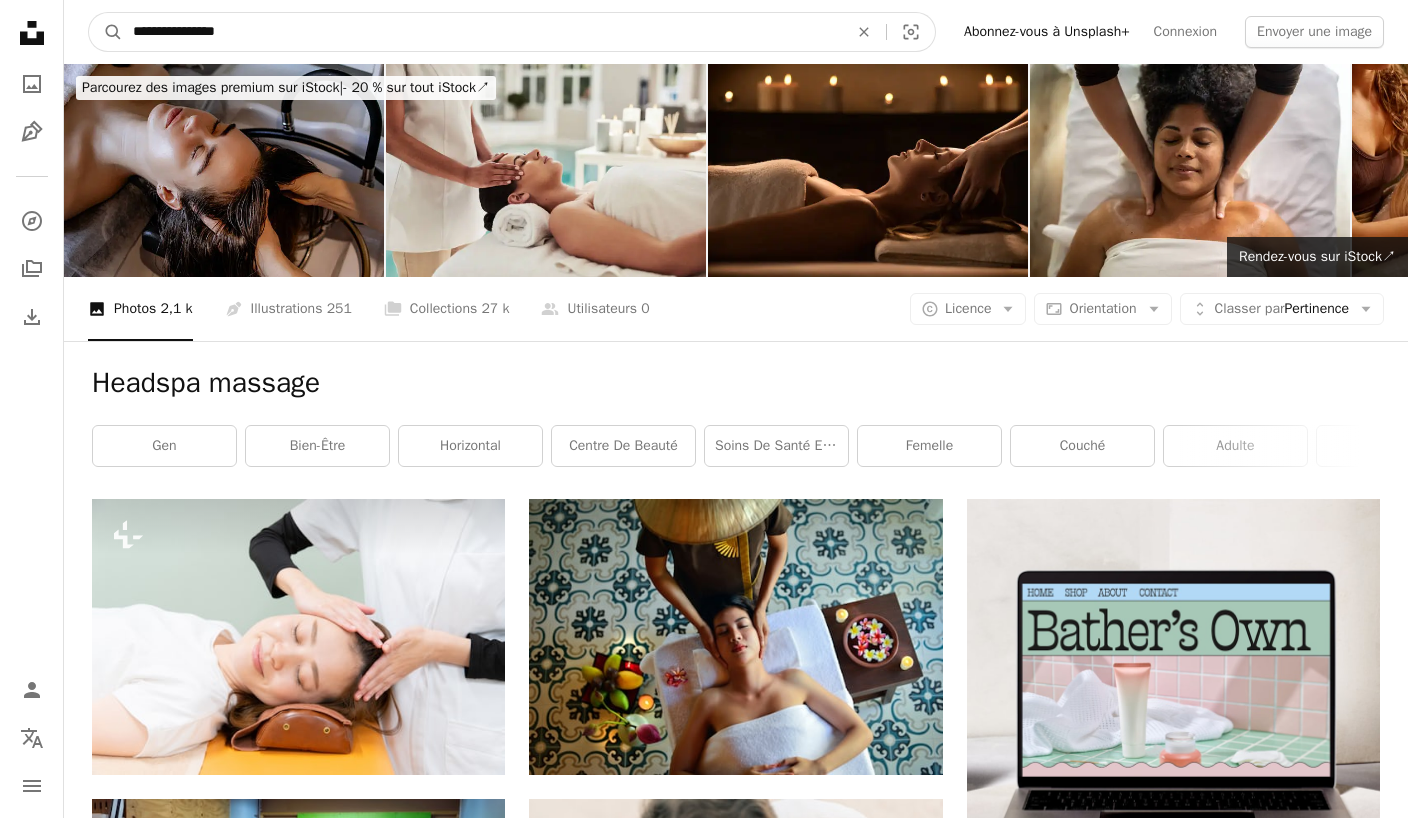 type on "**********" 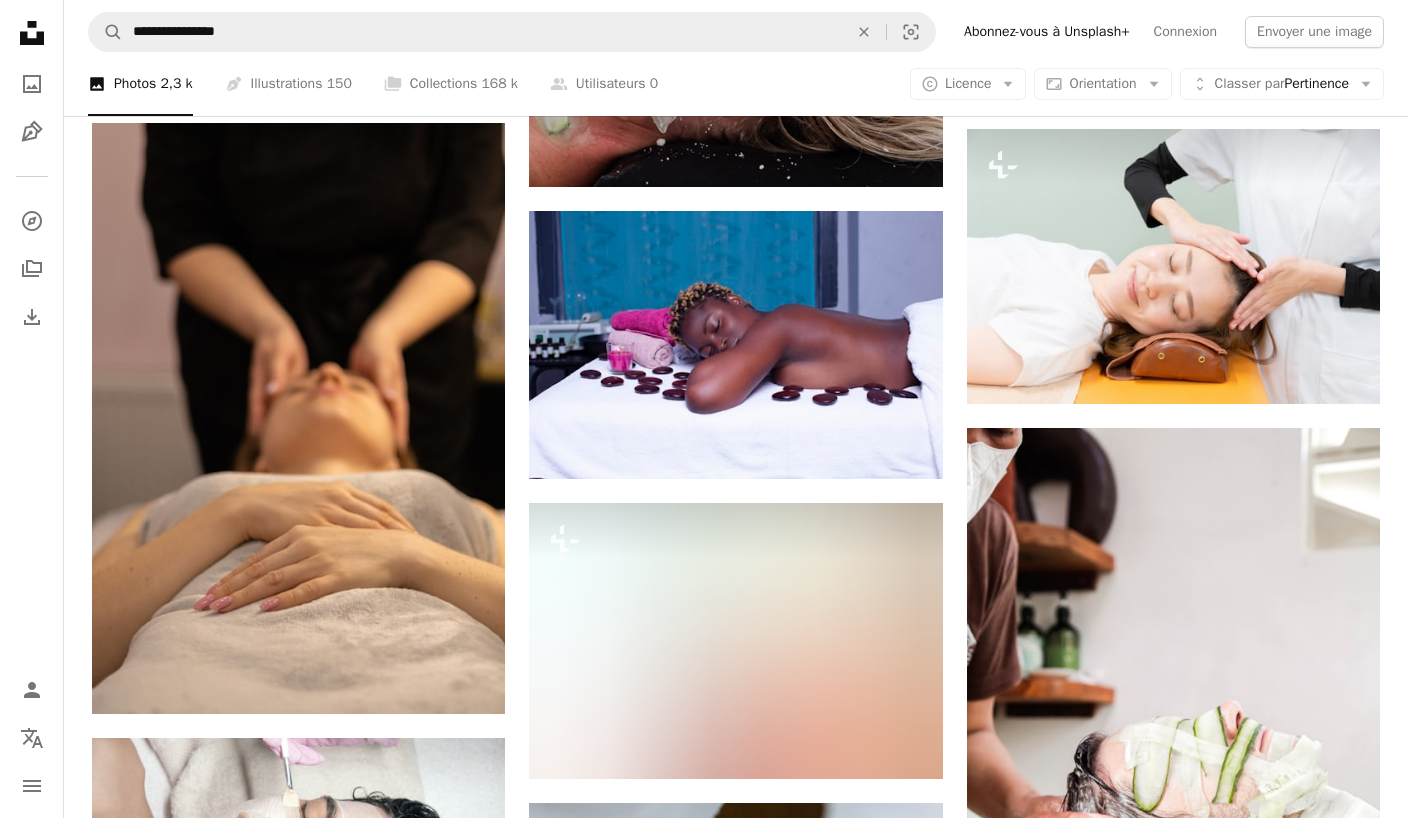 scroll, scrollTop: 2185, scrollLeft: 0, axis: vertical 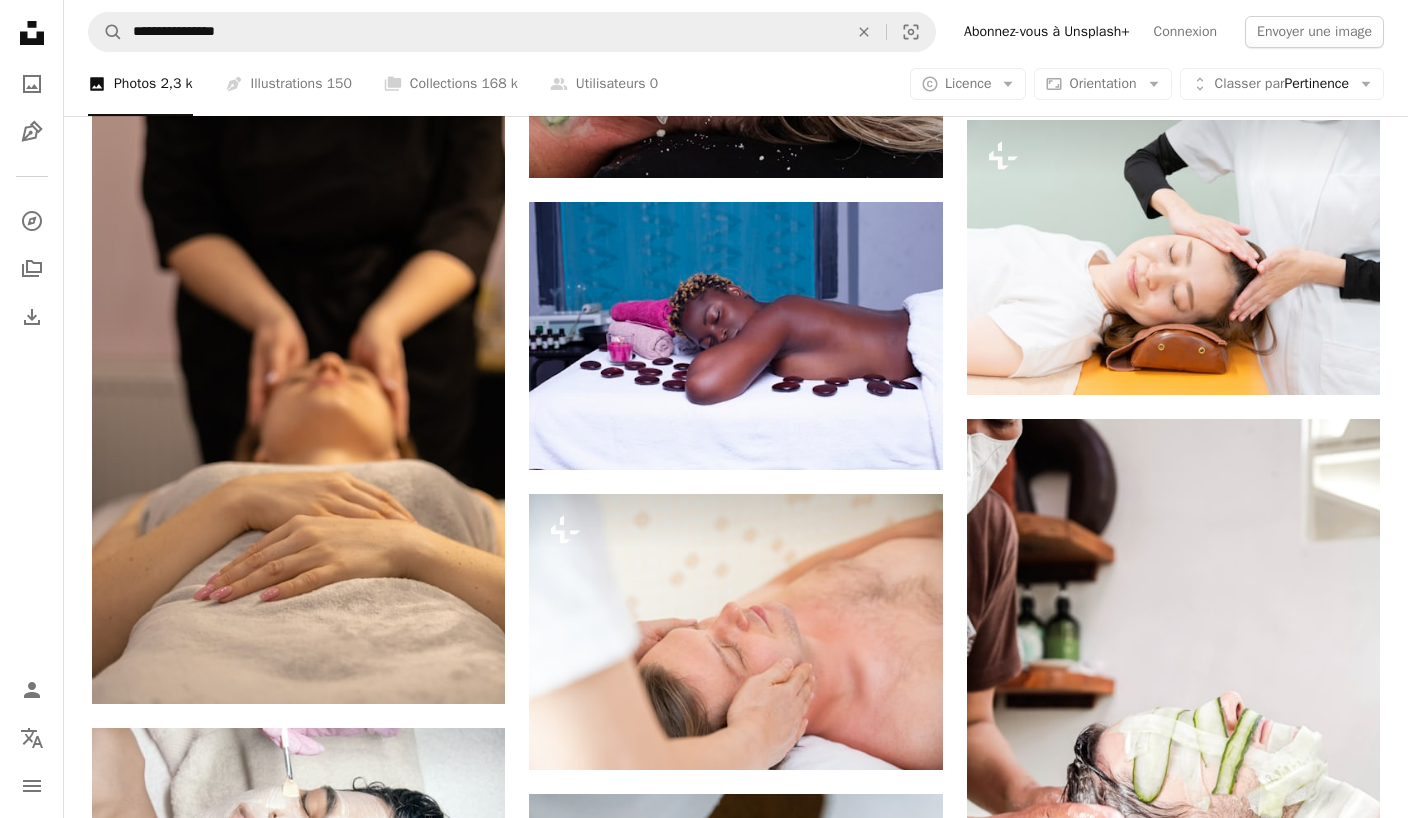 click on "Arrow pointing down" 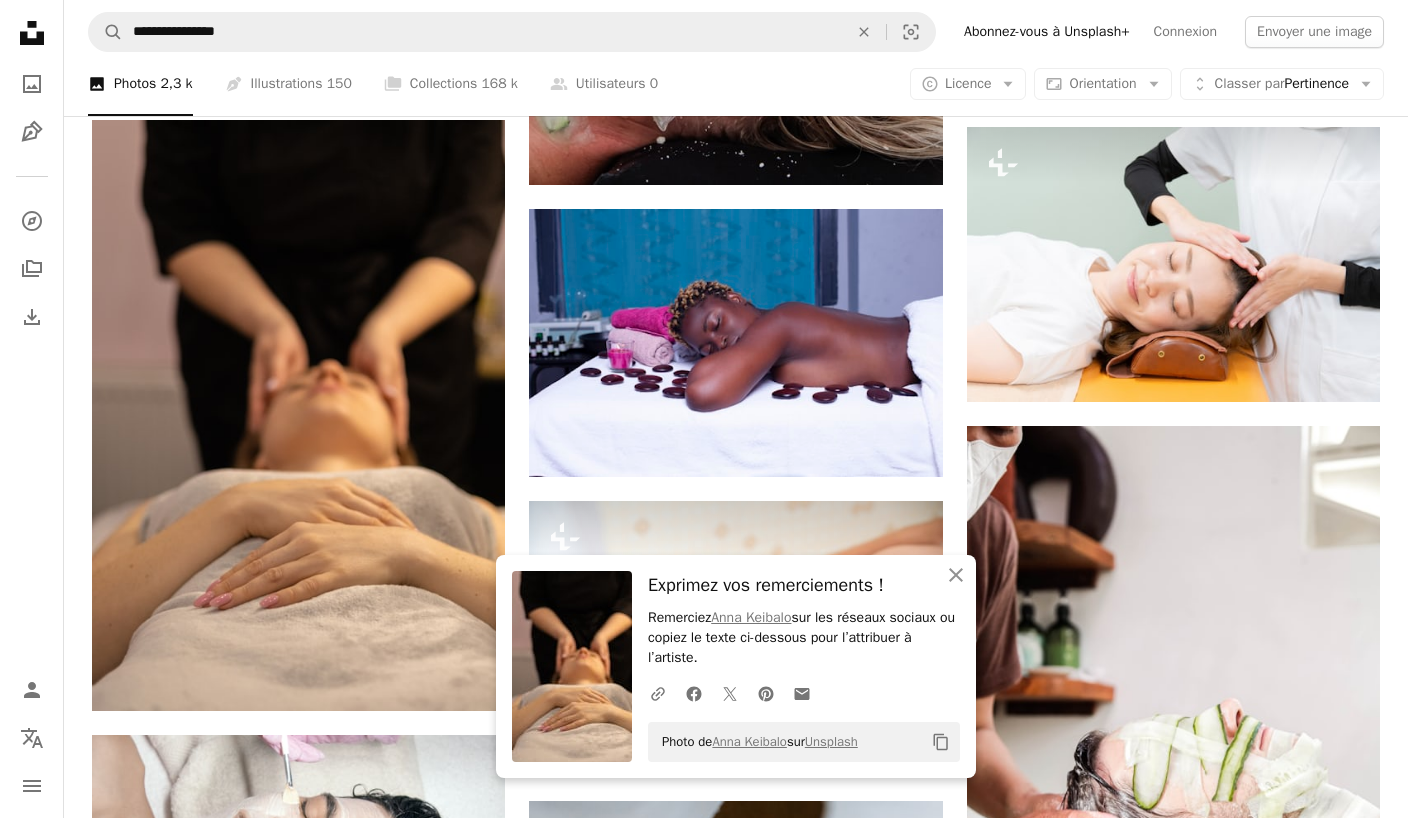 scroll, scrollTop: 2173, scrollLeft: 0, axis: vertical 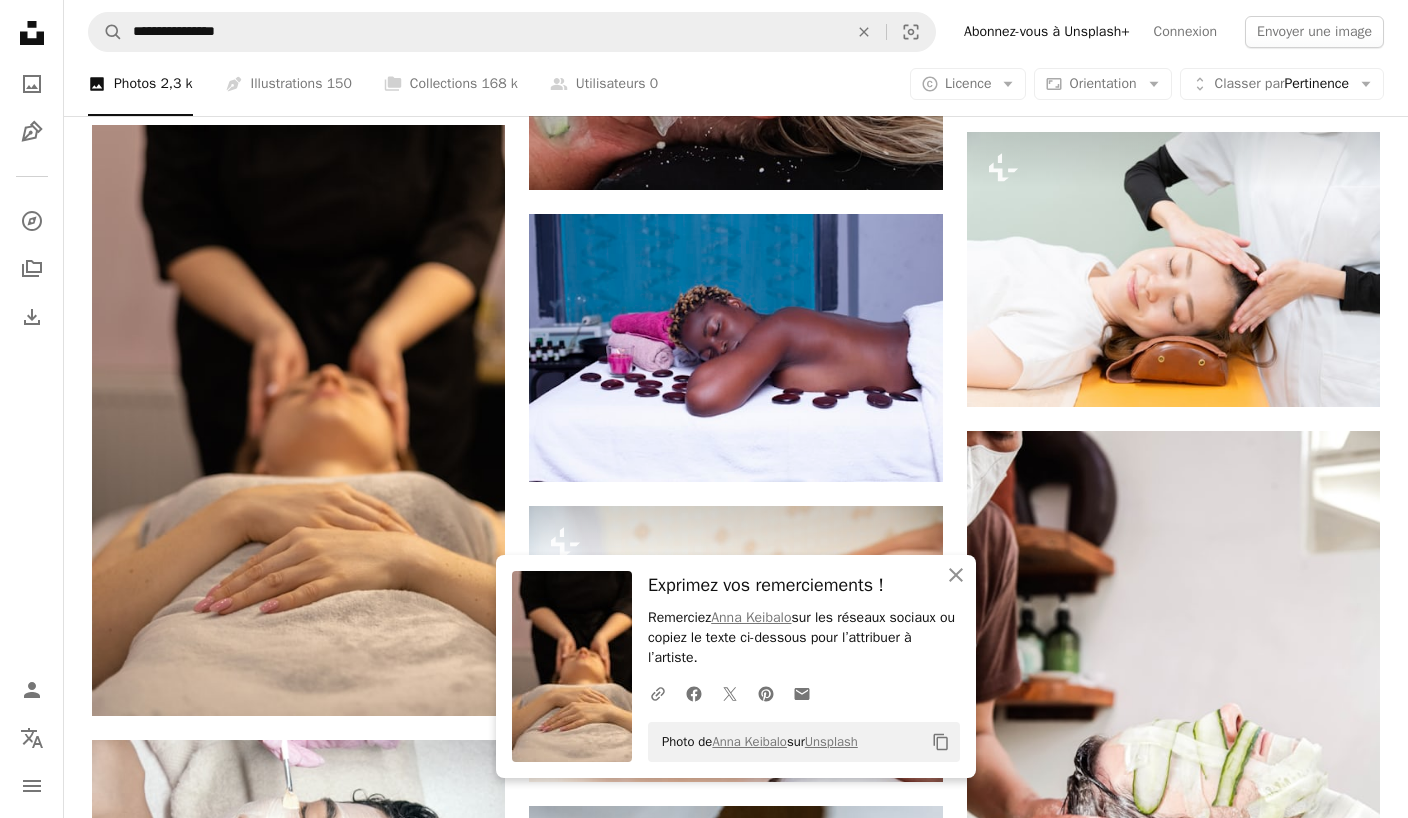 click on "A lock Télécharger" at bounding box center [1303, 371] 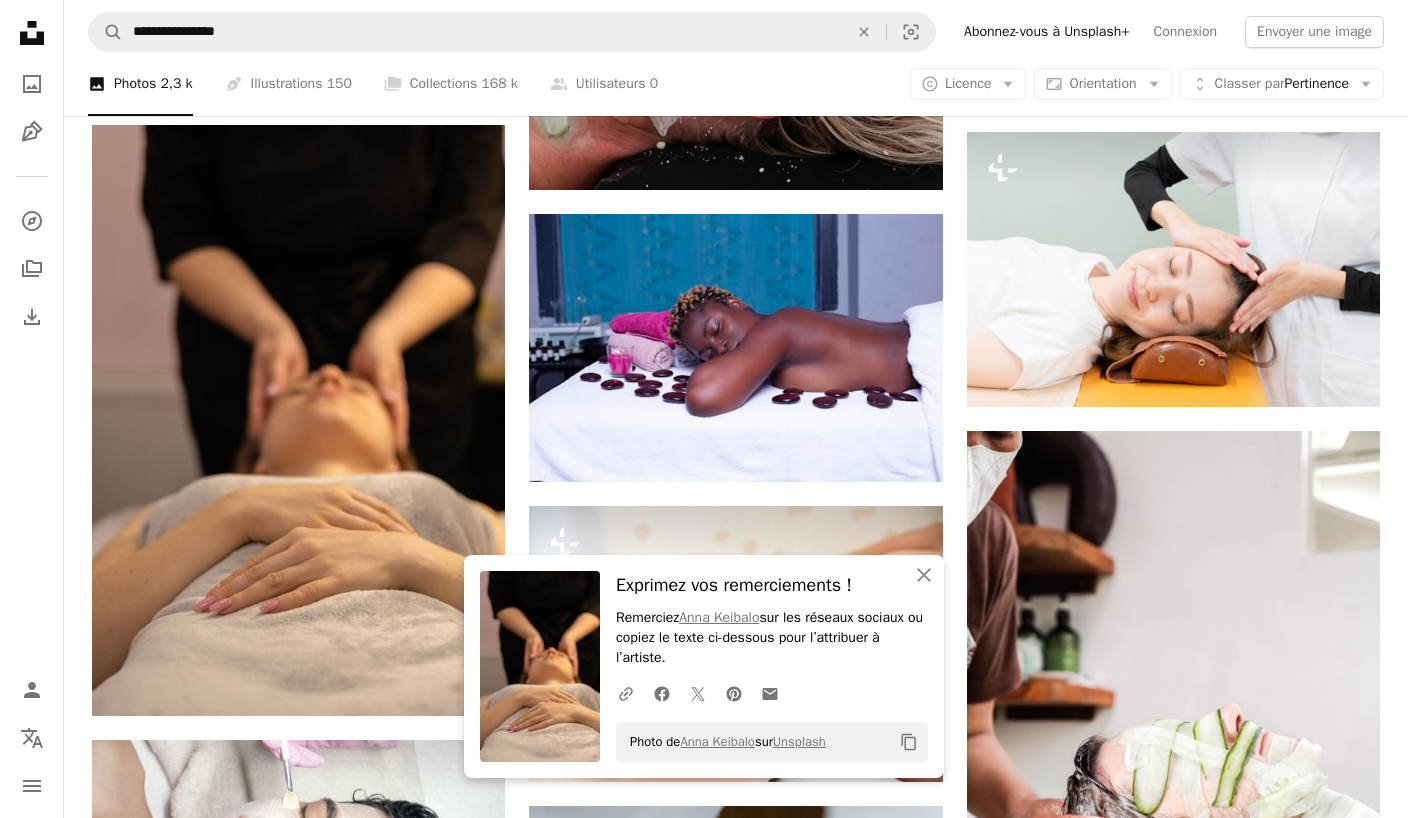 click on "Exprimez vos remerciements ! Remerciez  [FIRST] [LAST]  sur les réseaux sociaux ou copiez le texte ci-dessous pour l’attribuer à l’artiste. A URL sharing icon (chains) Facebook icon X (formerly Twitter) icon Pinterest icon An envelope Photo de  [FIRST] [LAST]  sur  Unsplash
Copy content Premium, images prêtes à l’emploi. Profitez d’un accès illimité. A plus sign Contenu ajouté chaque mois réservé aux membres A plus sign Téléchargements libres de droits illimités A plus sign Illustrations  Nouveau A plus sign Protections juridiques renforcées annuel 62 %  de réduction mensuel 16 €   6 € EUR par mois * Abonnez-vous à  Unsplash+ * Facturé à l’avance en cas de paiement annuel  72 € Plus les taxes applicables. Renouvellement automatique. Annuler à tout moment." at bounding box center [704, 3021] 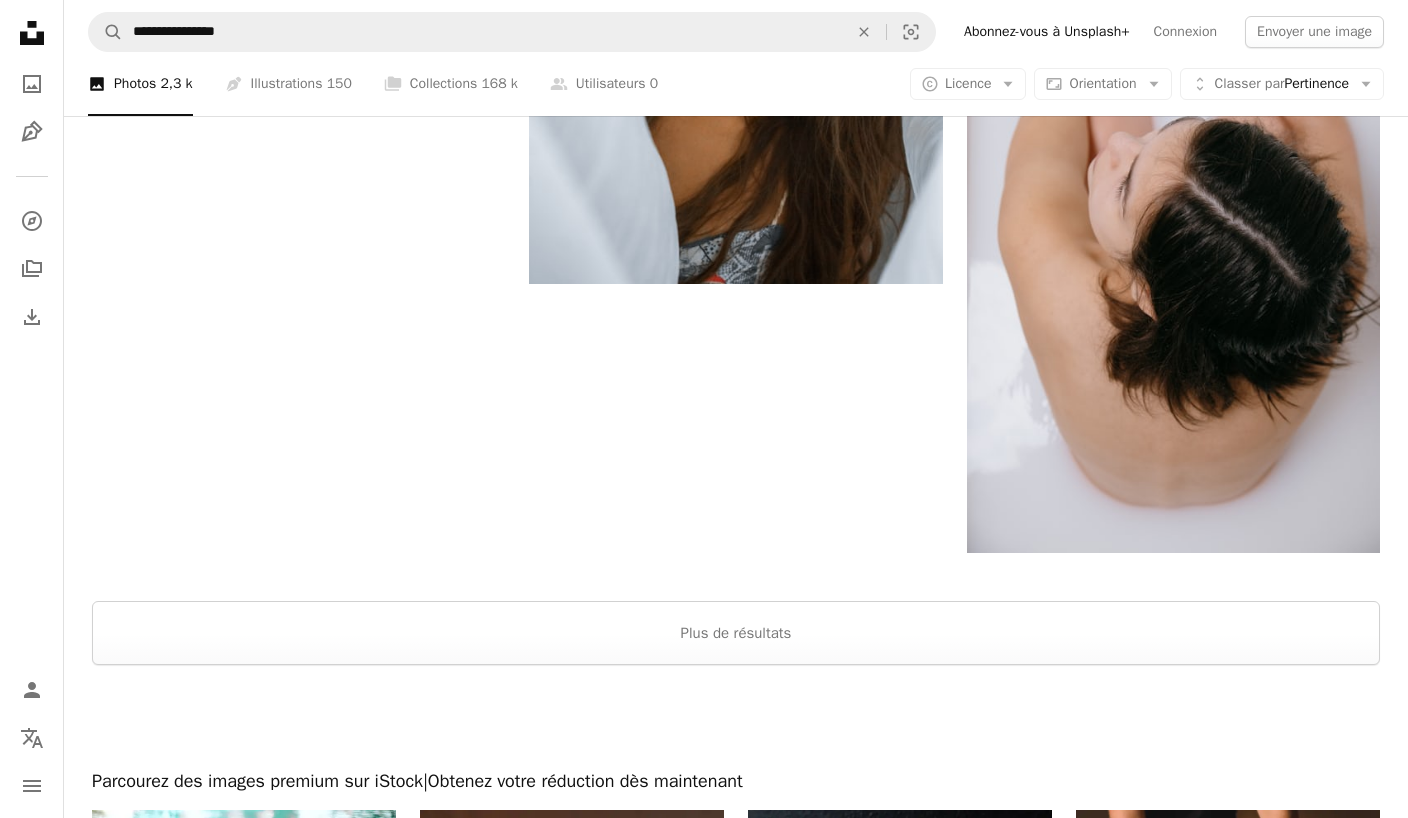 click on "Plus de résultats" at bounding box center (736, 633) 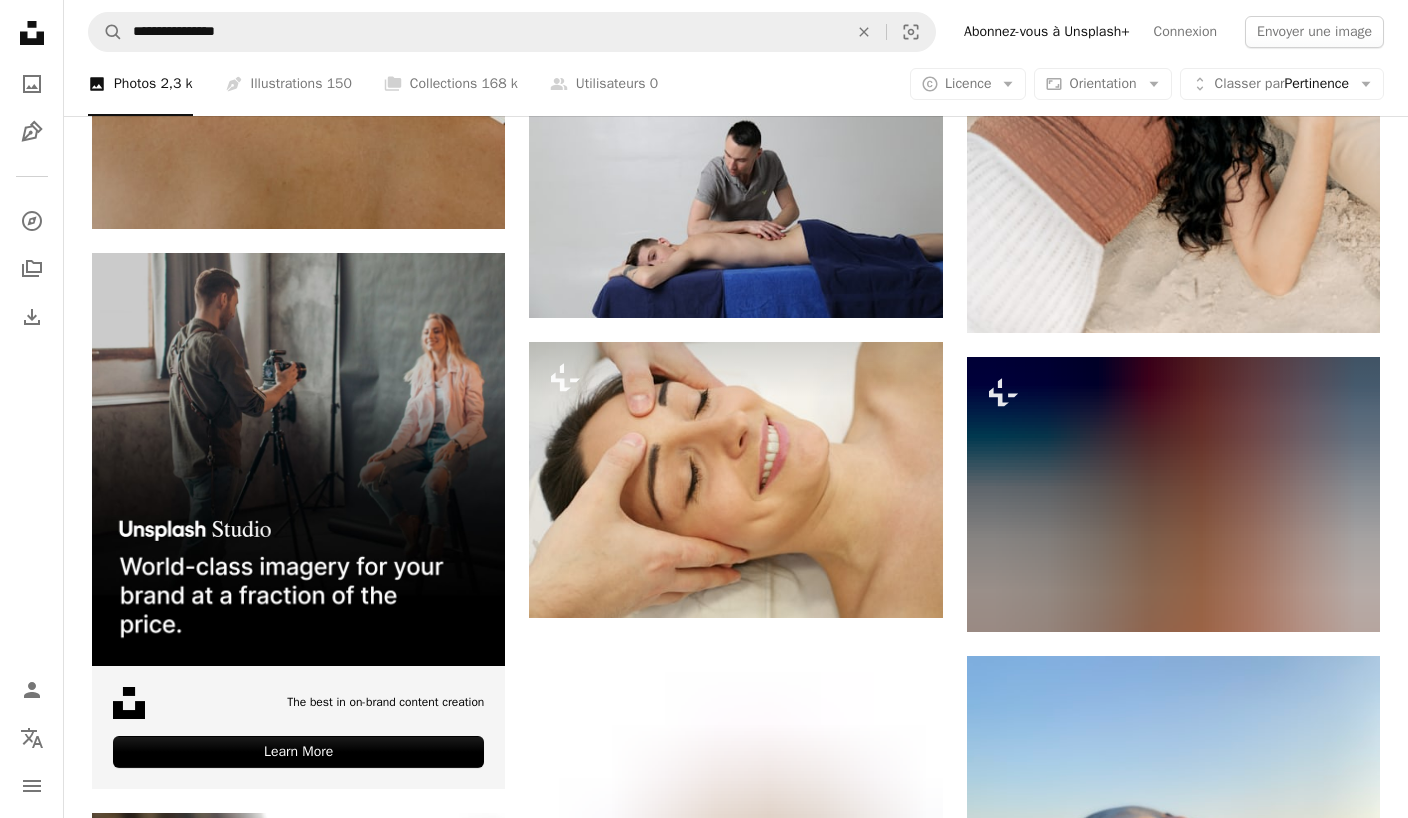 scroll, scrollTop: 4838, scrollLeft: 0, axis: vertical 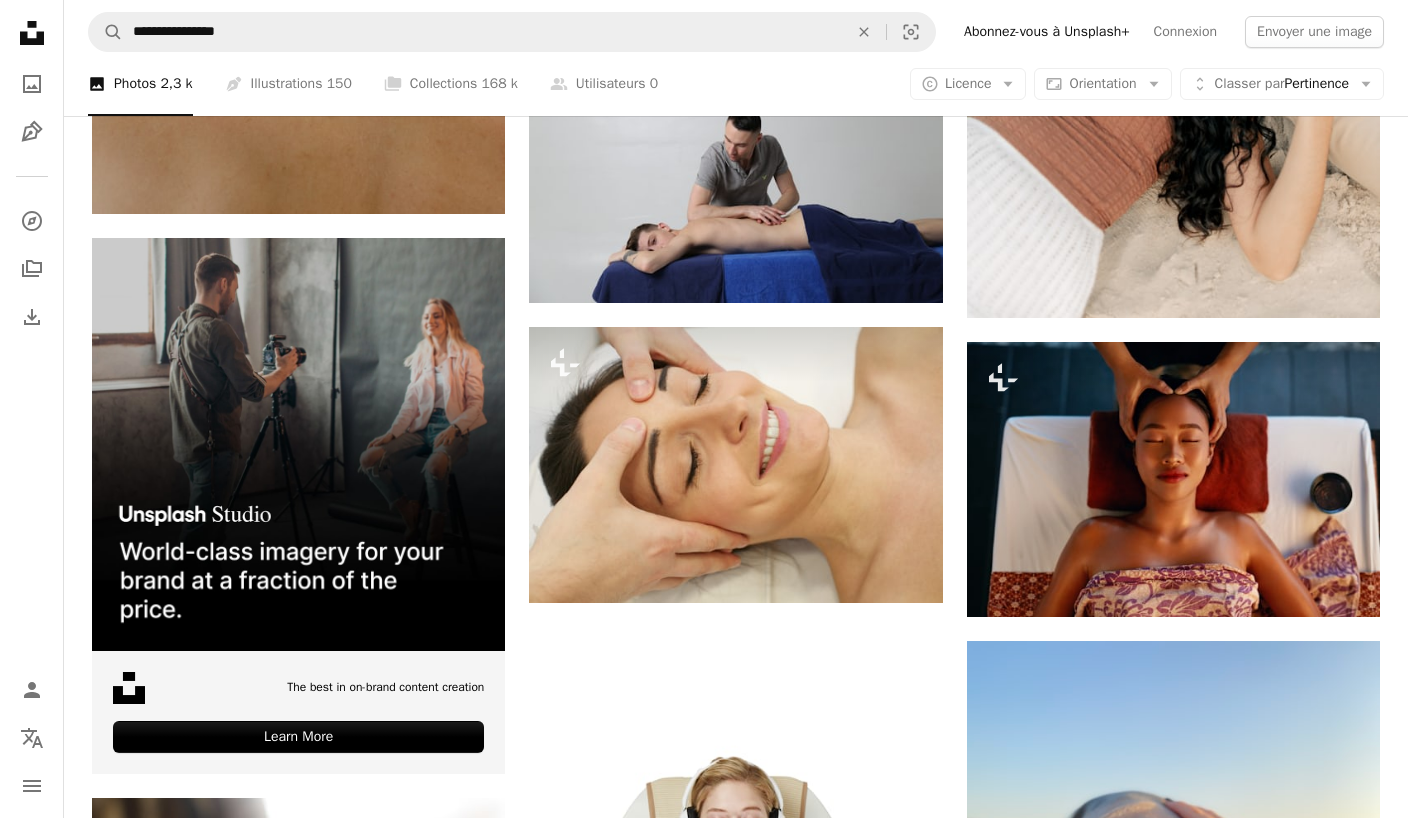click on "A lock Télécharger" at bounding box center [866, 567] 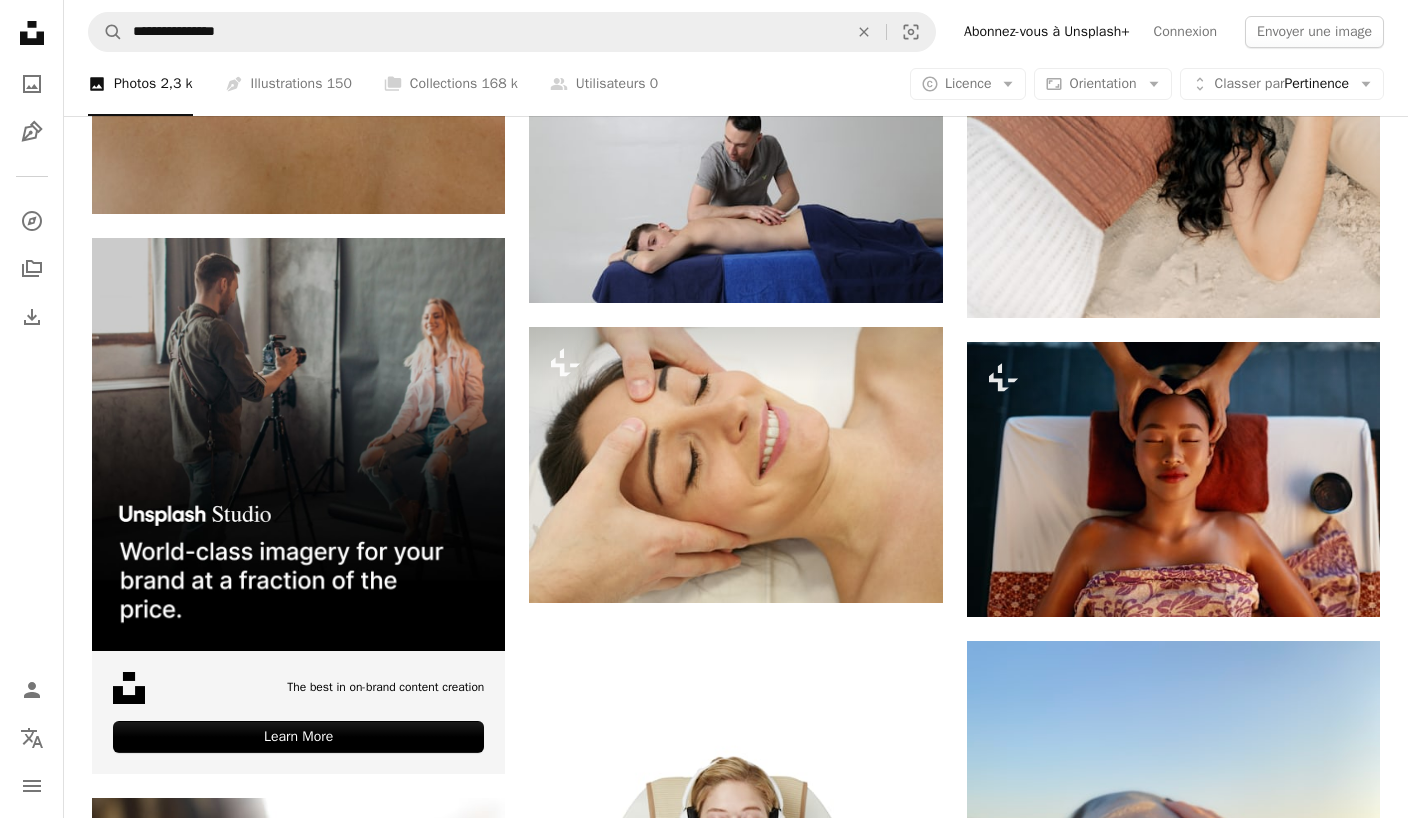 click on "An X shape Premium, images prêtes à l’emploi. Profitez d’un accès illimité. A plus sign Contenu ajouté chaque mois réservé aux membres A plus sign Téléchargements libres de droits illimités A plus sign Illustrations  Nouveau A plus sign Protections juridiques renforcées annuel 62 %  de réduction mensuel 16 €   6 € EUR par mois * Abonnez-vous à  Unsplash+ * Facturé à l’avance en cas de paiement annuel  72 € Plus les taxes applicables. Renouvellement automatique. Annuler à tout moment." at bounding box center (704, 5895) 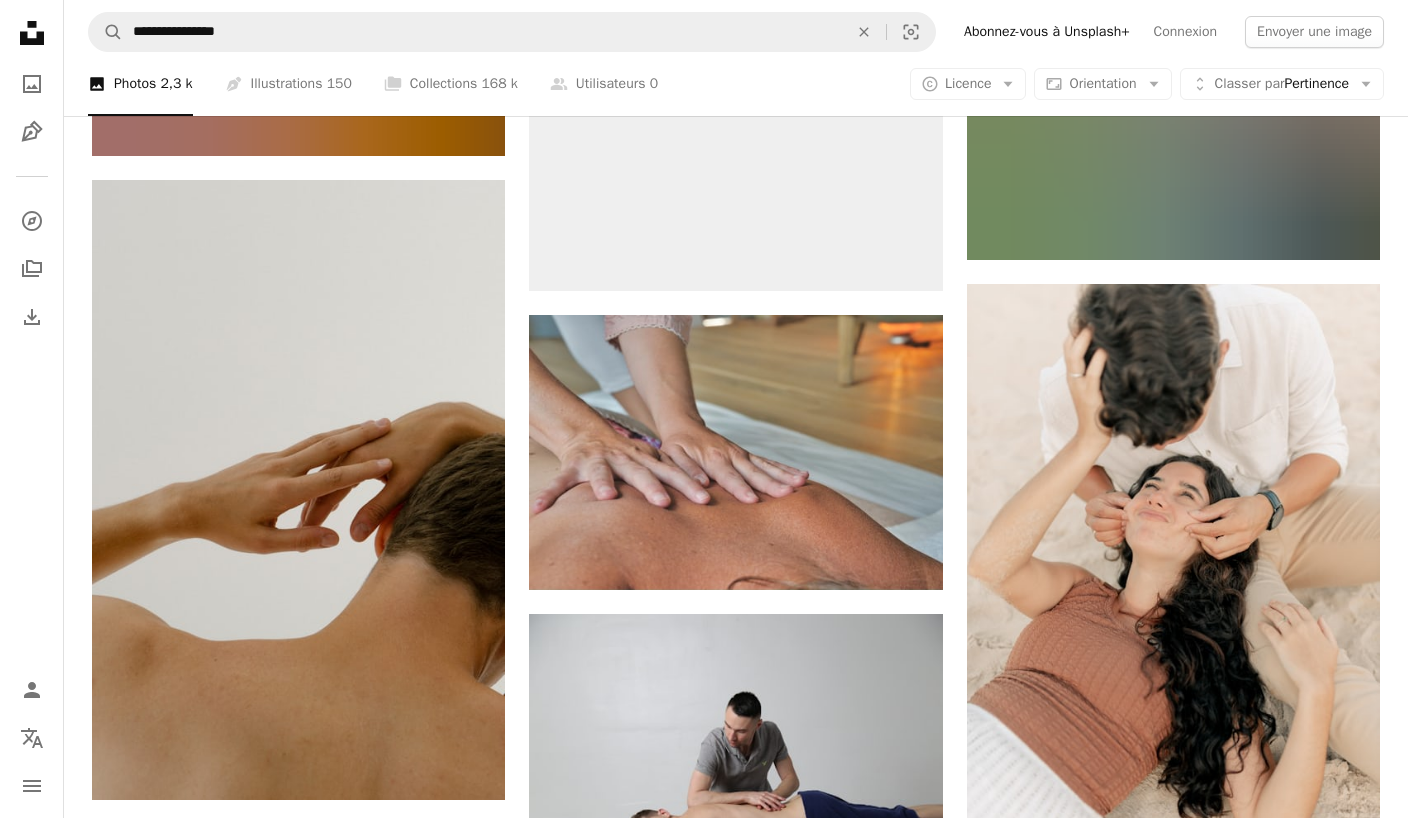 scroll, scrollTop: 4254, scrollLeft: 0, axis: vertical 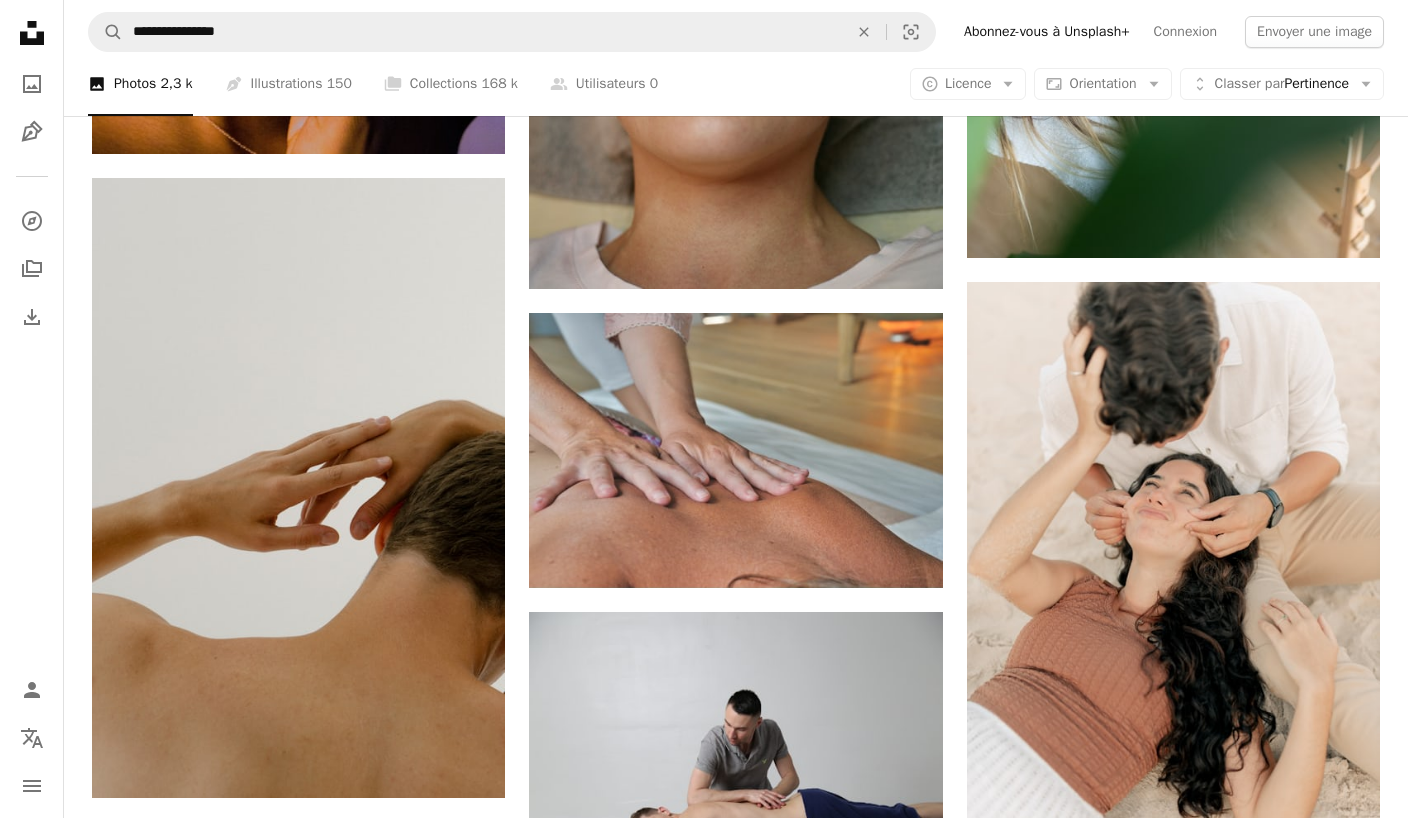 click on "Licence" at bounding box center [968, 83] 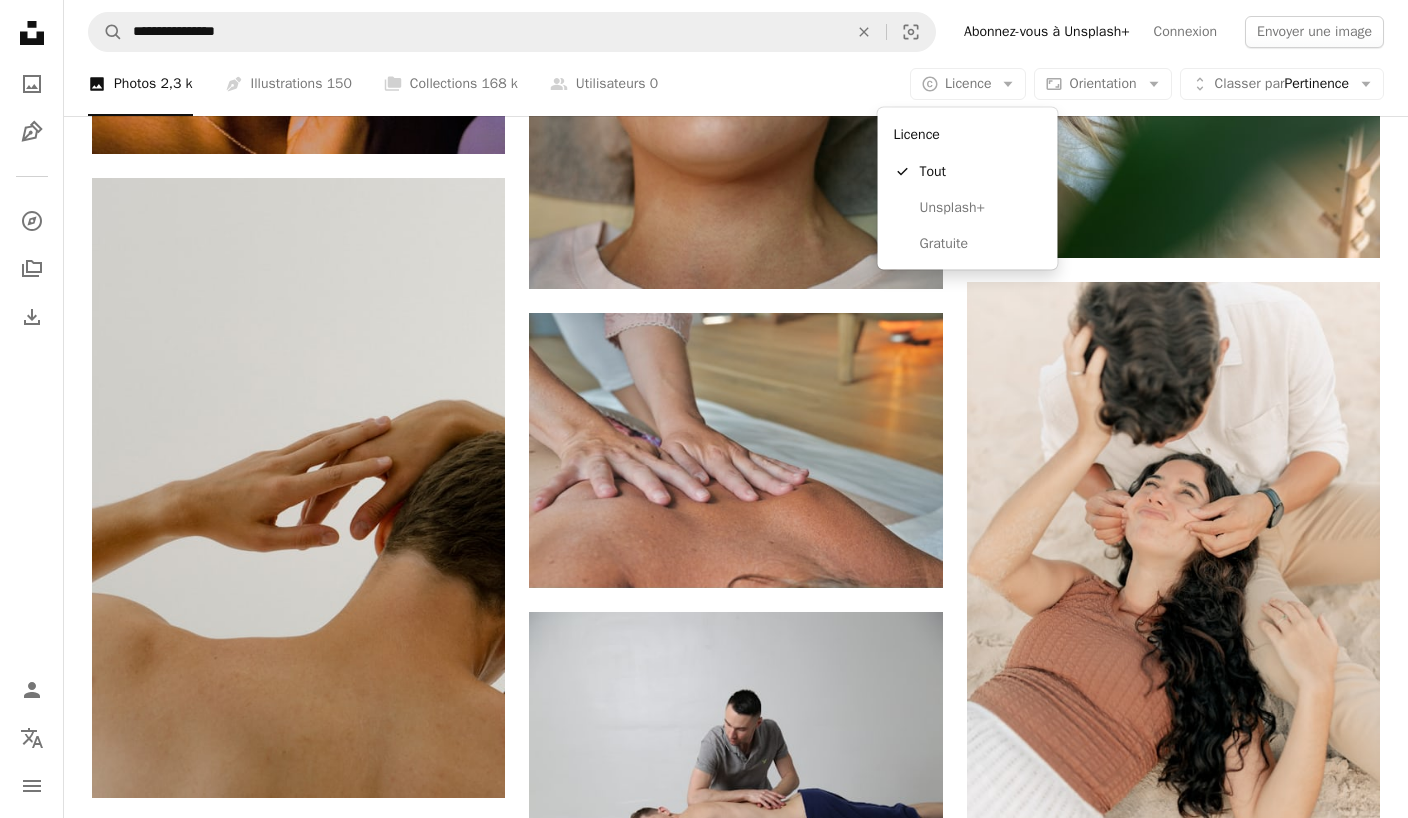 click on "Gratuite" at bounding box center [981, 243] 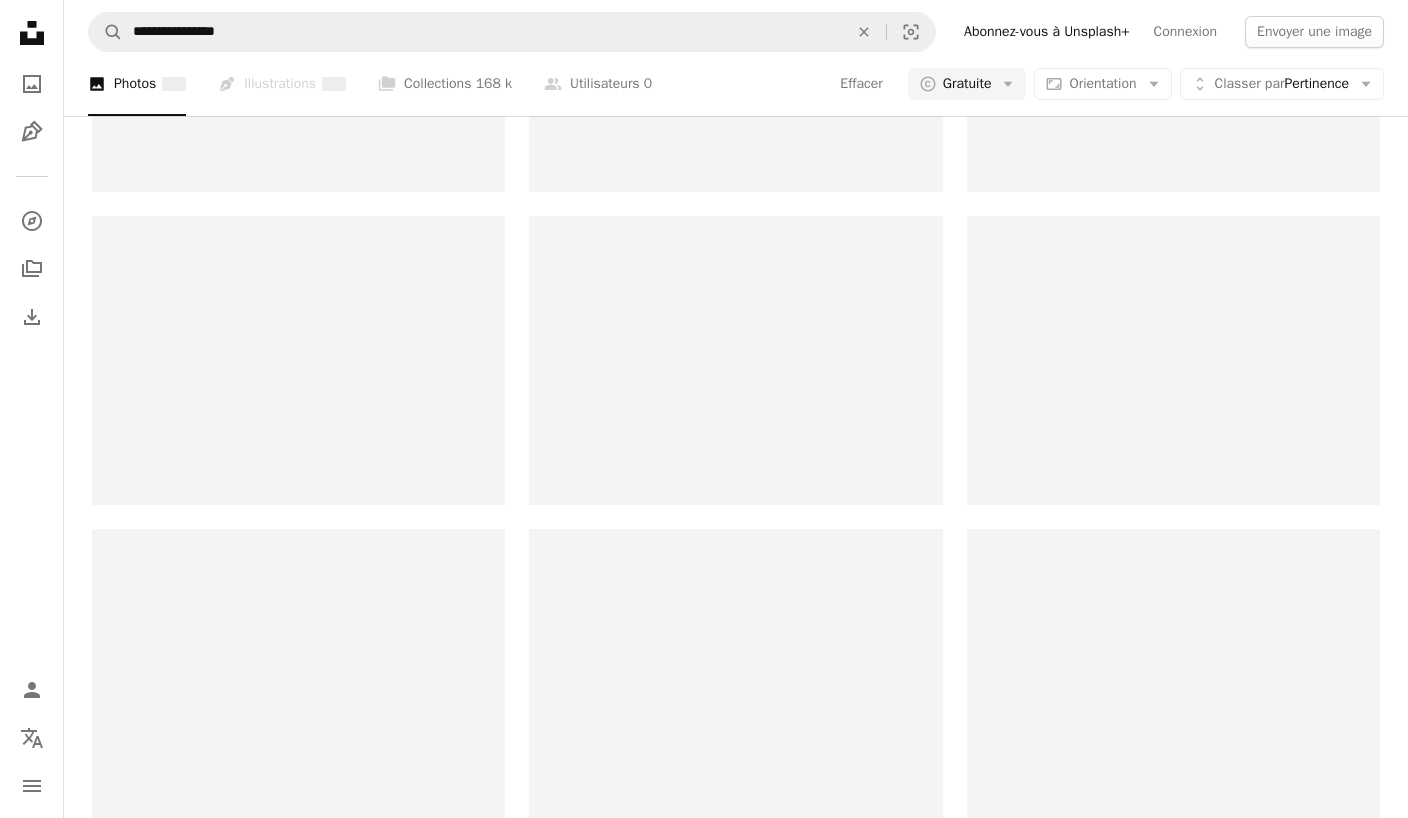 scroll, scrollTop: 0, scrollLeft: 0, axis: both 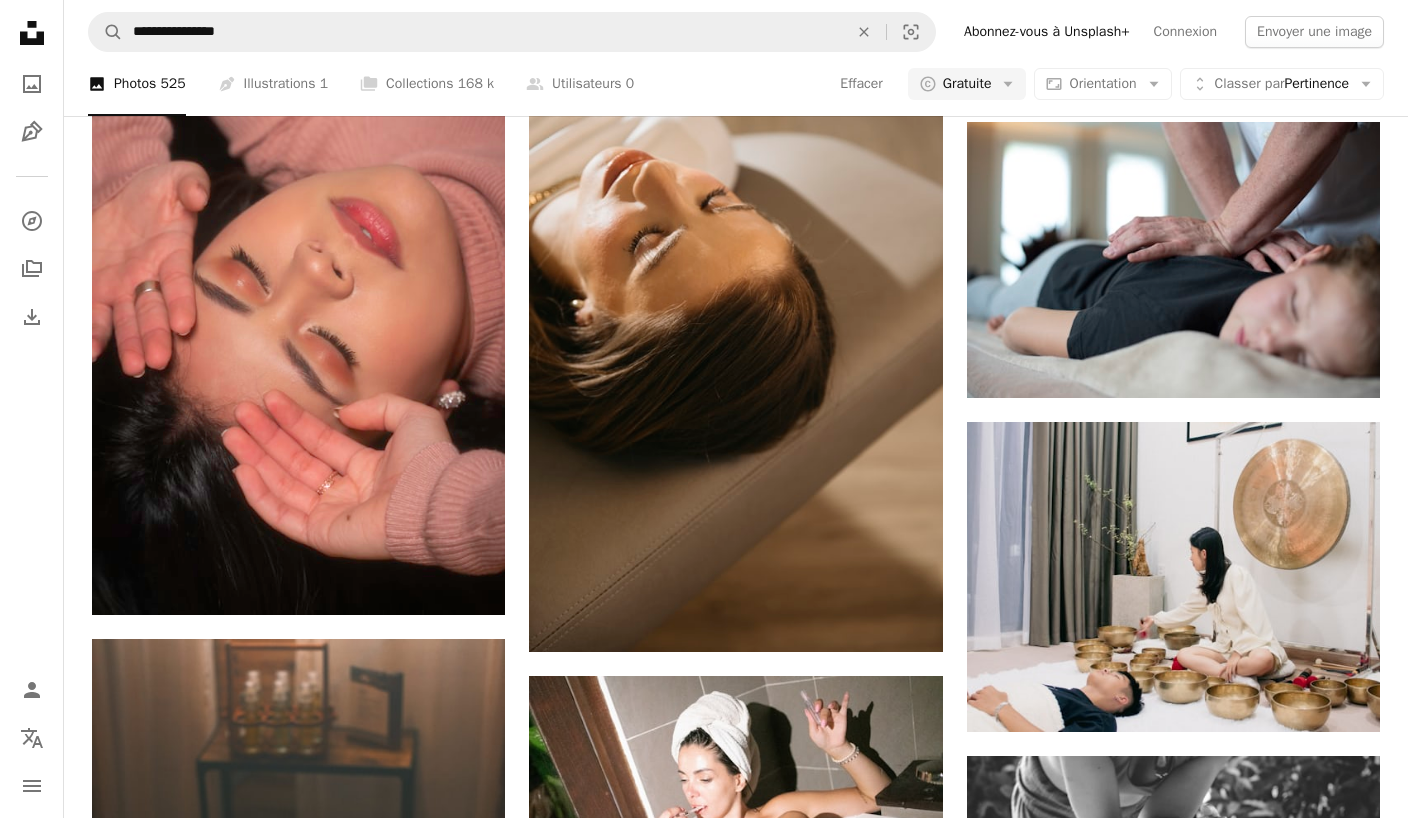 click on "Arrow pointing down" 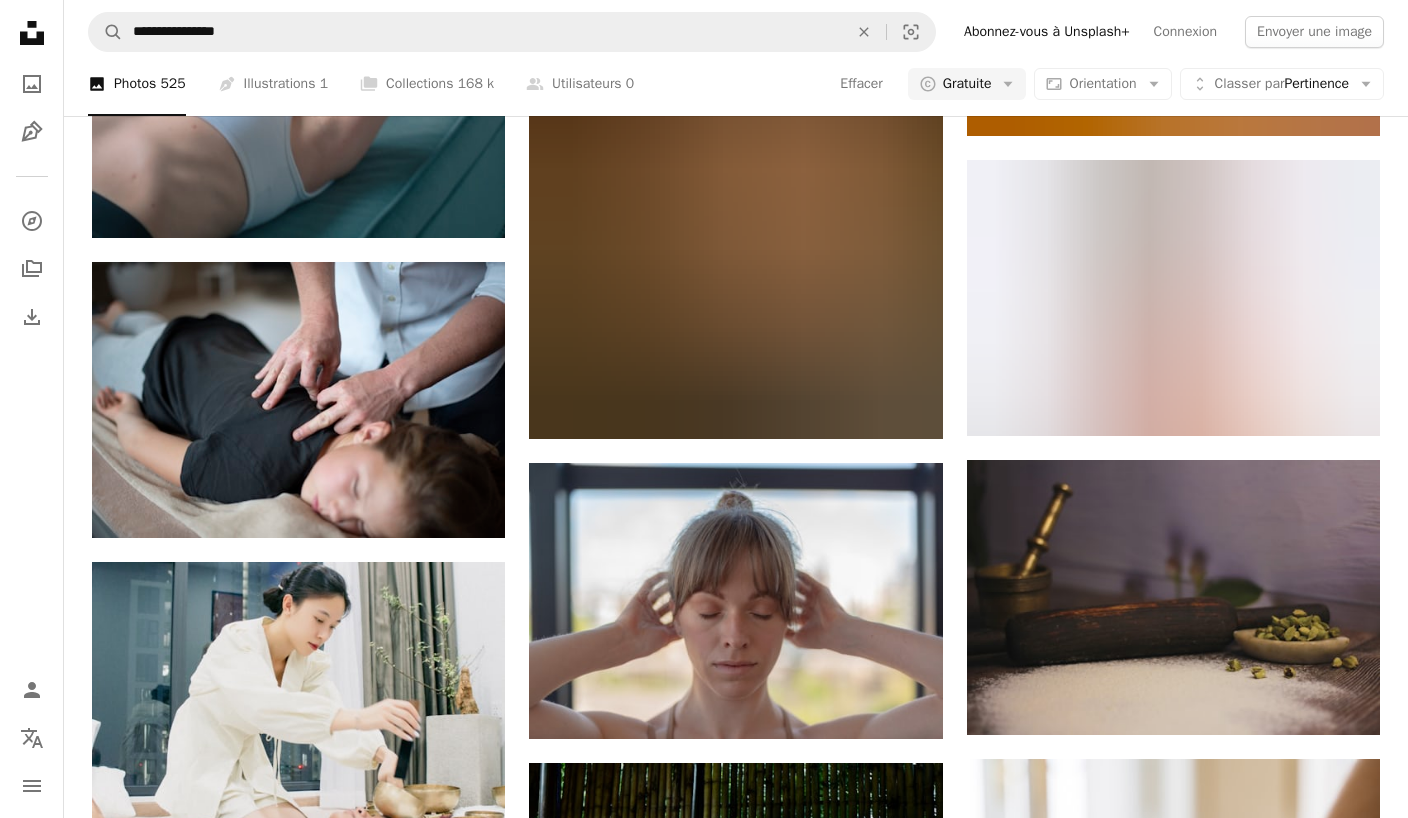 scroll, scrollTop: 10884, scrollLeft: 0, axis: vertical 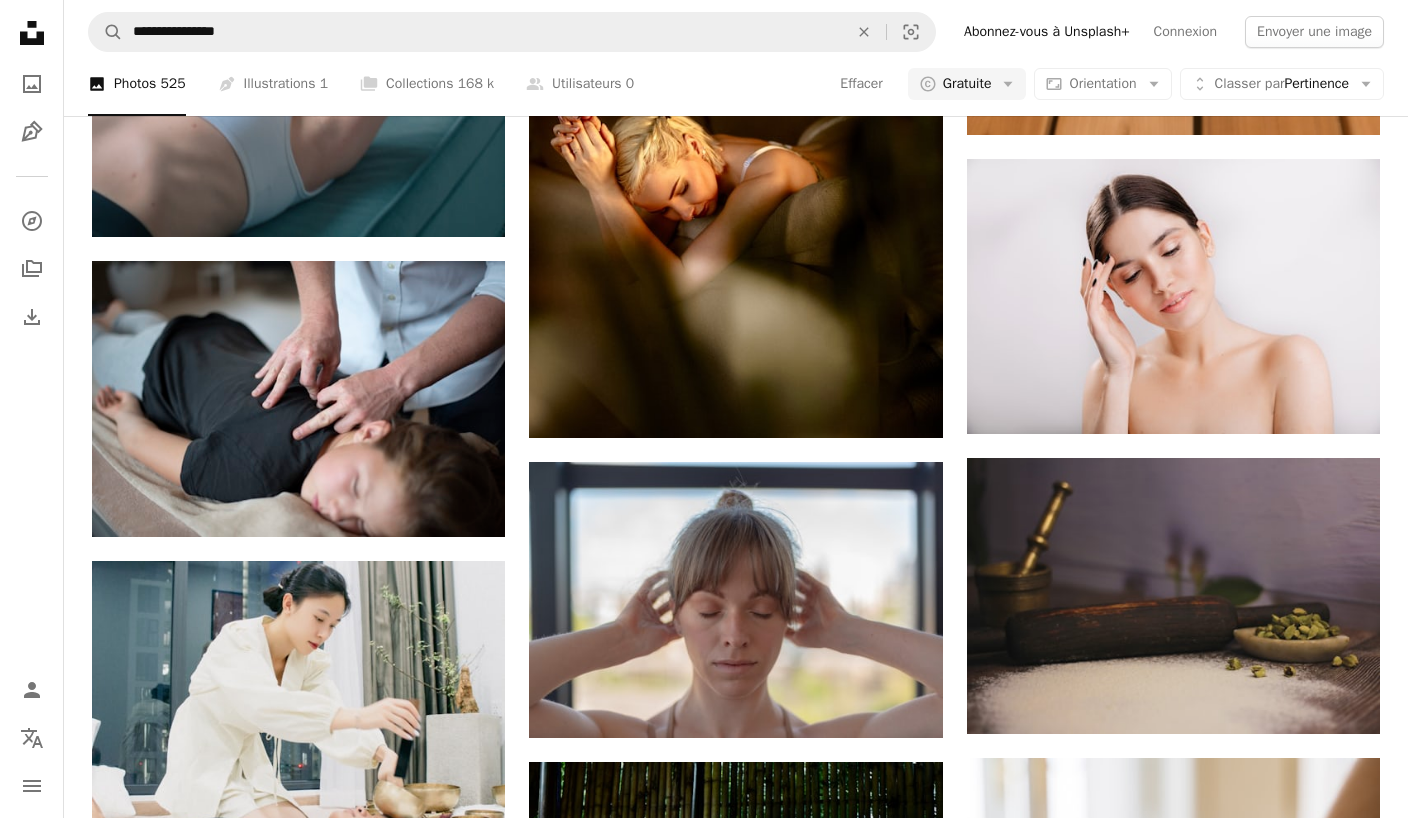 click on "Arrow pointing down" at bounding box center (1340, 398) 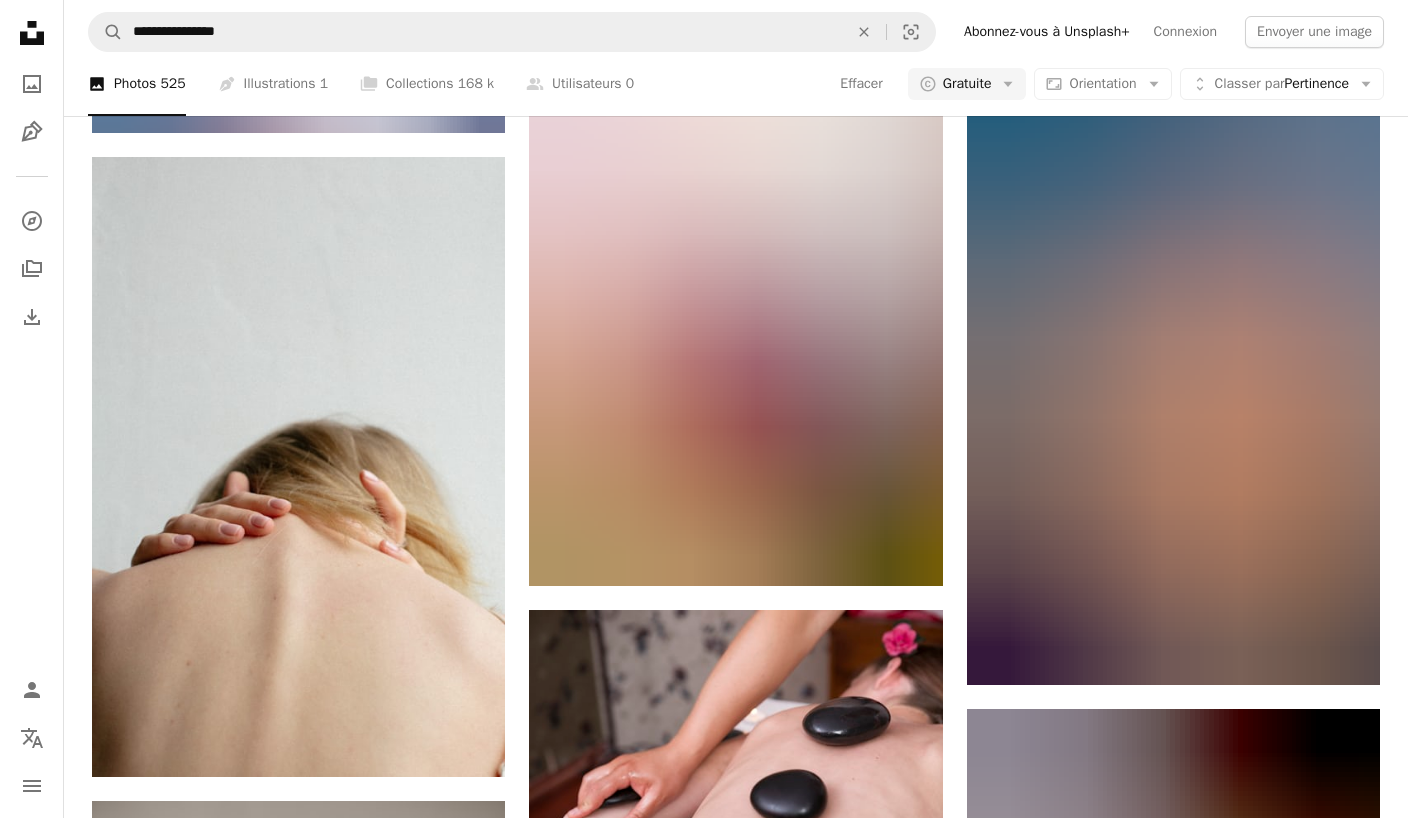 scroll, scrollTop: 12828, scrollLeft: 0, axis: vertical 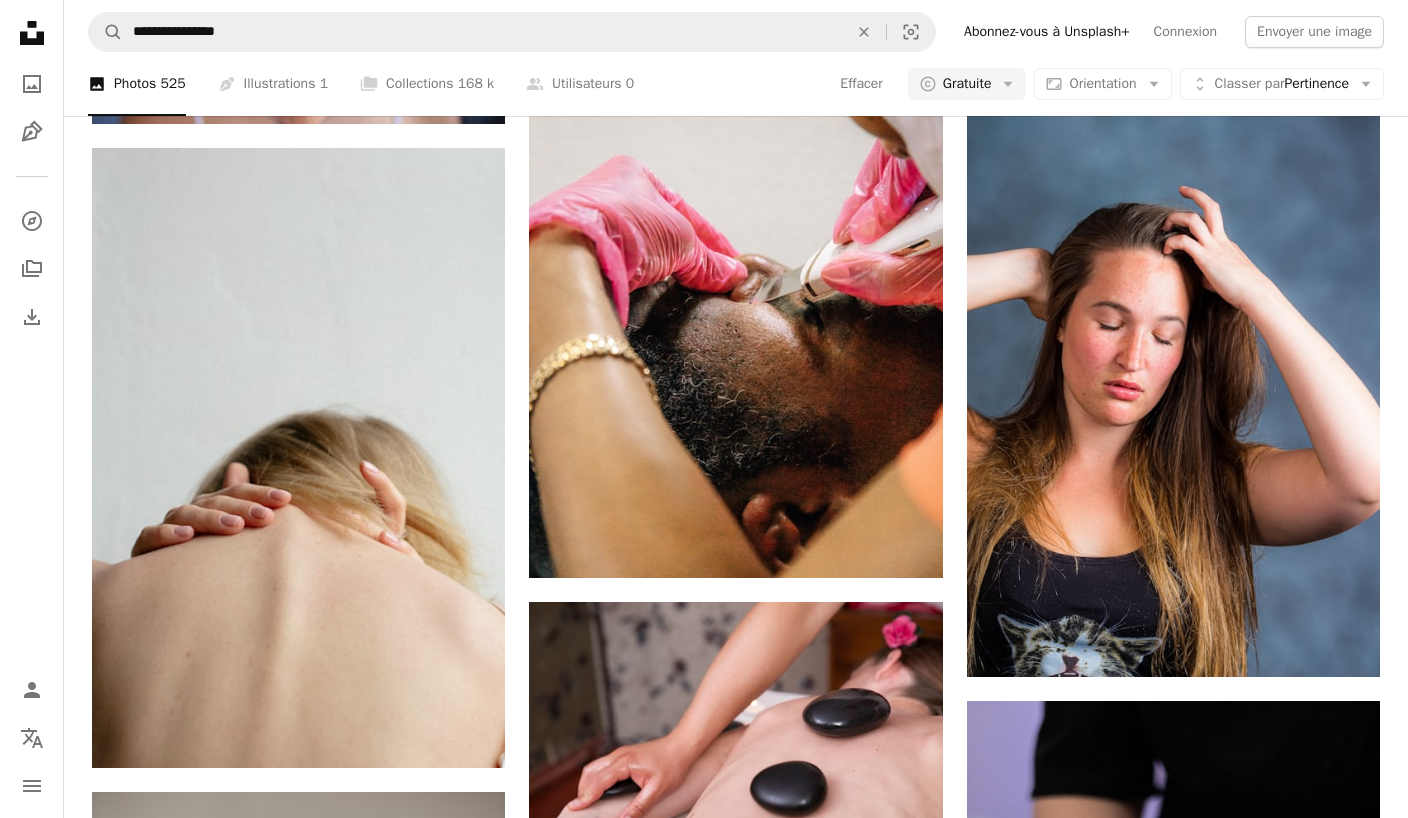 click on "An X shape" at bounding box center (864, 32) 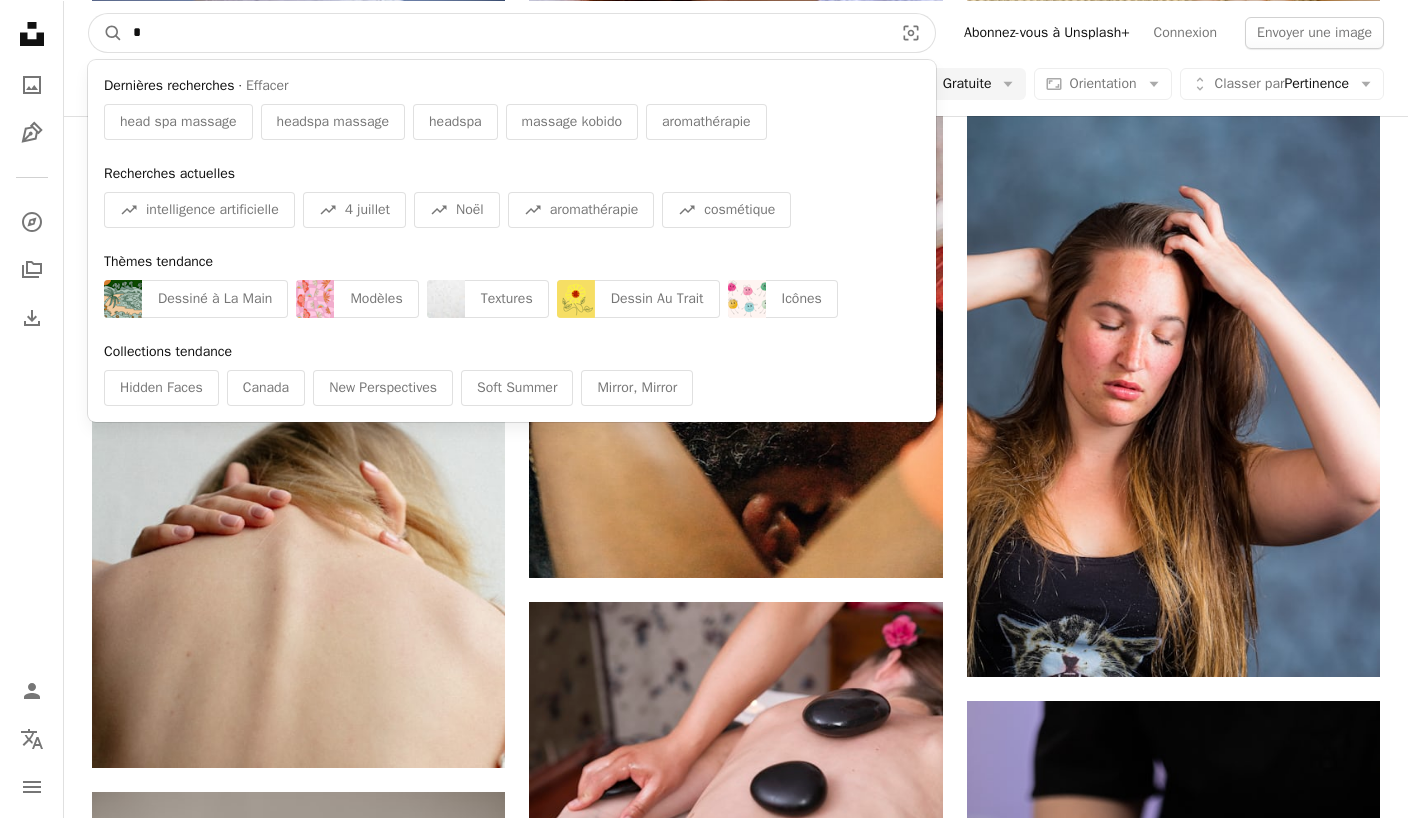 scroll, scrollTop: 12827, scrollLeft: 0, axis: vertical 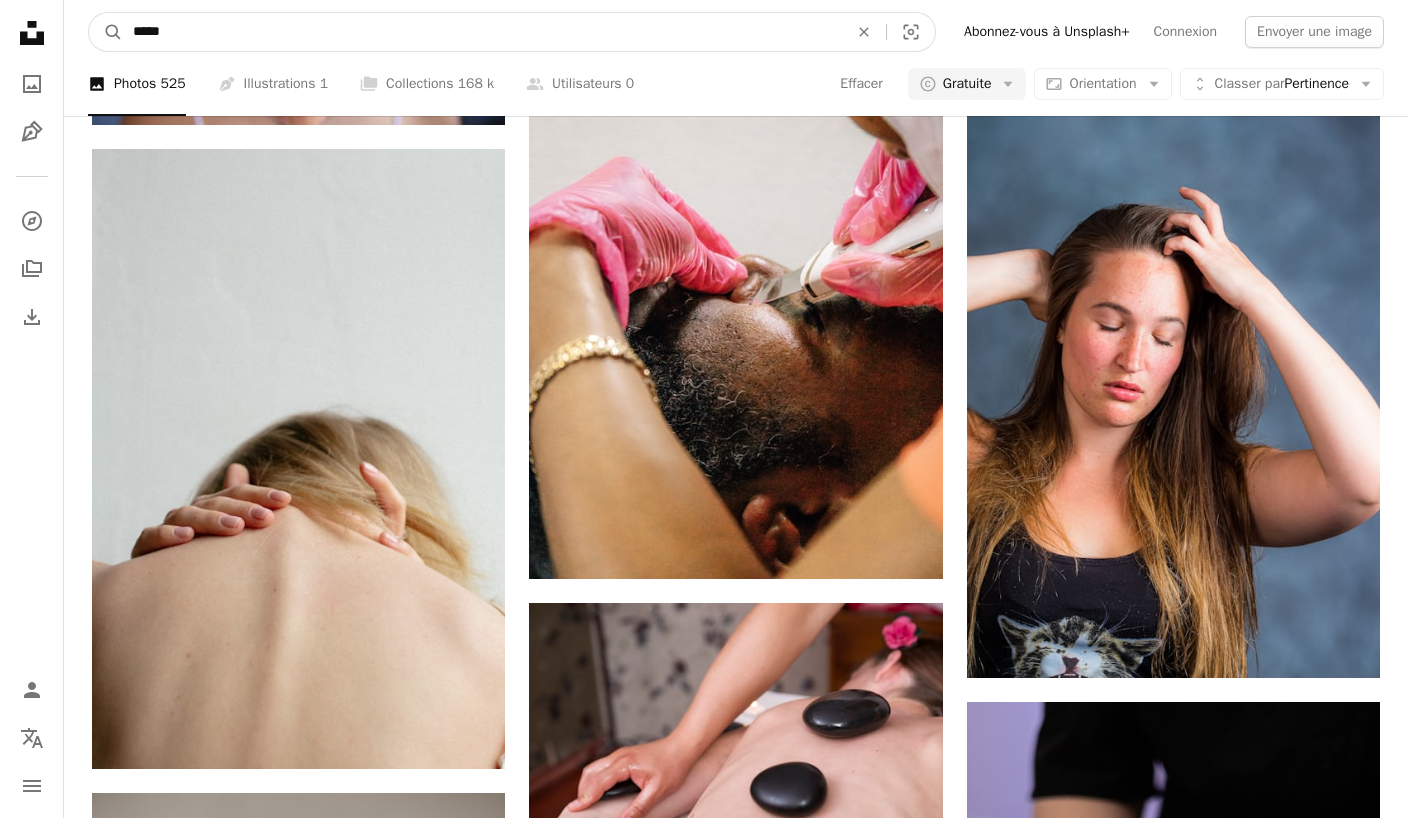 type on "*****" 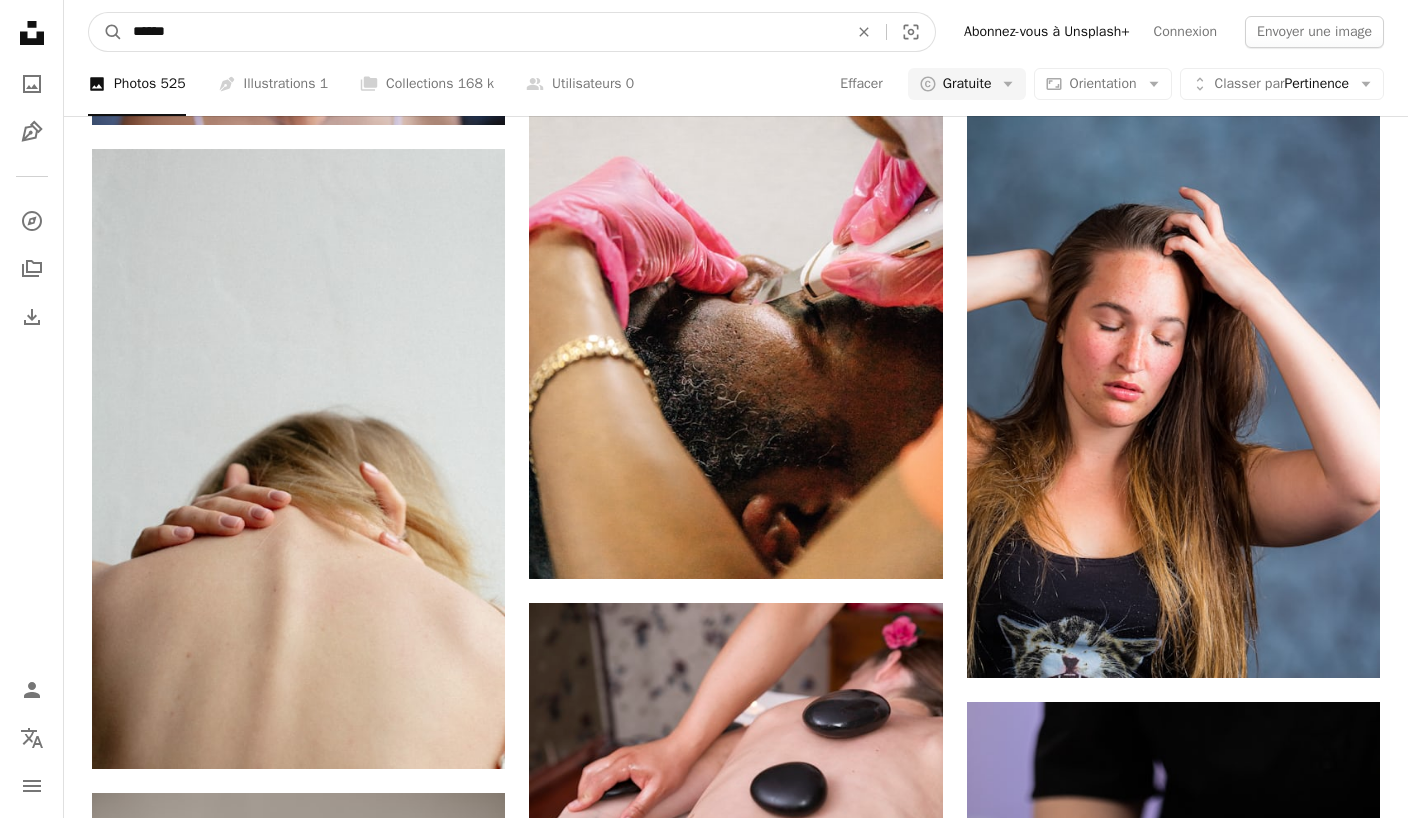 click on "A magnifying glass" at bounding box center [106, 32] 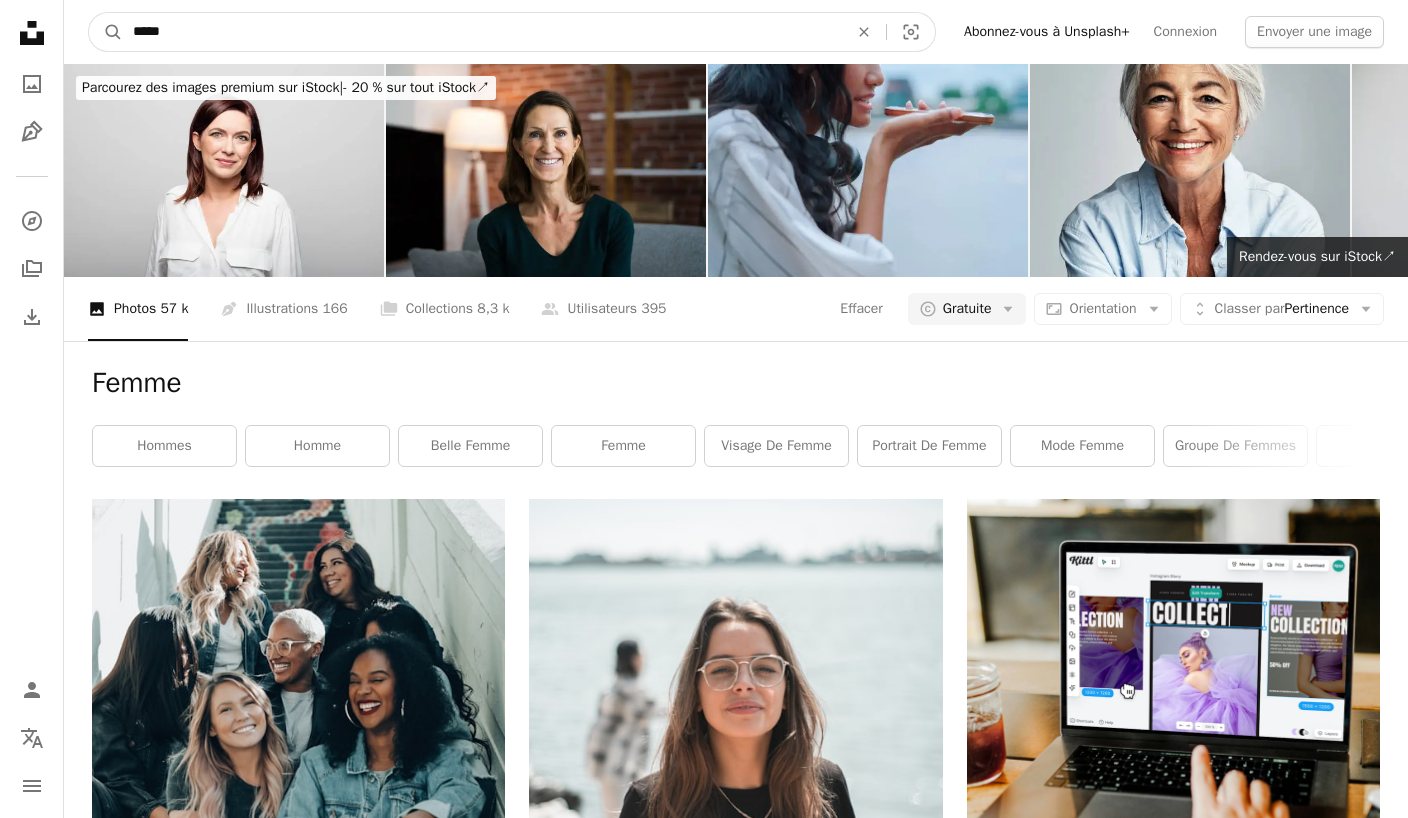 click on "*****" at bounding box center (482, 32) 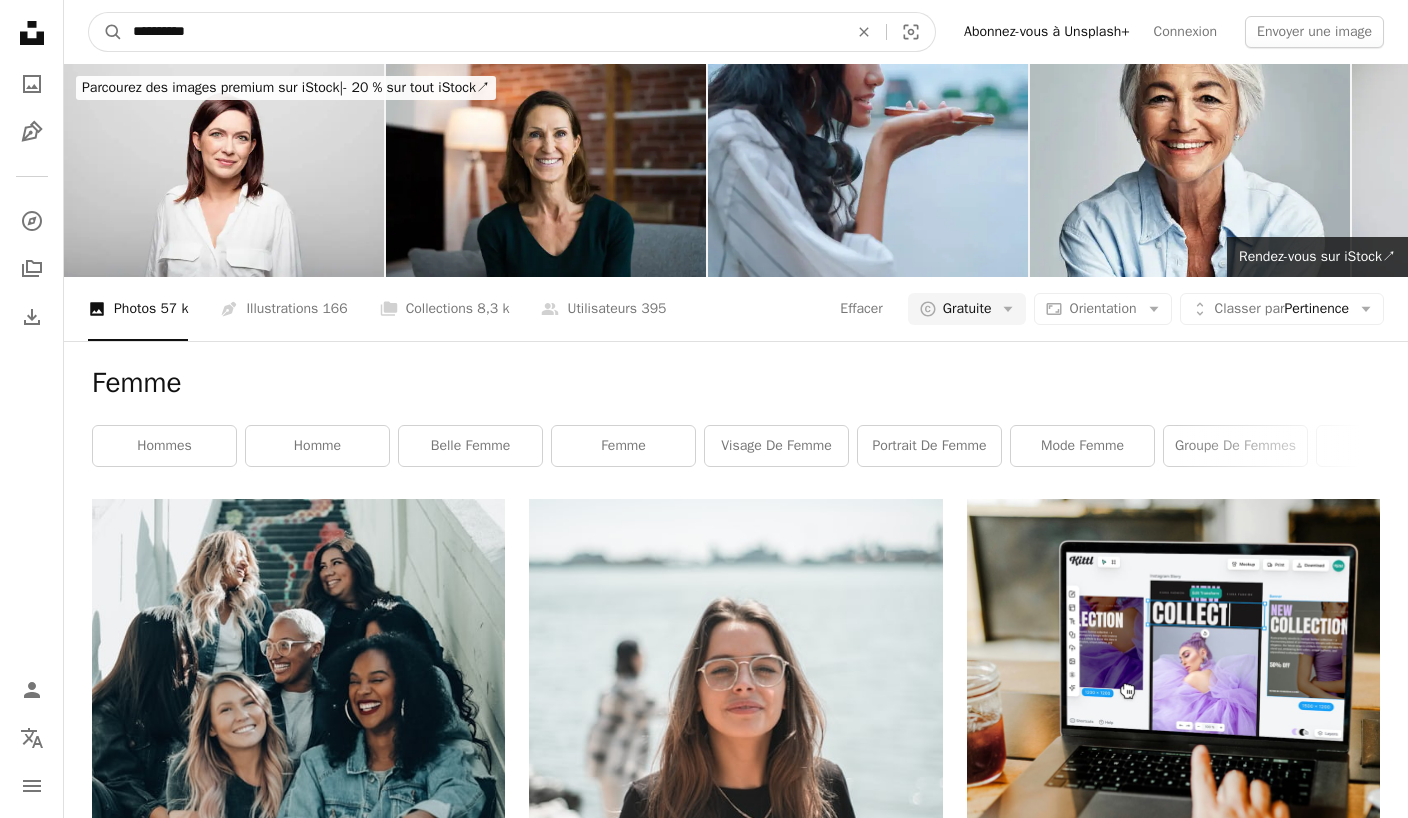 type on "**********" 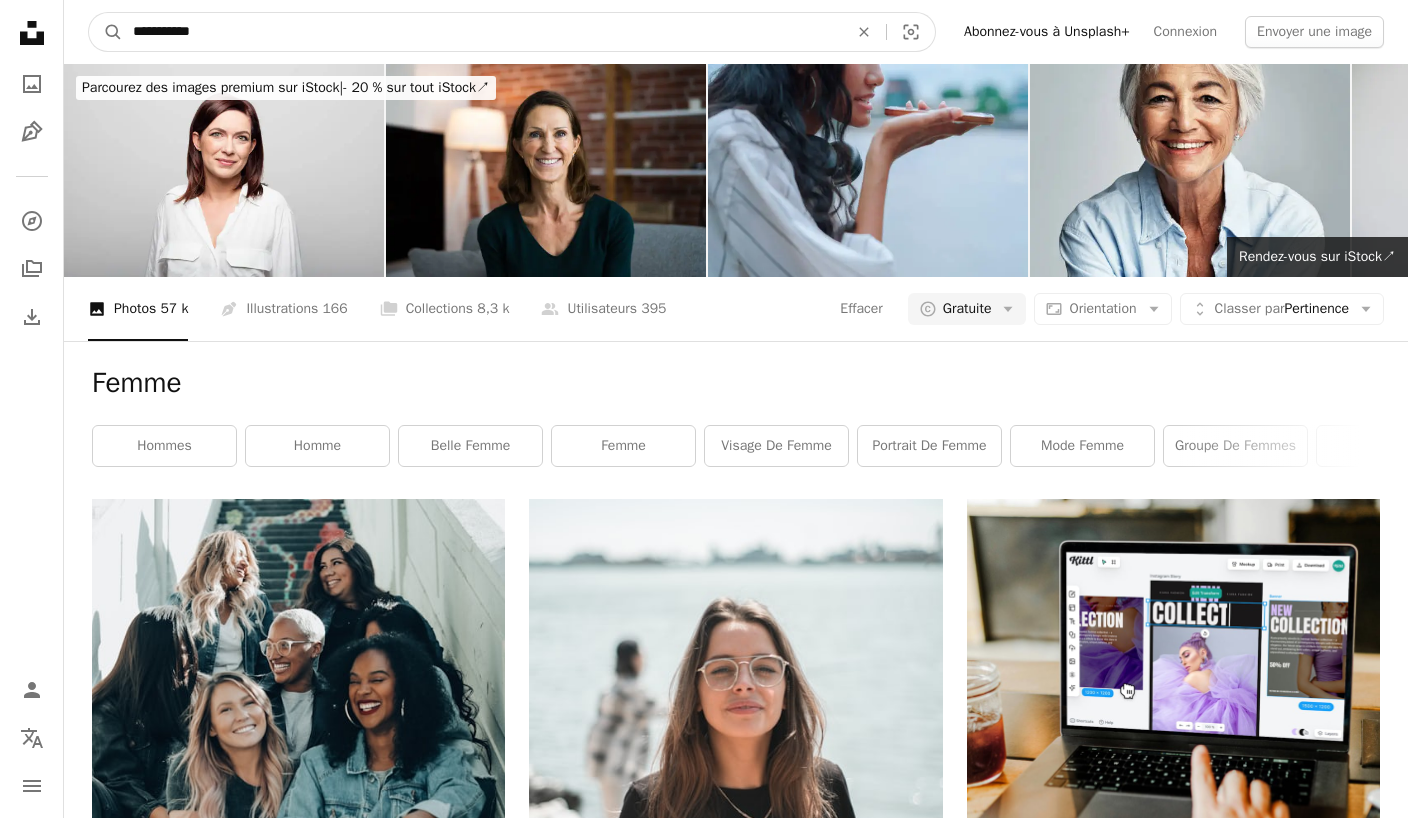 click on "A magnifying glass" at bounding box center (106, 32) 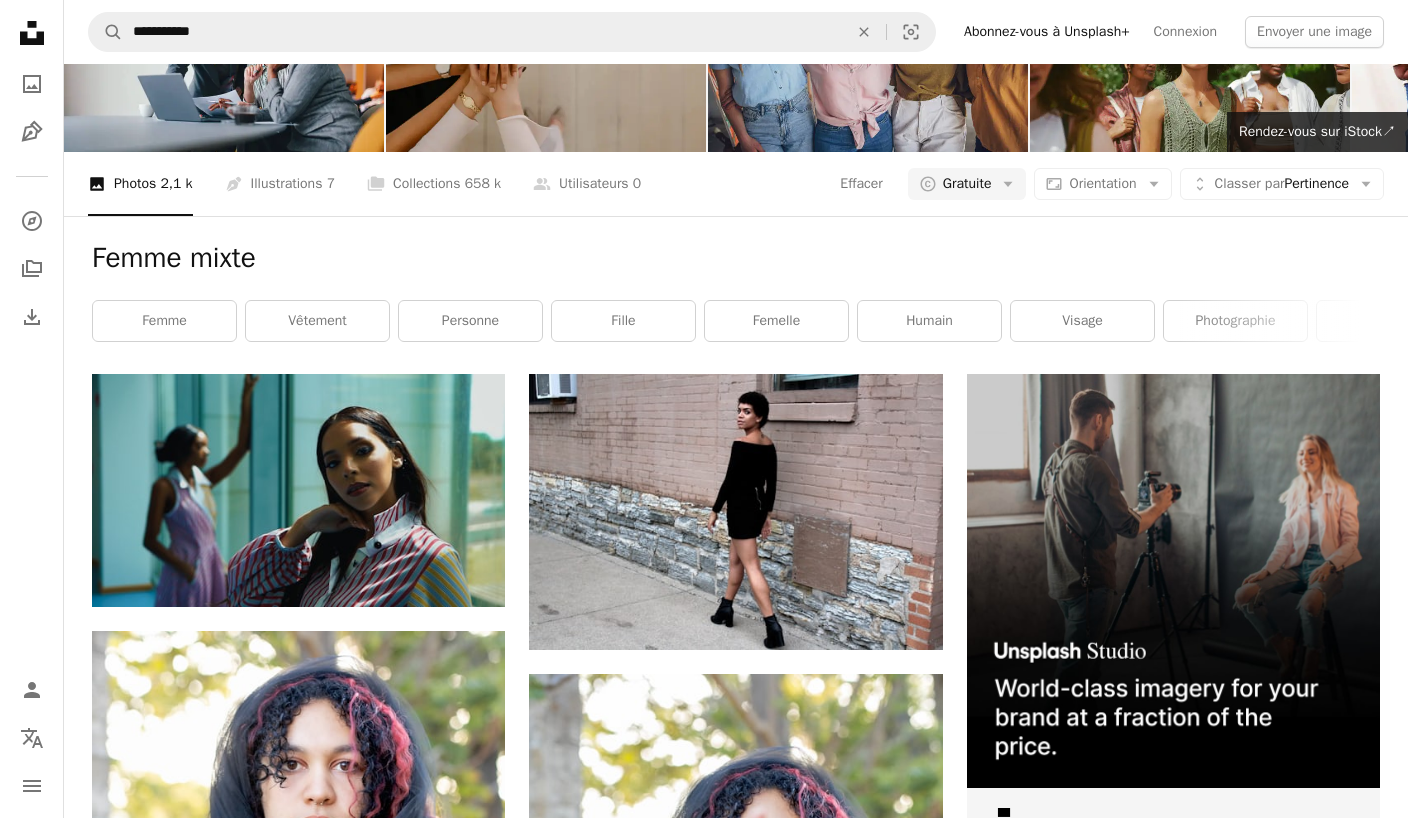 scroll, scrollTop: 0, scrollLeft: 0, axis: both 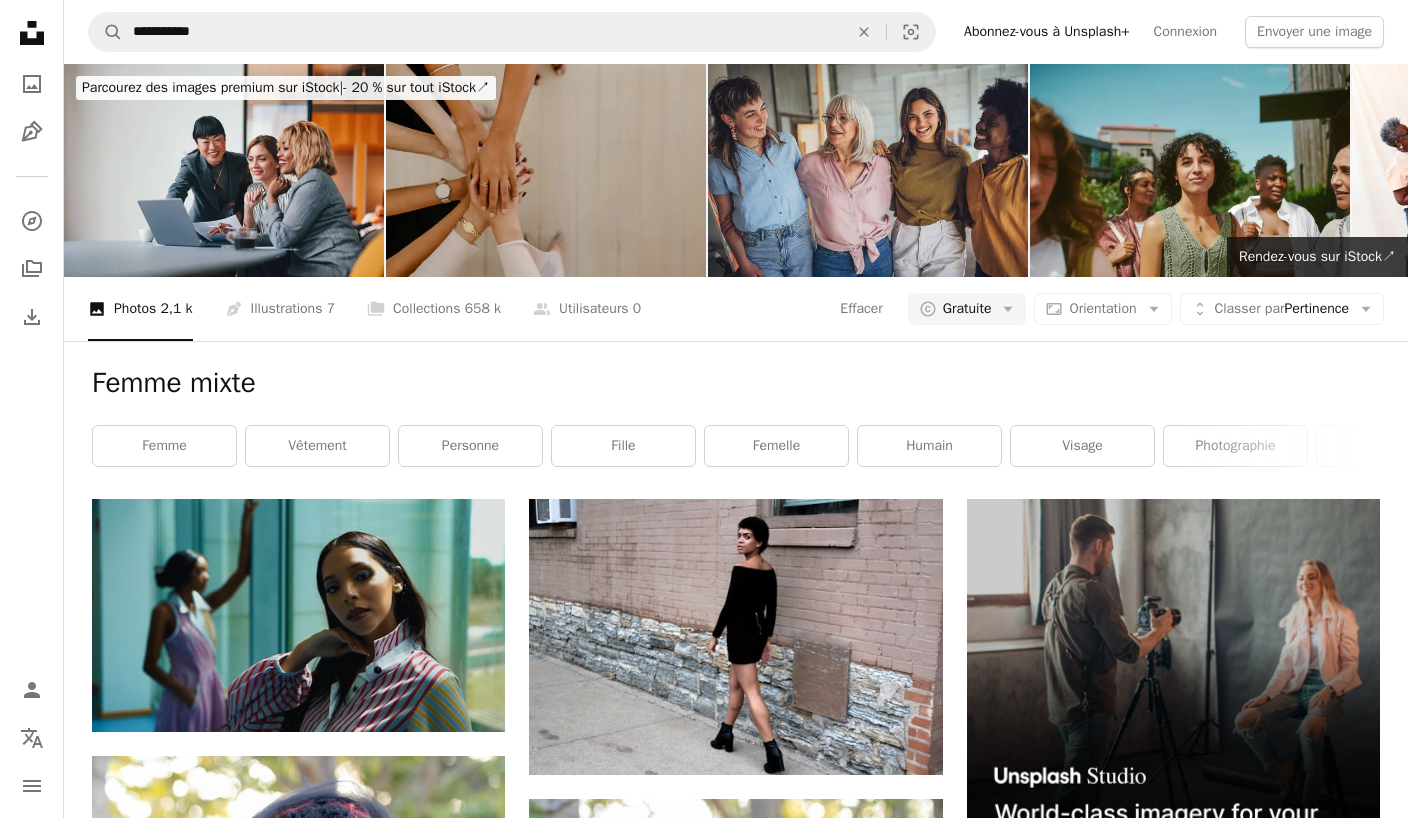 click on "femme" at bounding box center (164, 446) 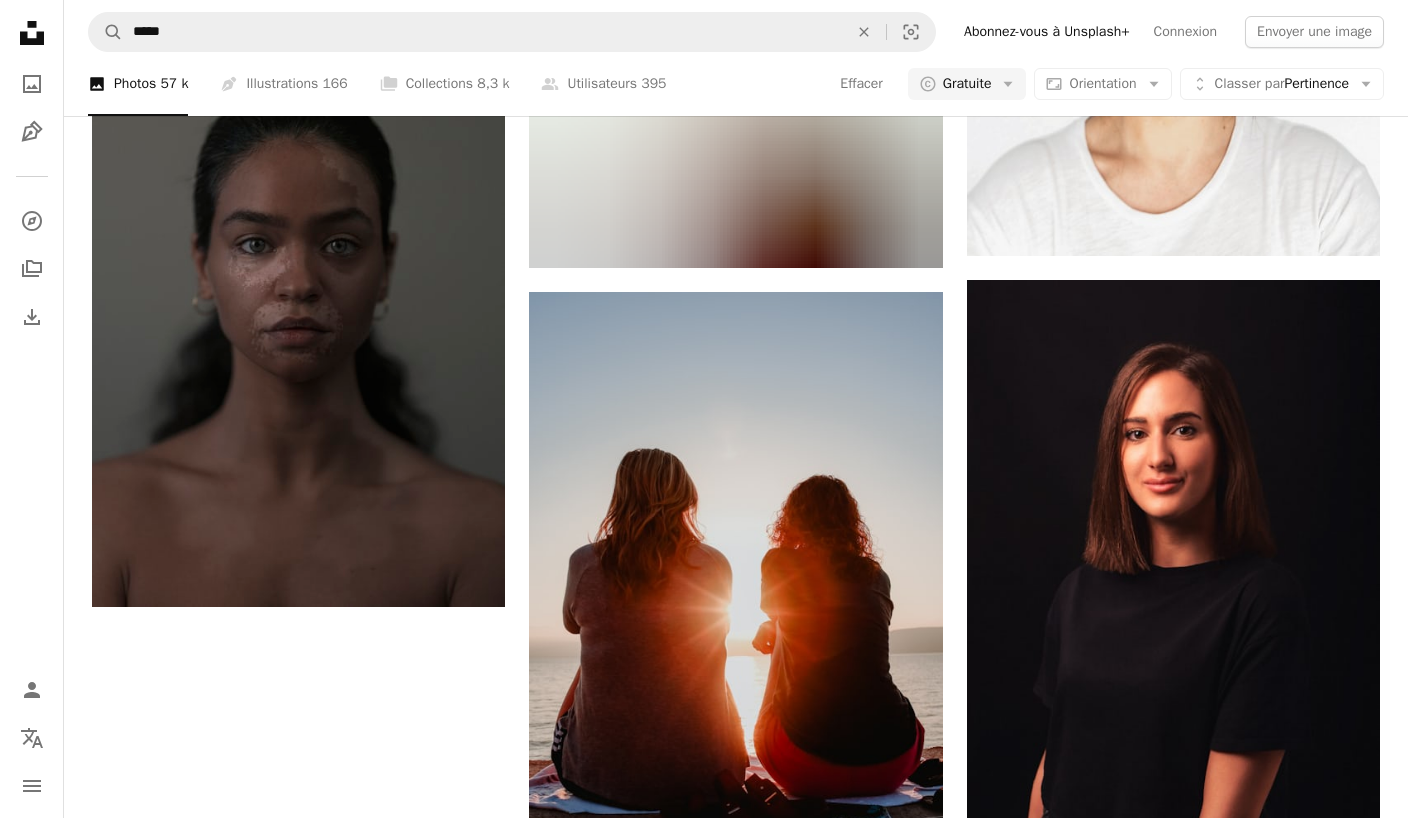 scroll, scrollTop: 2778, scrollLeft: 0, axis: vertical 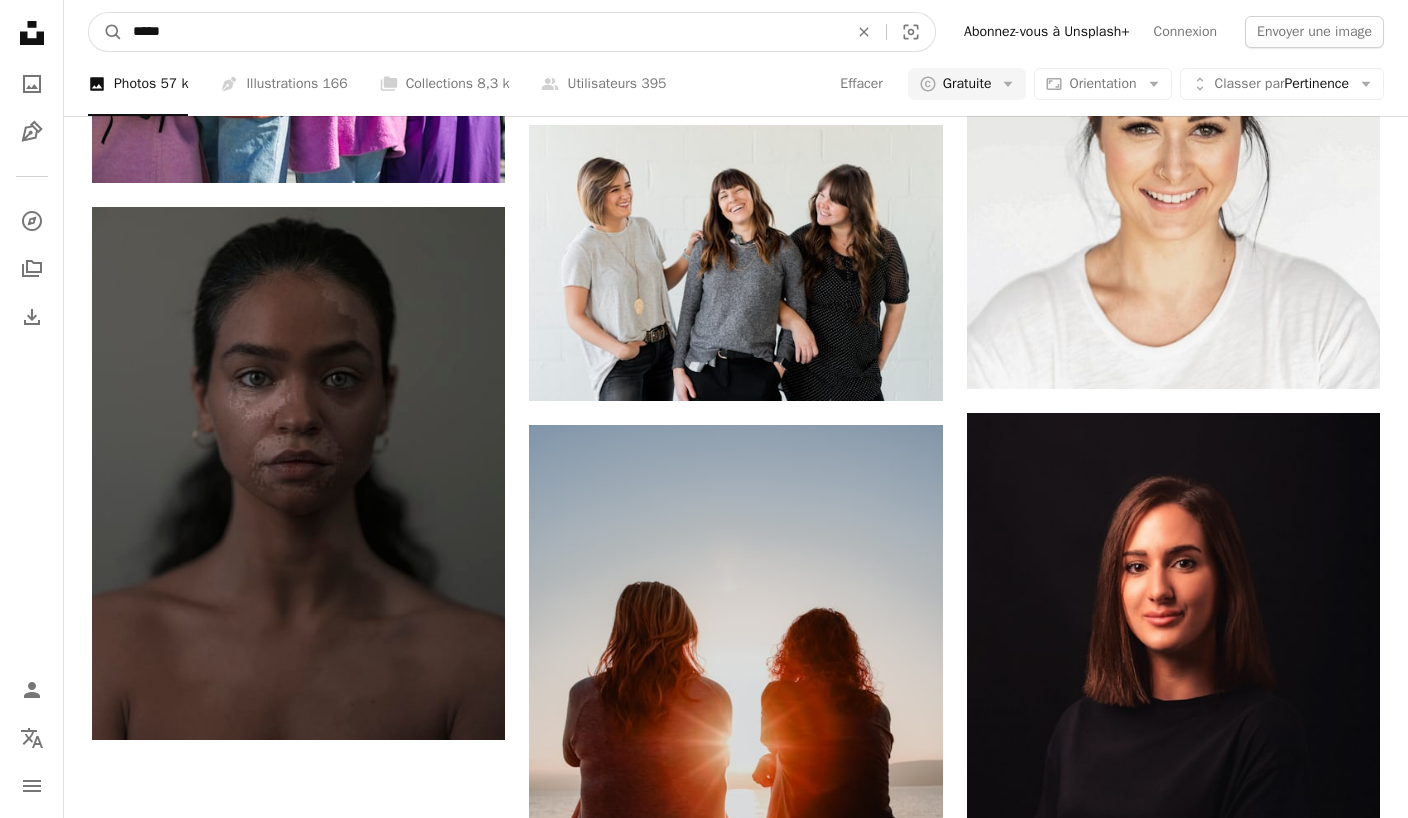 click on "*****" at bounding box center [482, 32] 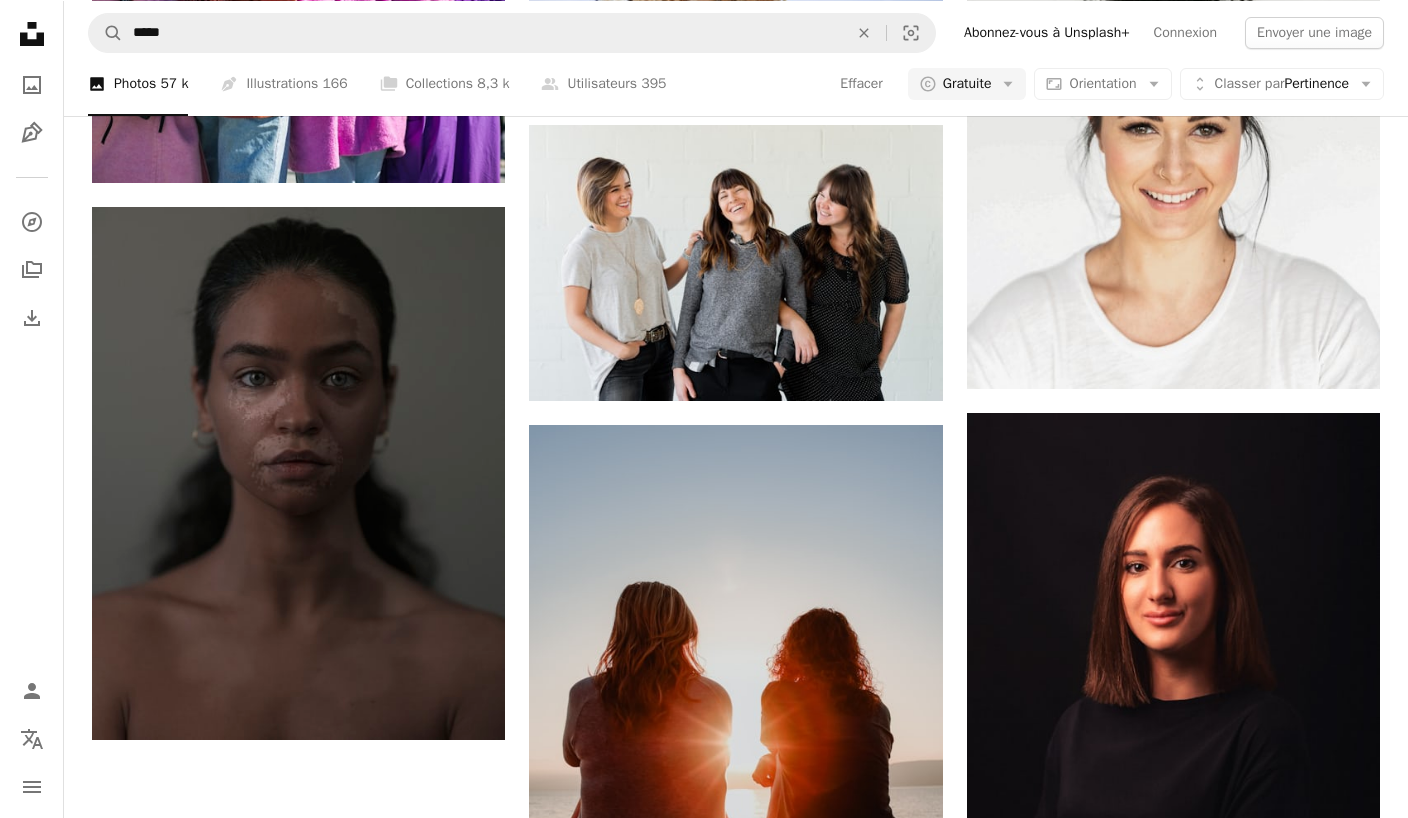 click on "An X shape" 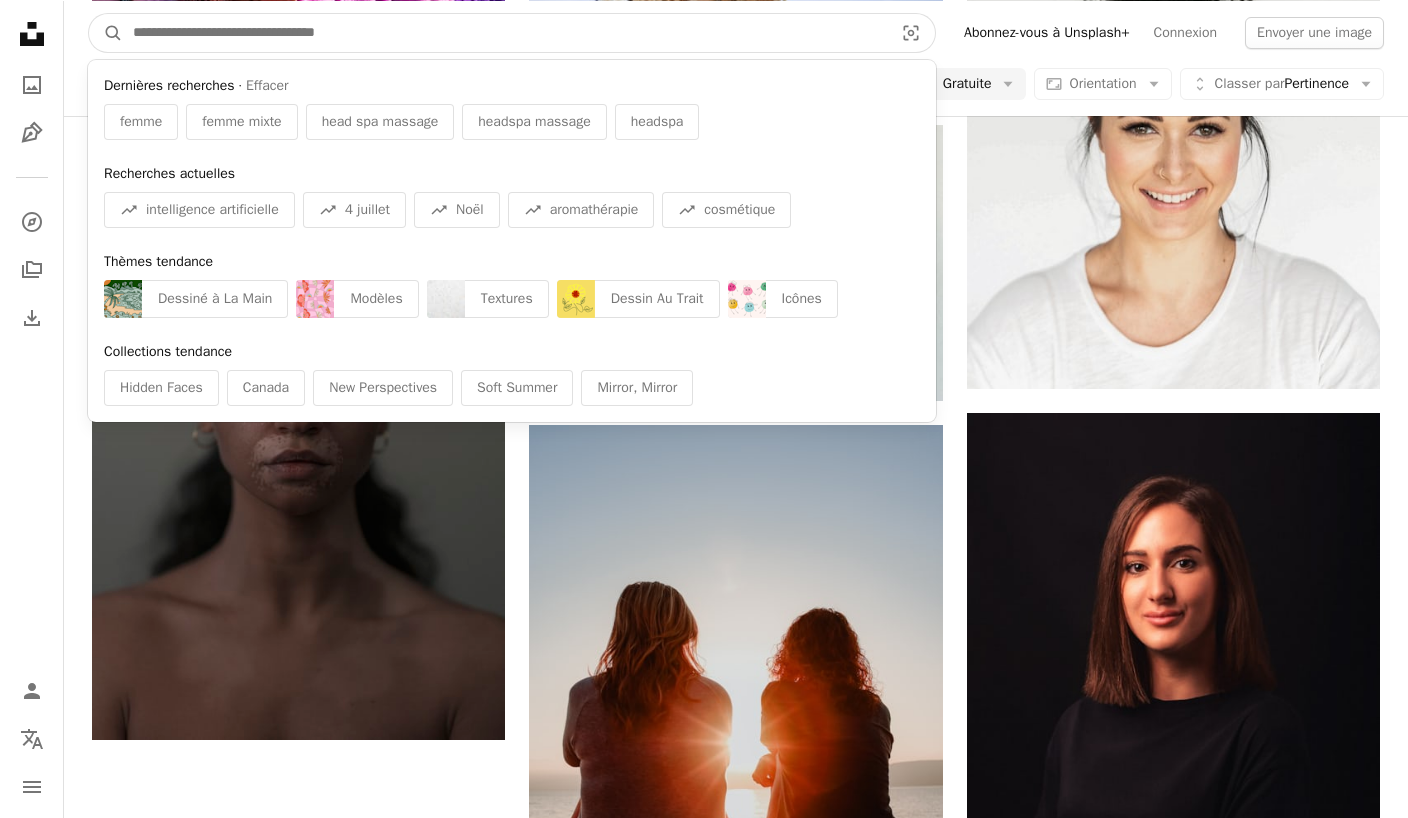 scroll, scrollTop: 2777, scrollLeft: 0, axis: vertical 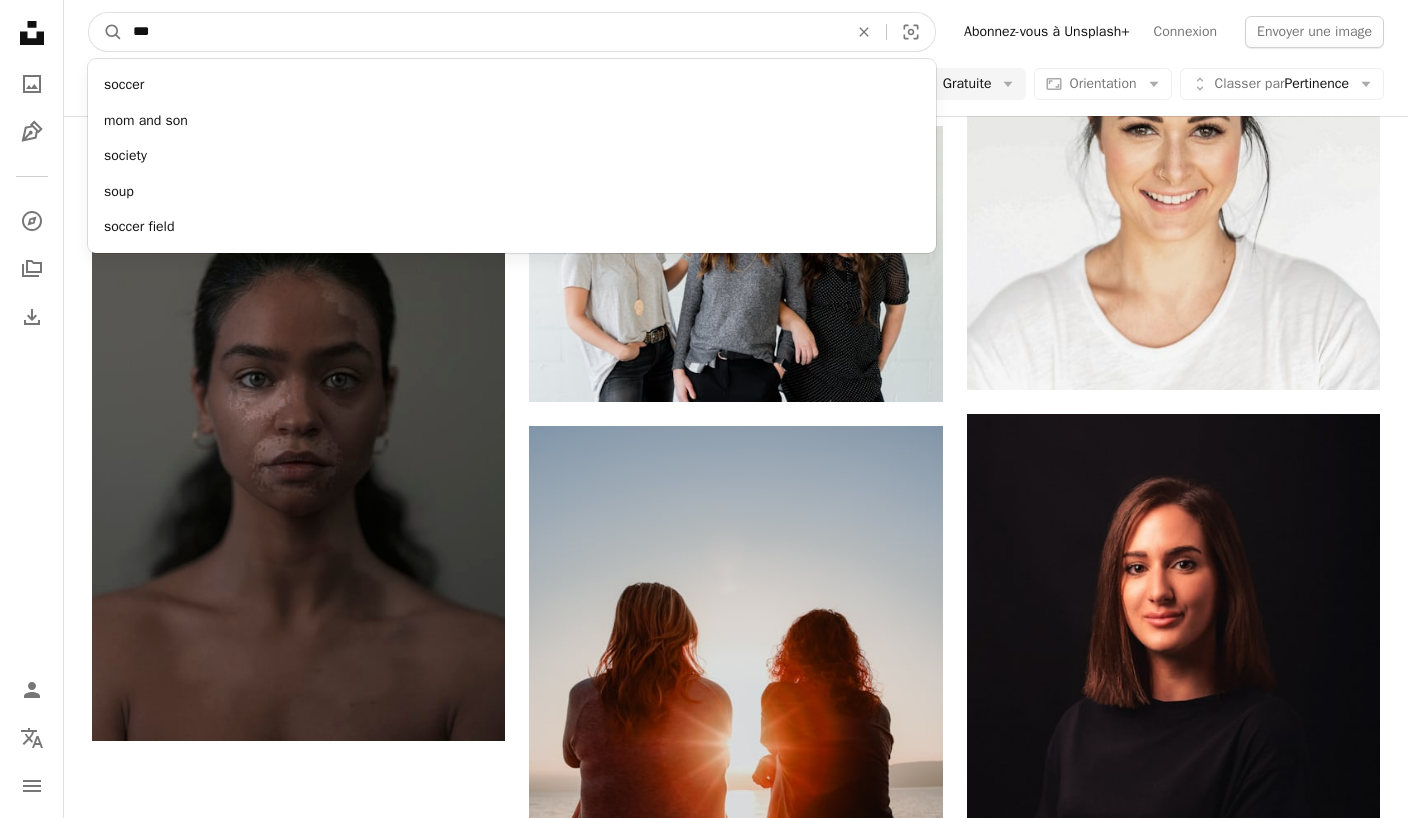 type on "****" 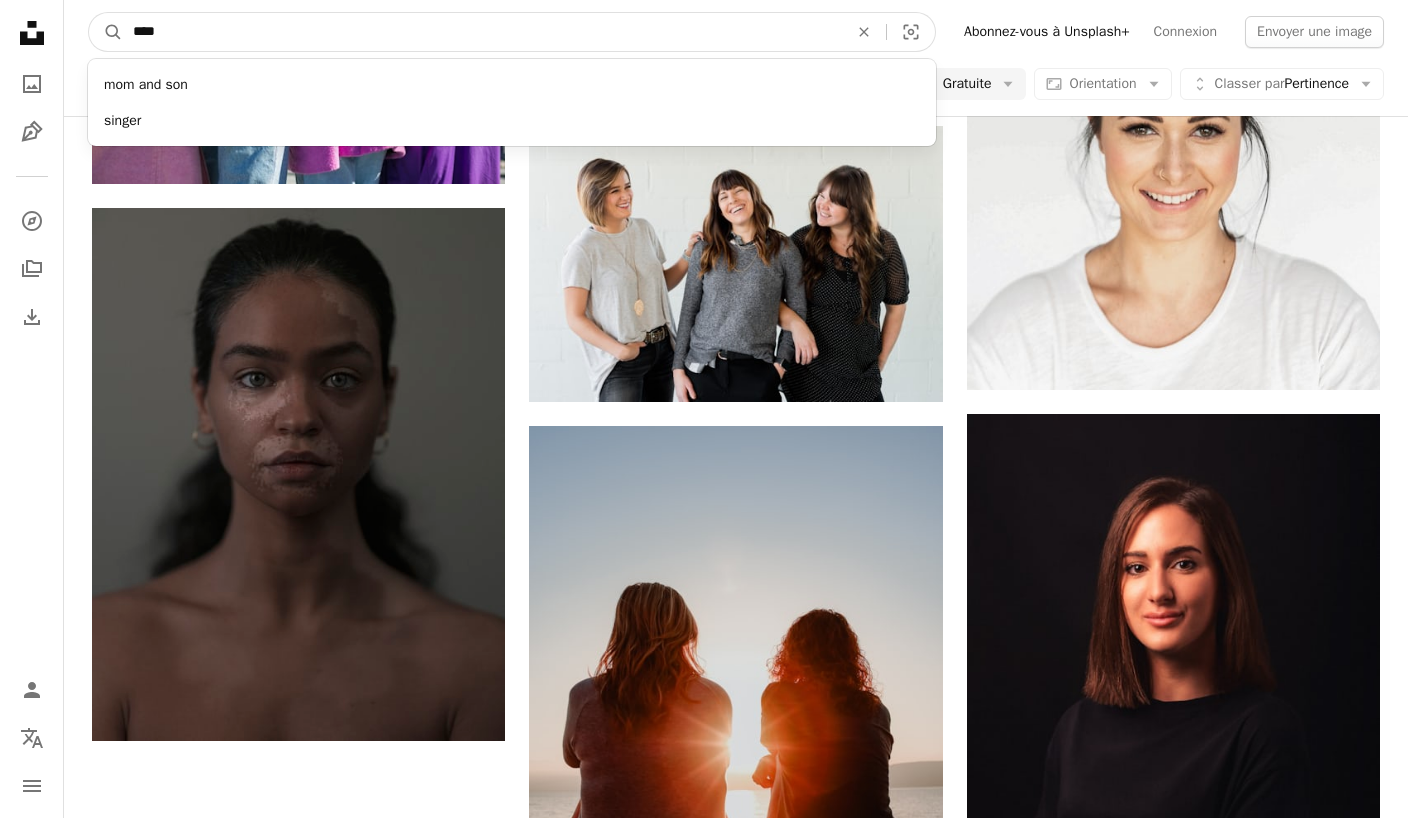 click on "A magnifying glass" at bounding box center [106, 32] 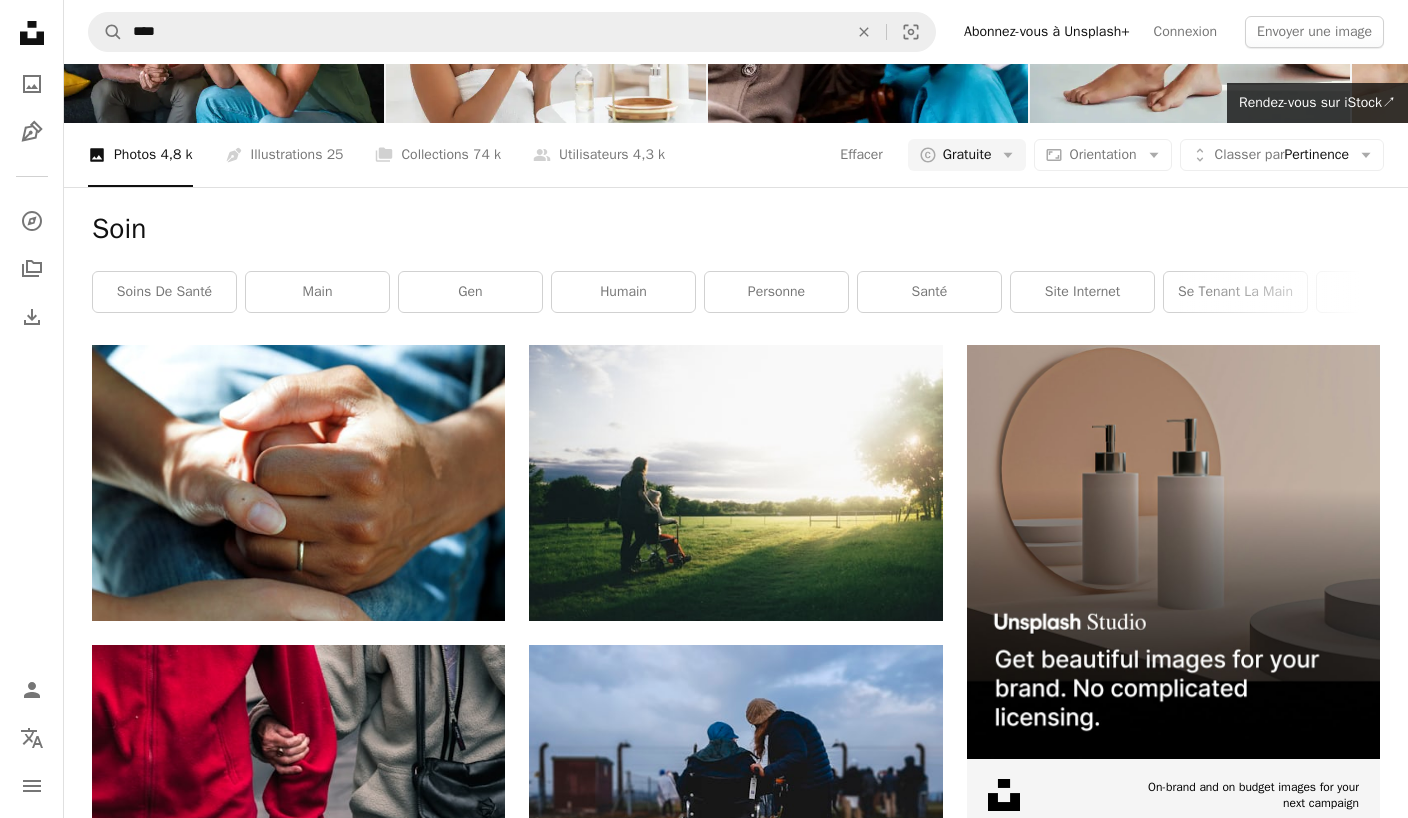 scroll, scrollTop: 0, scrollLeft: 0, axis: both 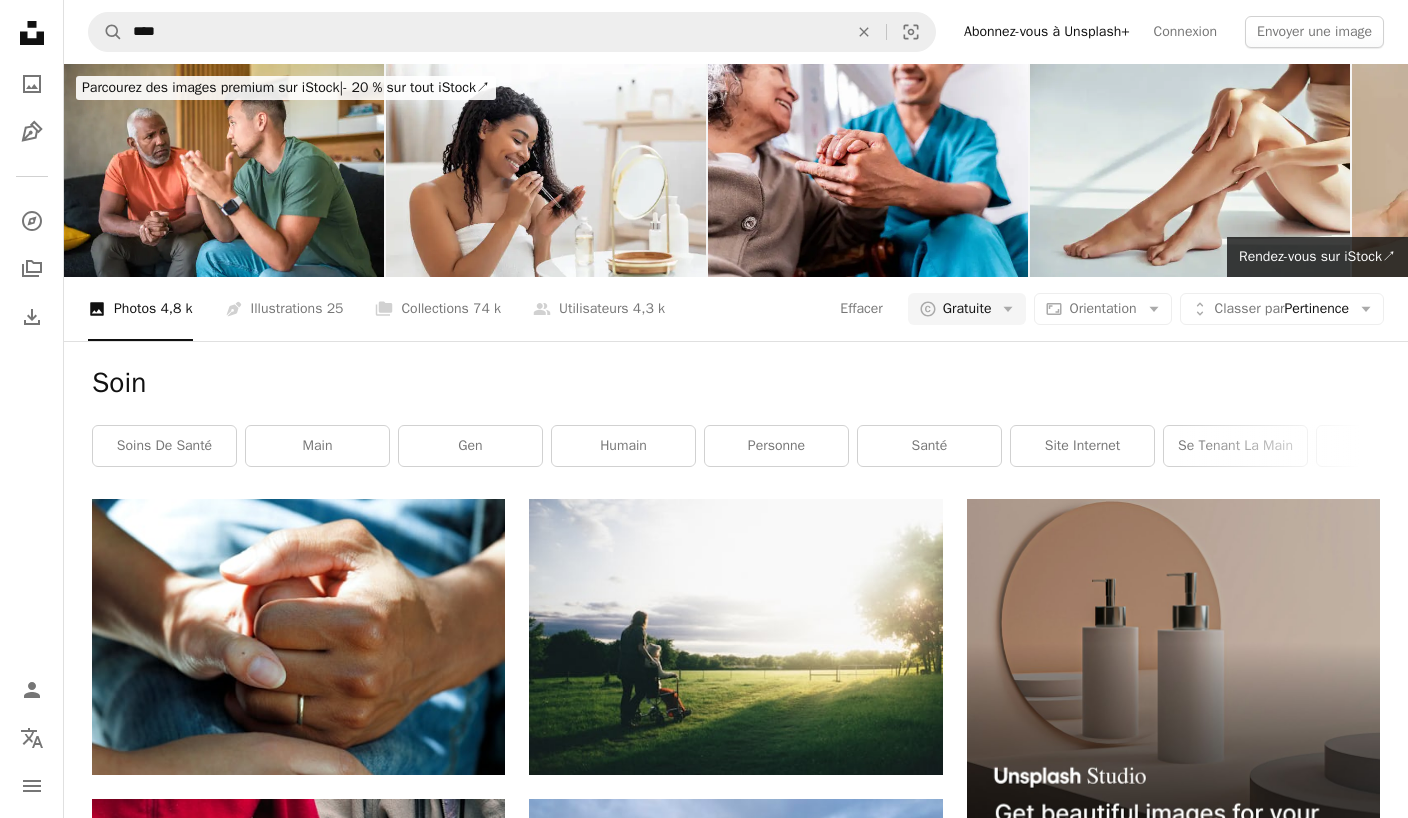 click on "main" at bounding box center [317, 446] 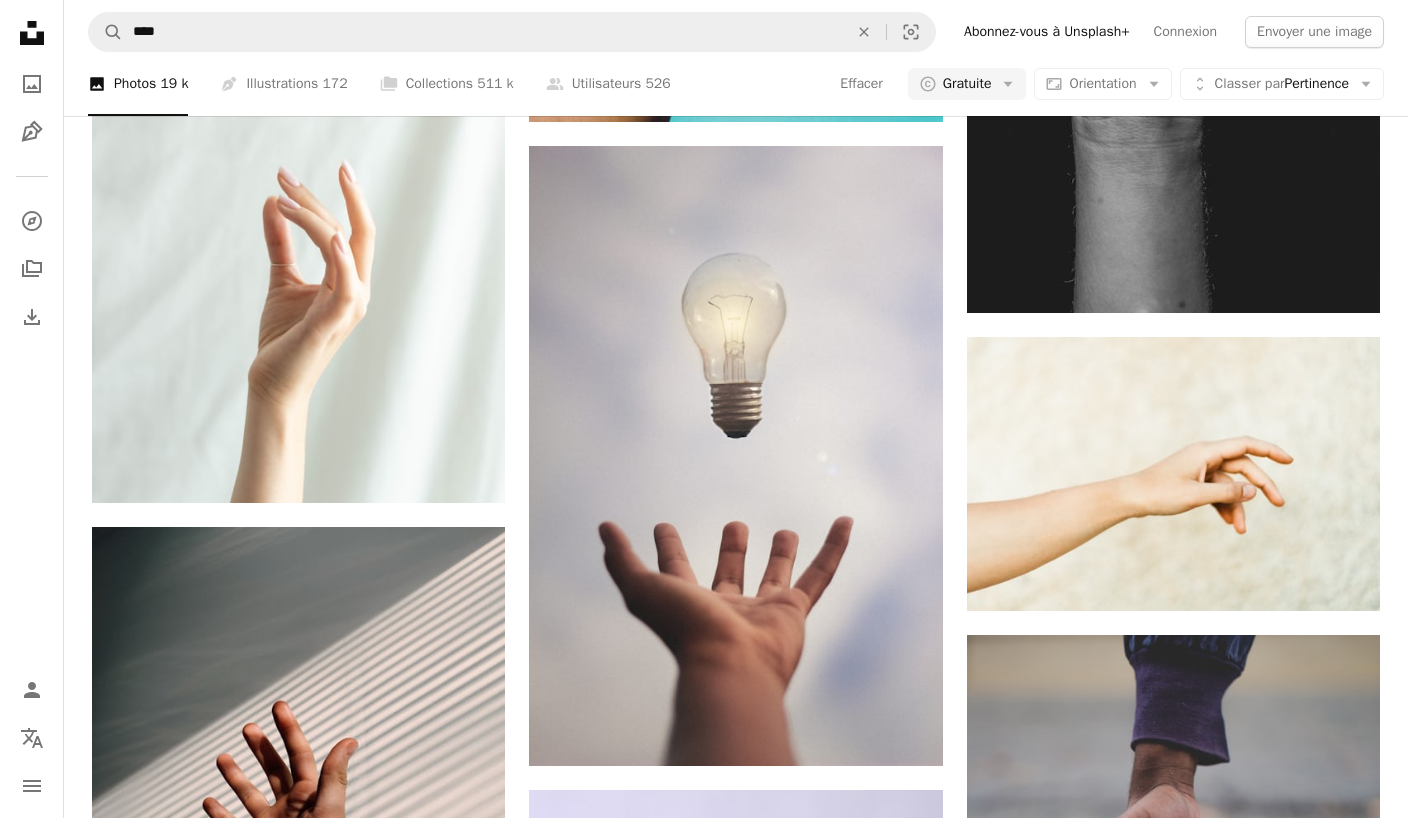 scroll, scrollTop: 1380, scrollLeft: 0, axis: vertical 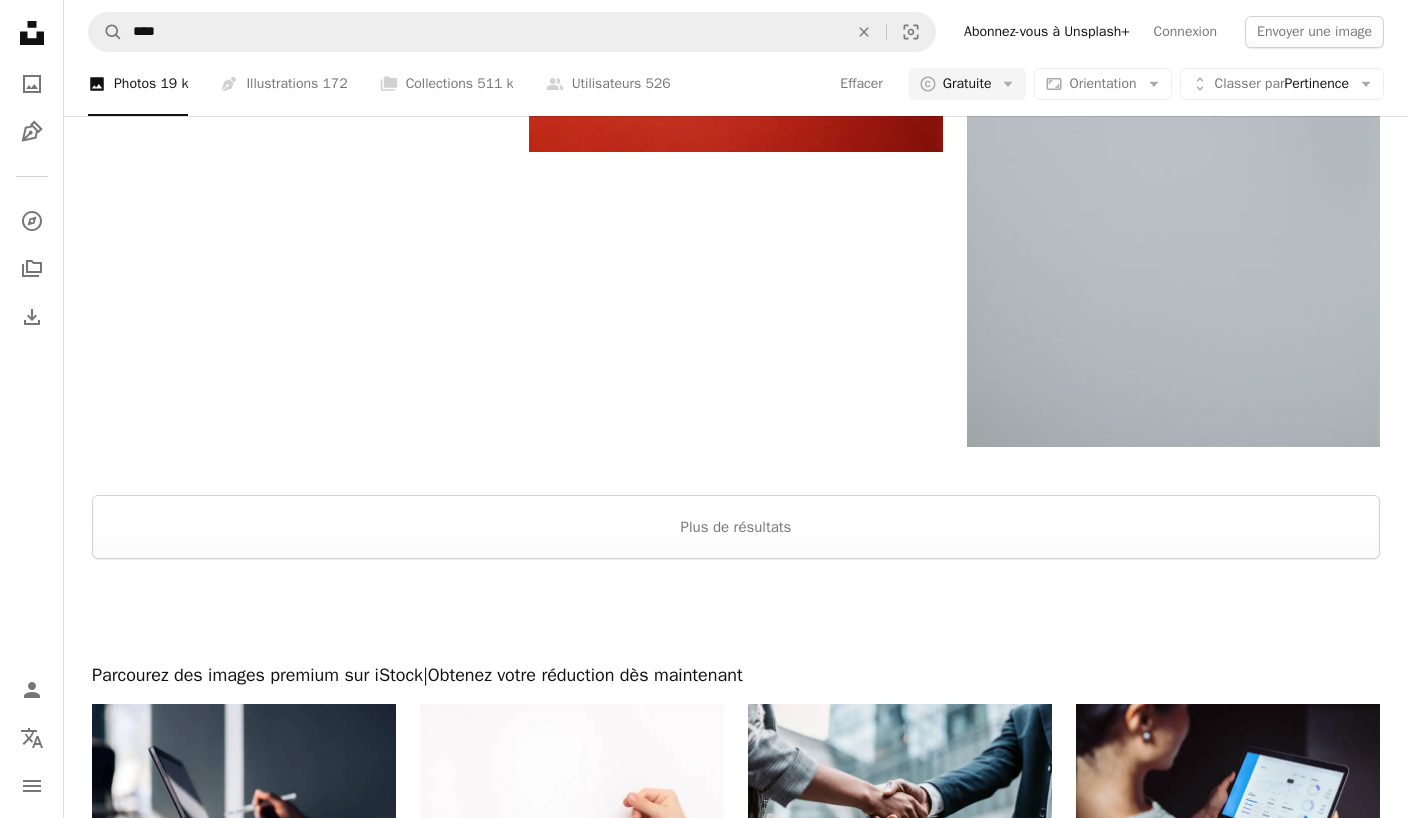 click on "Plus de résultats" at bounding box center [736, 527] 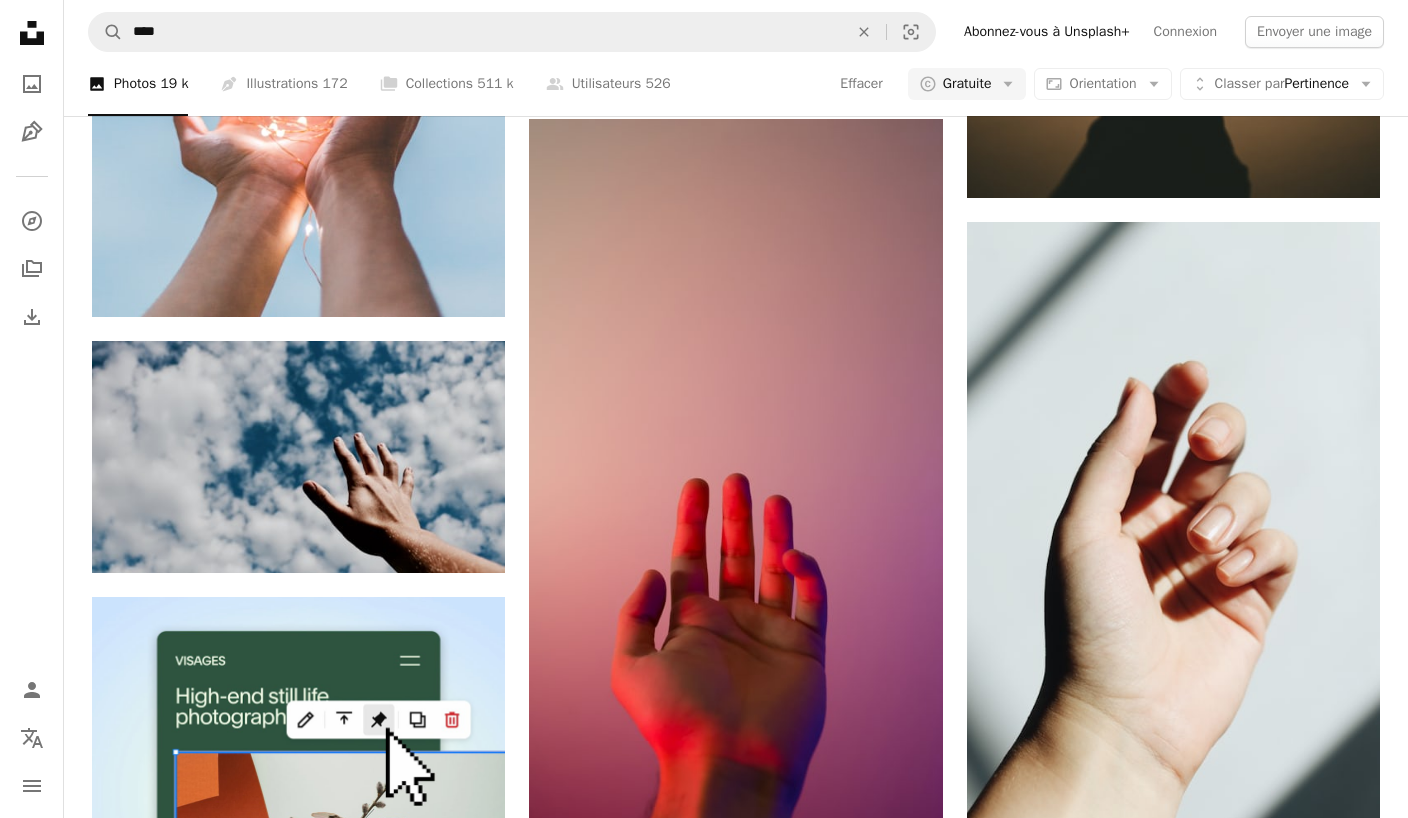 scroll, scrollTop: 5004, scrollLeft: 0, axis: vertical 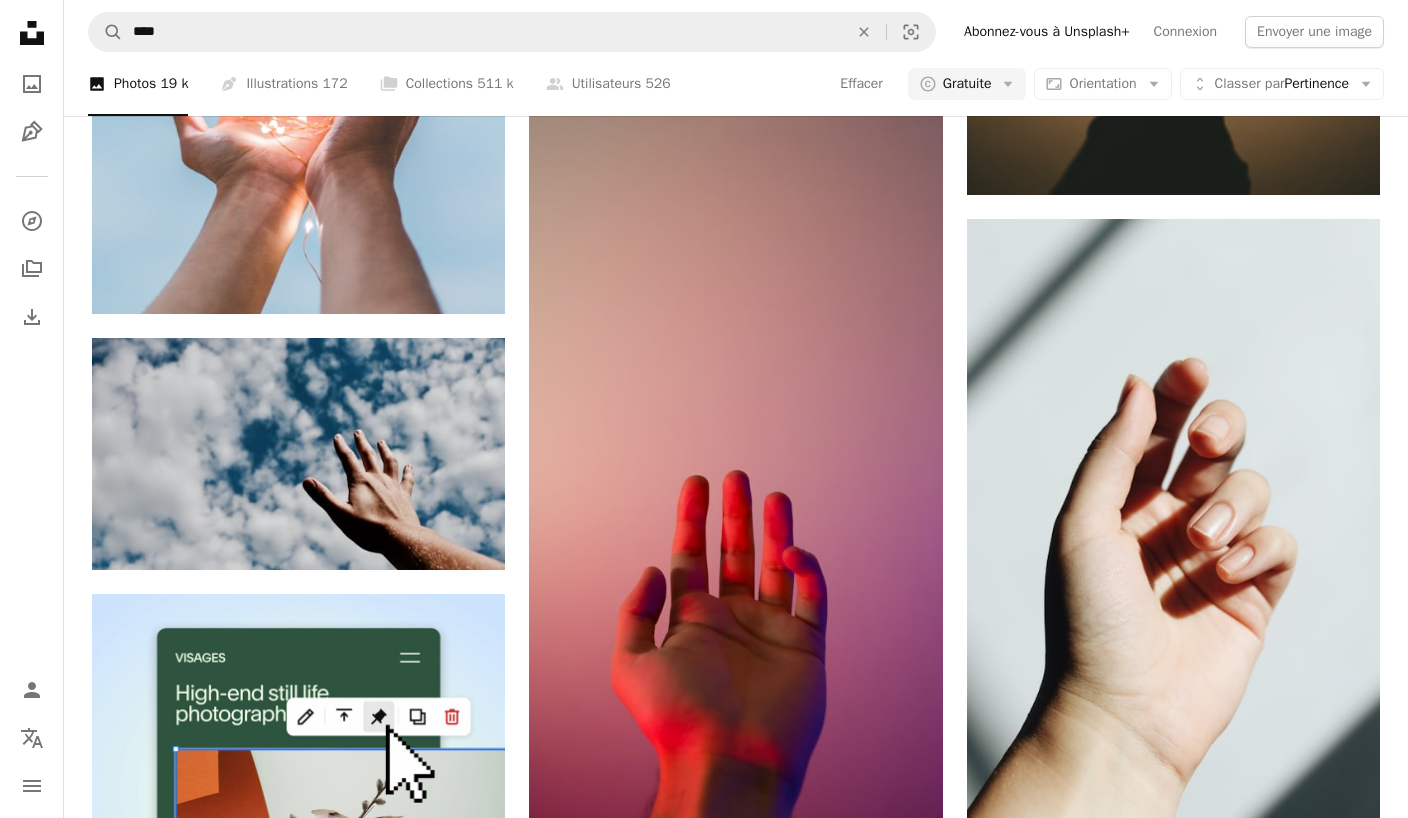 click on "Classer par" at bounding box center (1250, 83) 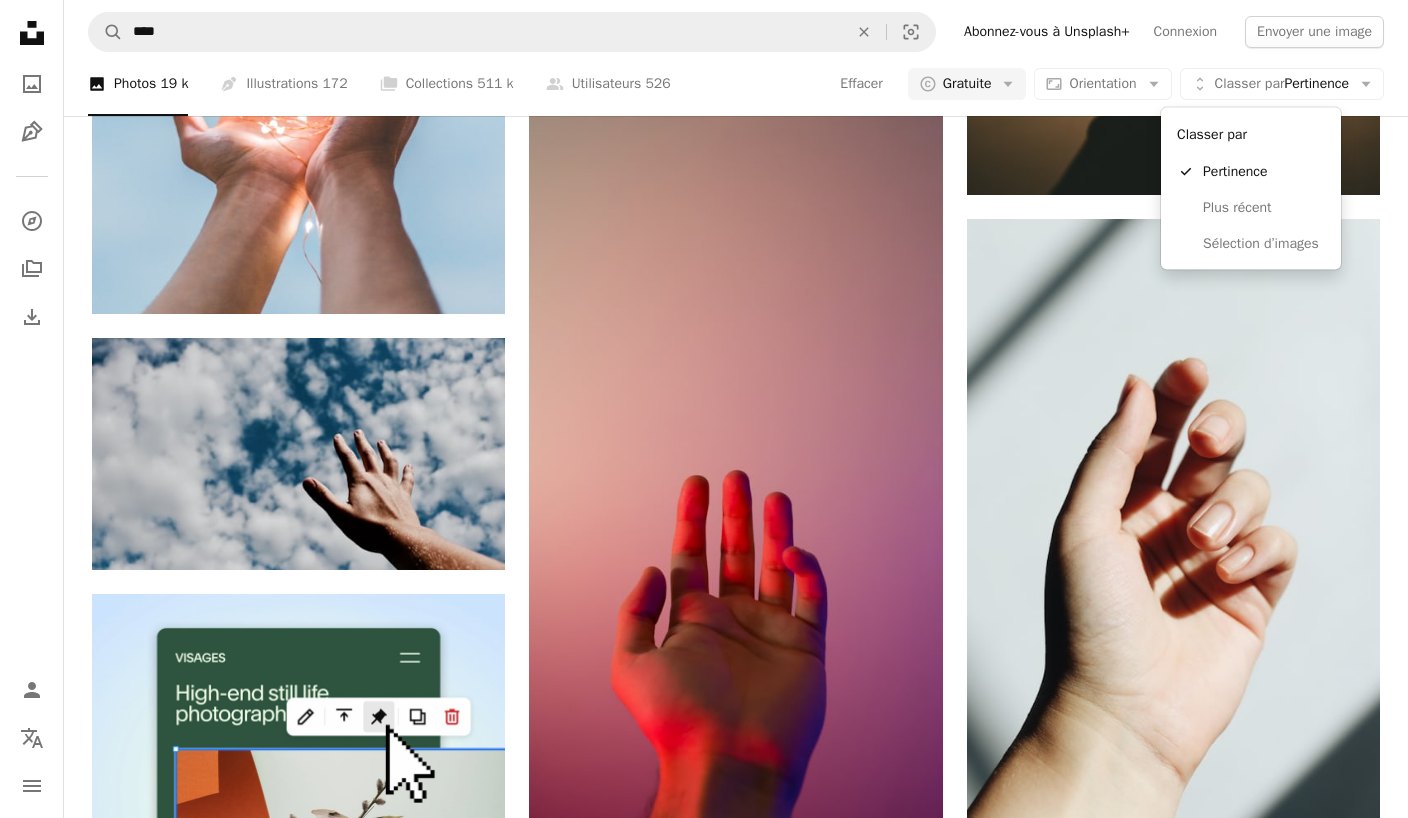 click on "Sélection d’images" at bounding box center [1264, 243] 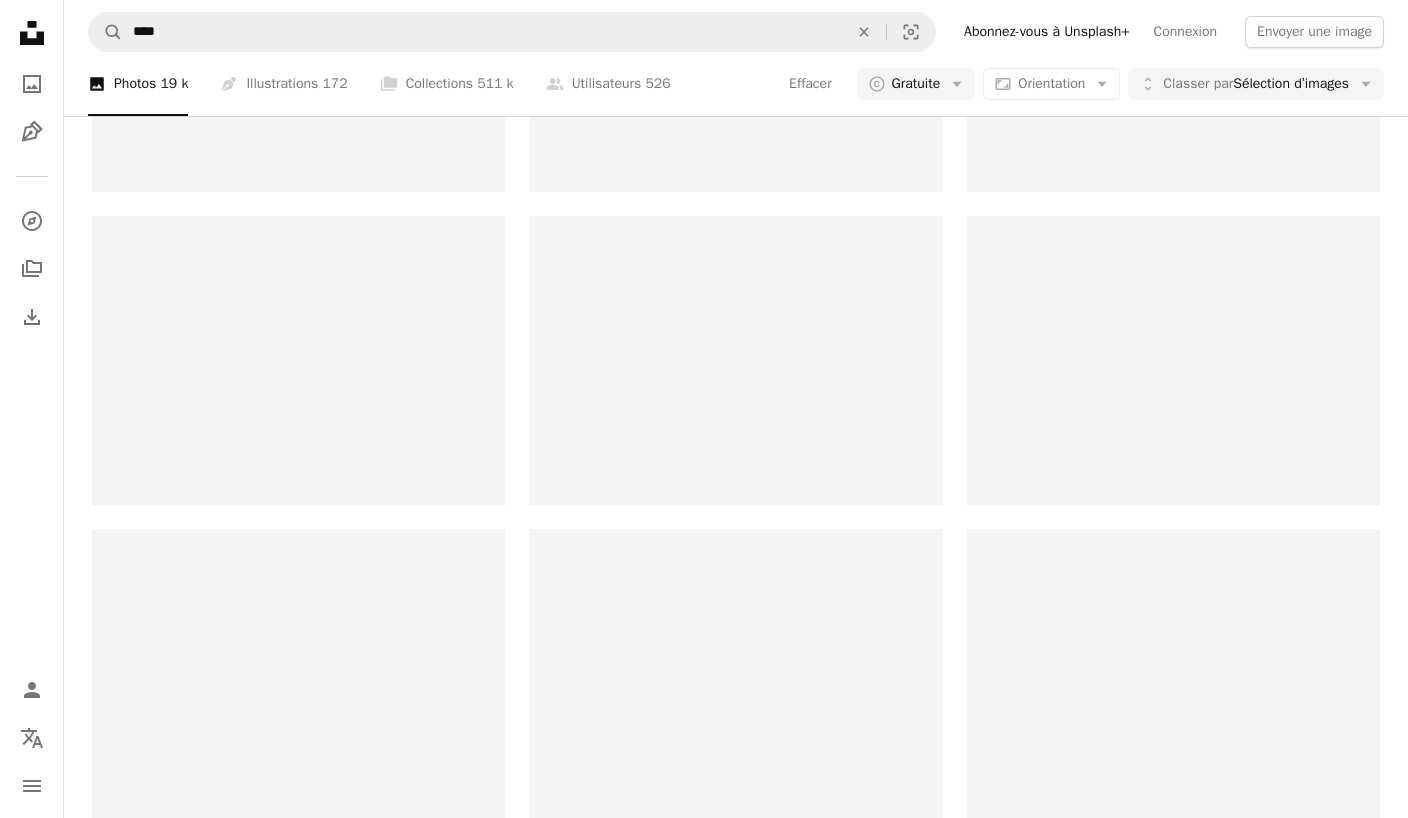 scroll, scrollTop: 0, scrollLeft: 0, axis: both 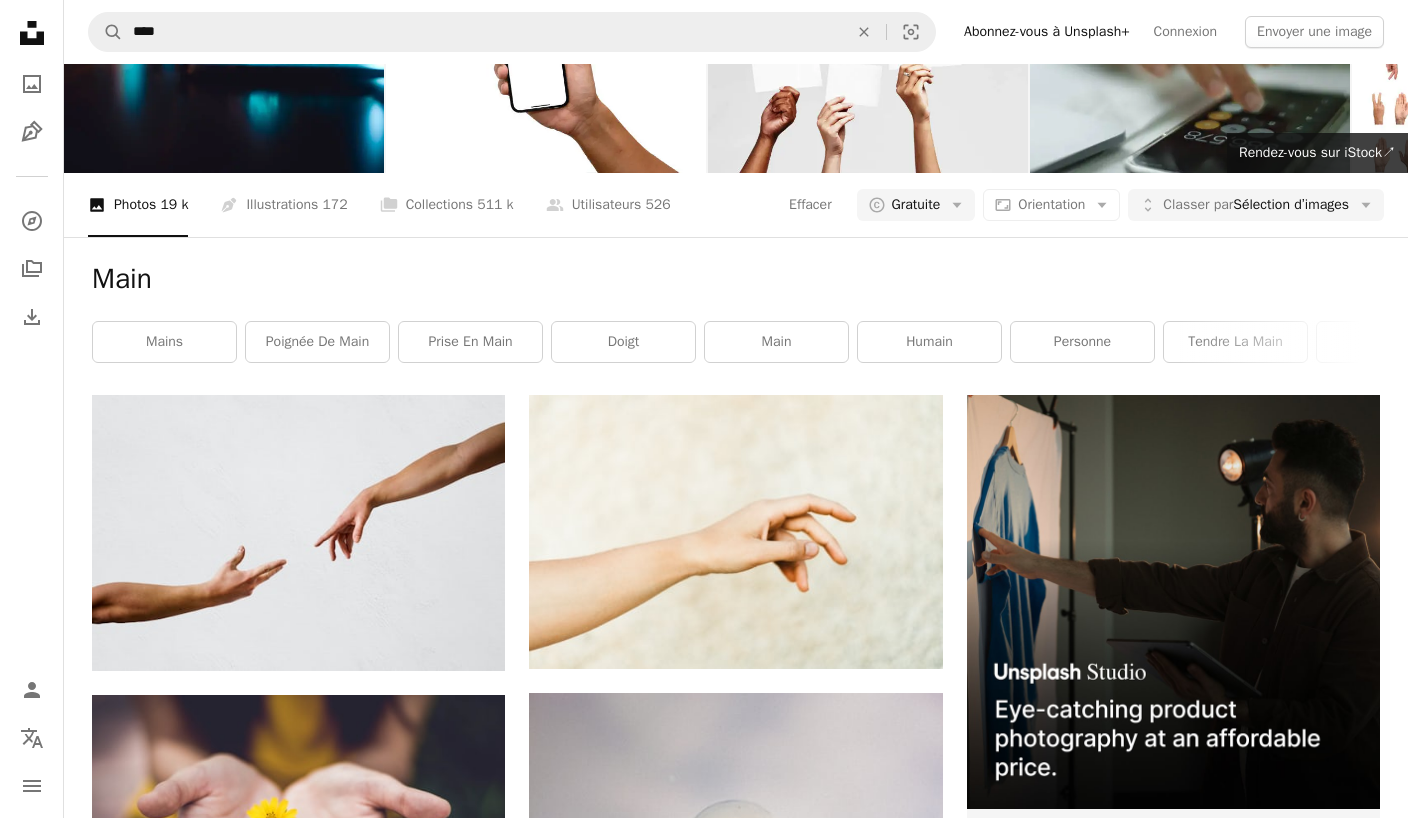 click on "Aspect ratio Orientation Arrow down" at bounding box center (1051, 205) 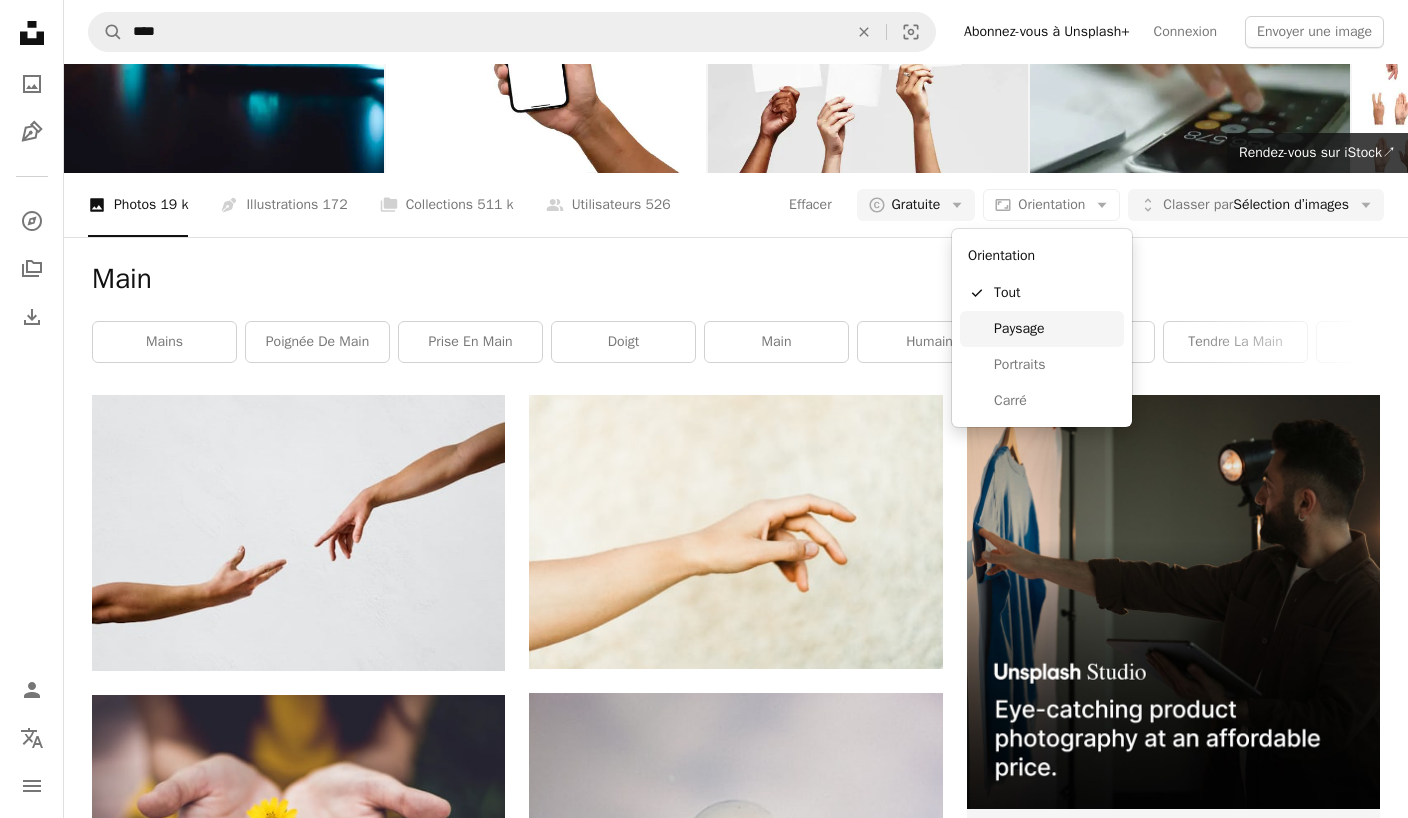 click on "Paysage" at bounding box center (1055, 329) 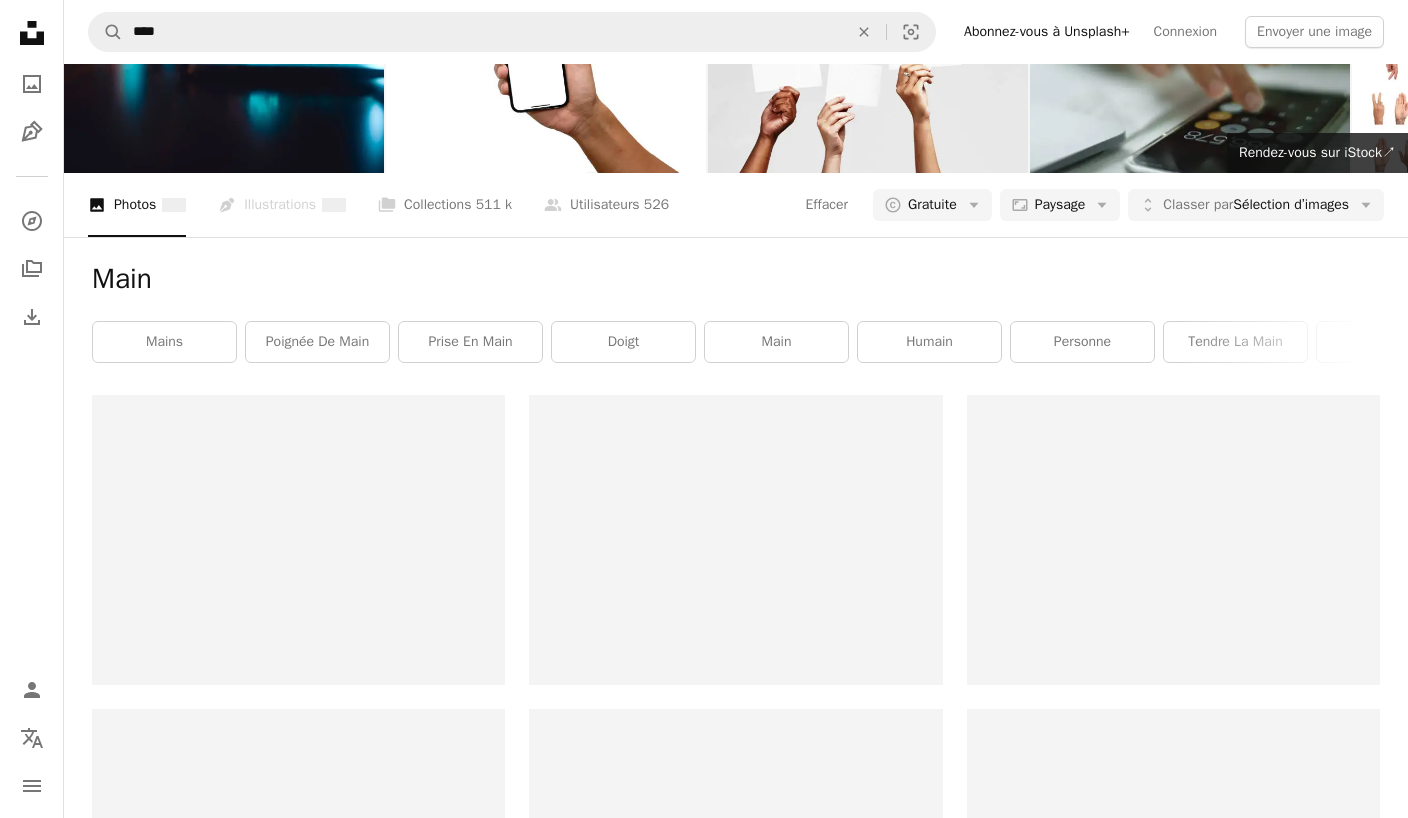 scroll, scrollTop: 0, scrollLeft: 0, axis: both 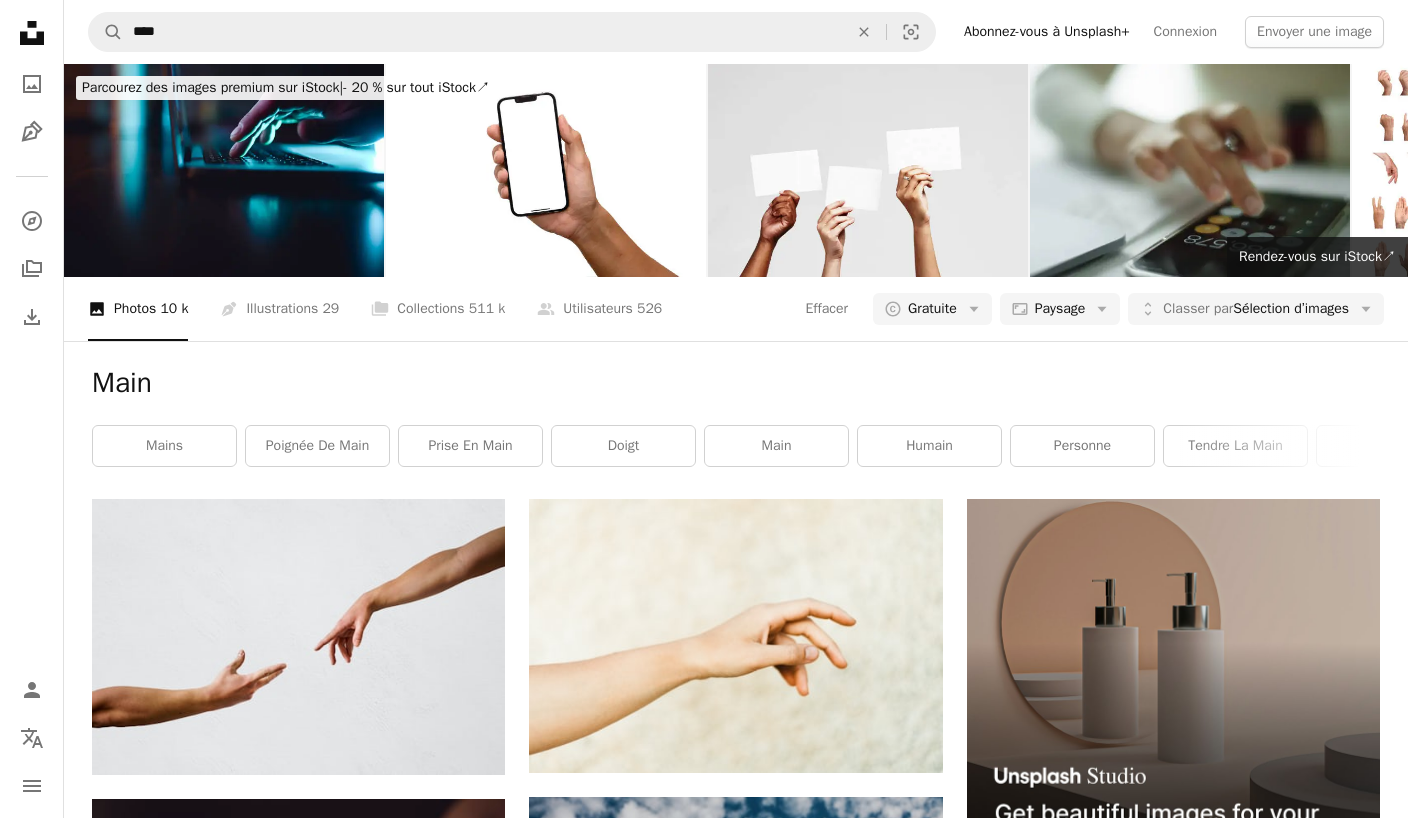 click on "Paysage" at bounding box center (1060, 309) 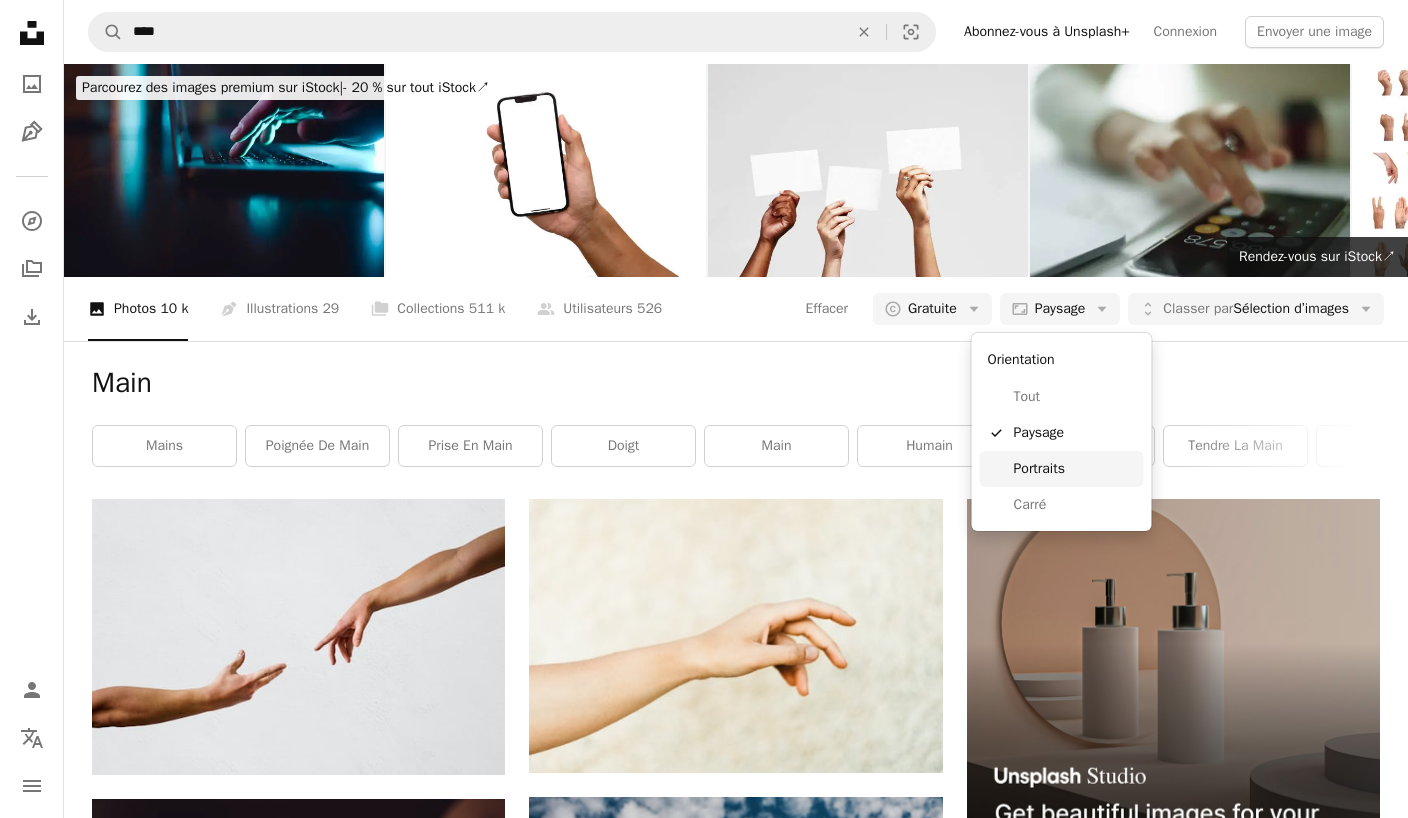 click on "Portraits" at bounding box center (1062, 469) 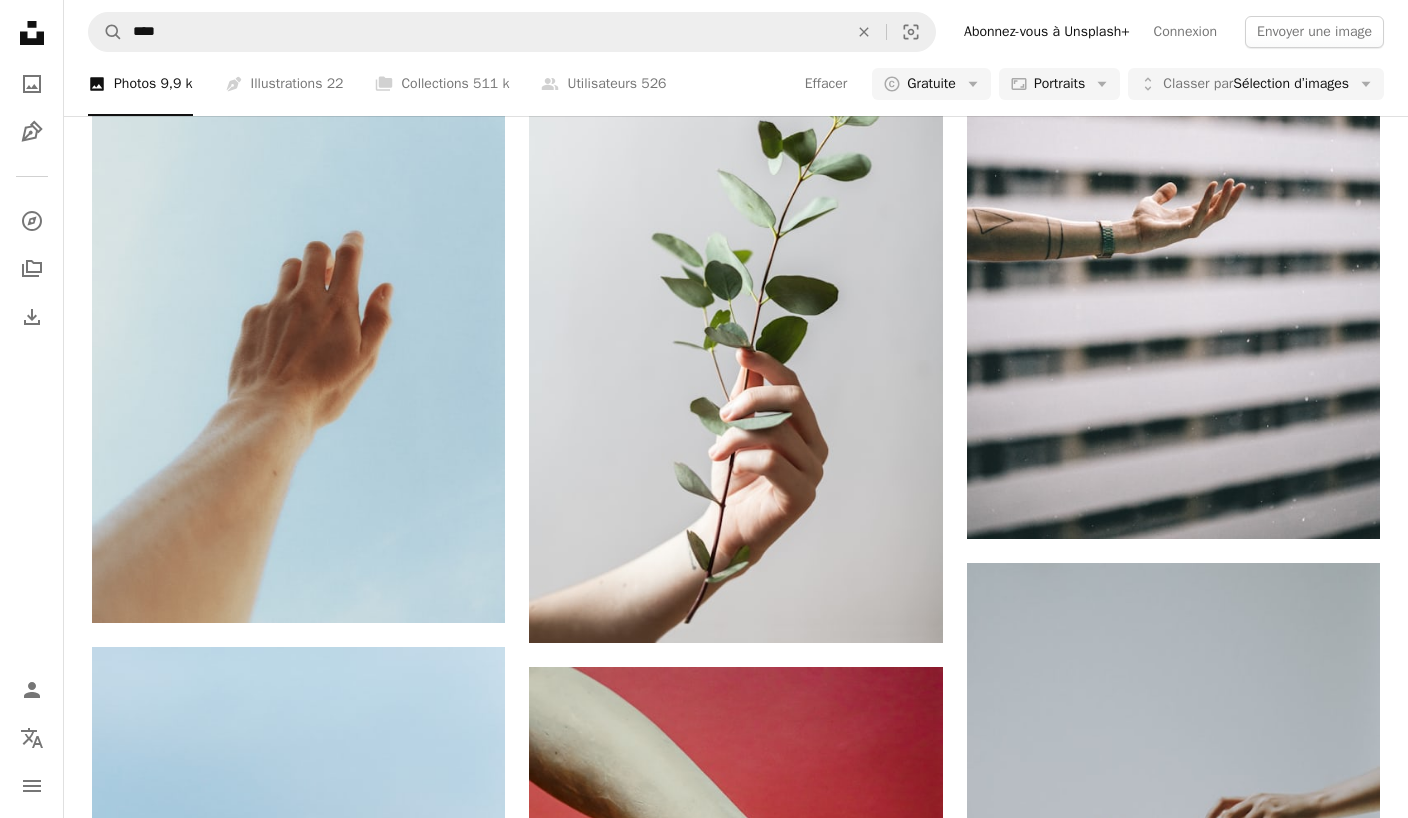 scroll, scrollTop: 1185, scrollLeft: 0, axis: vertical 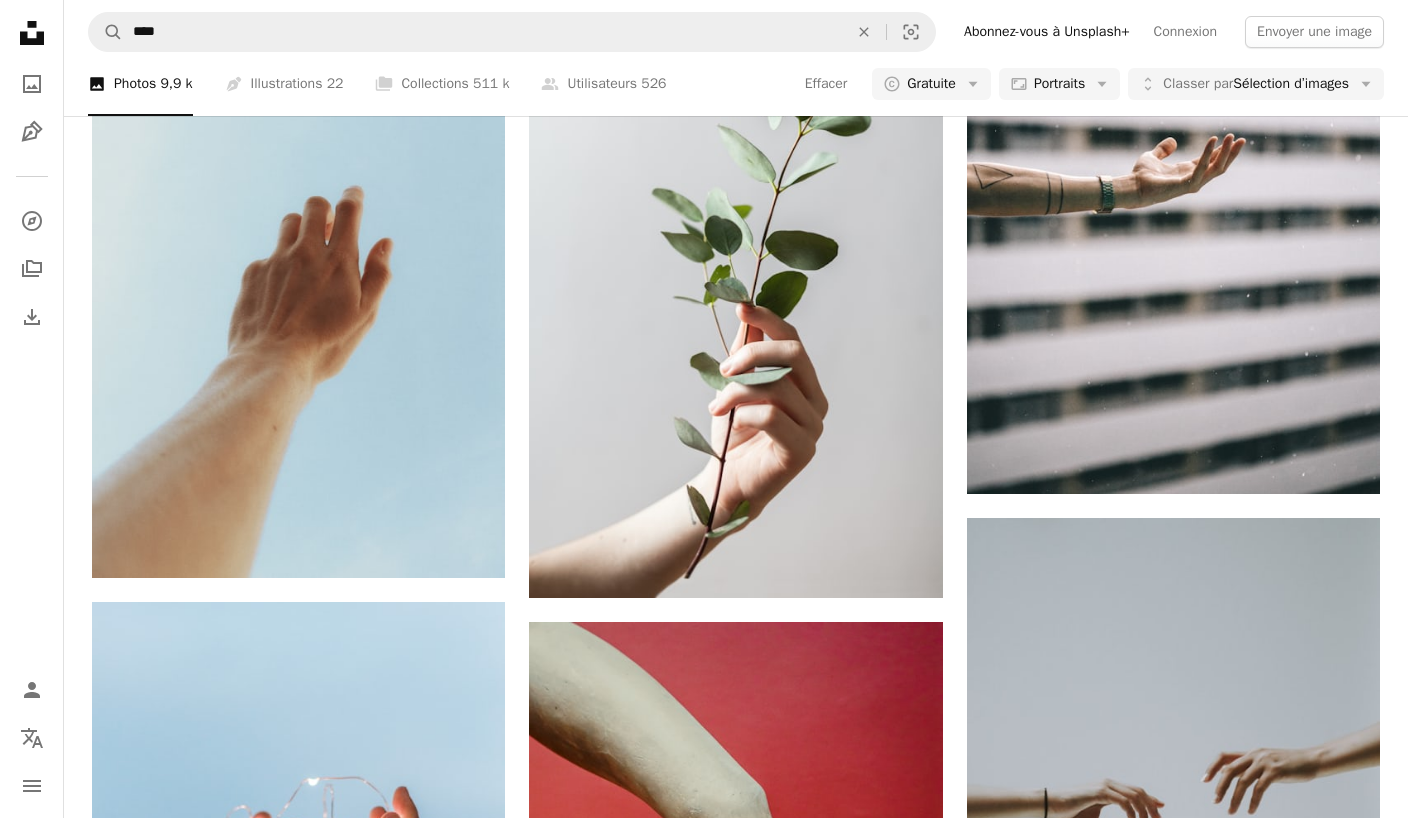 click on "Arrow pointing down" at bounding box center [903, 562] 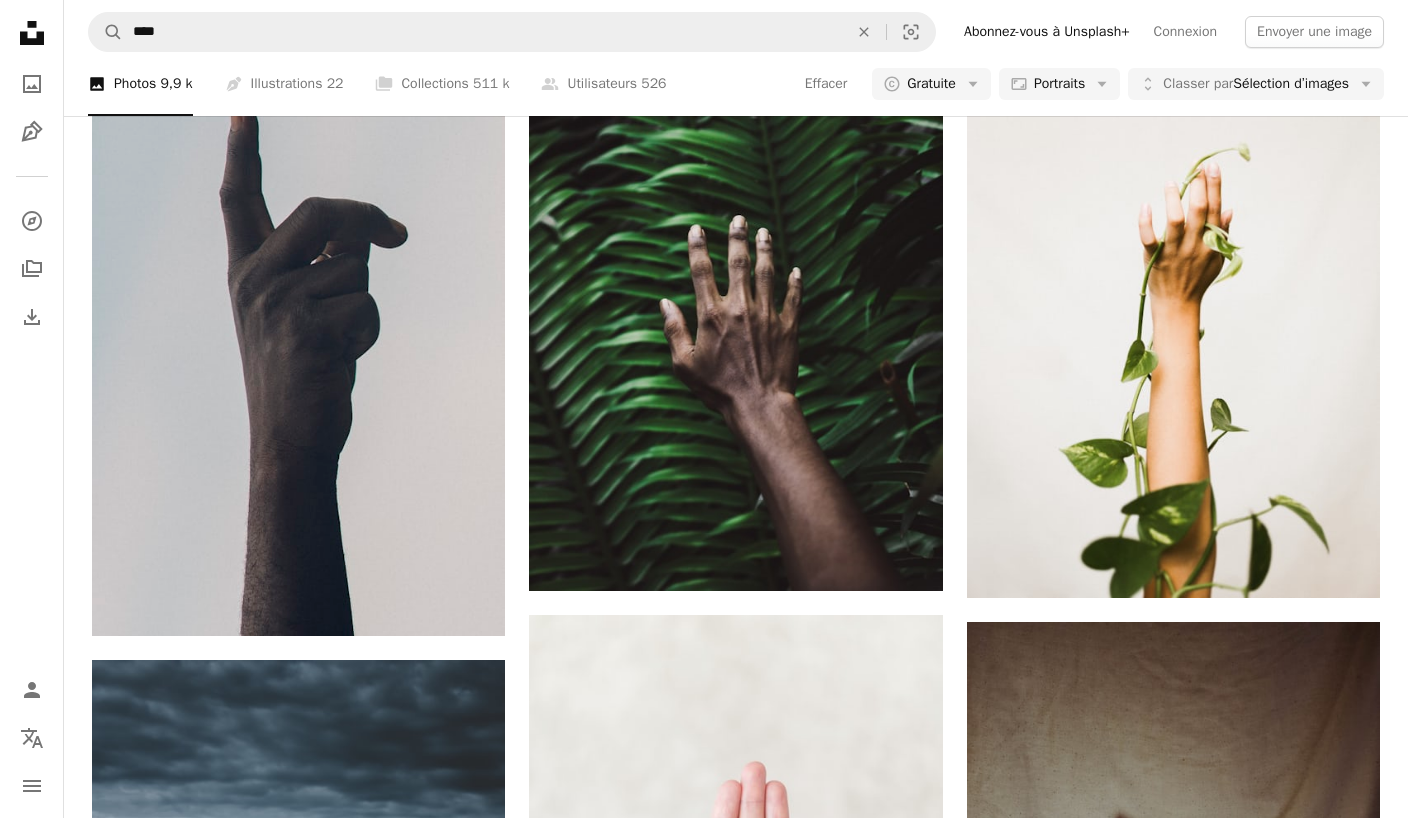 scroll, scrollTop: 3601, scrollLeft: 0, axis: vertical 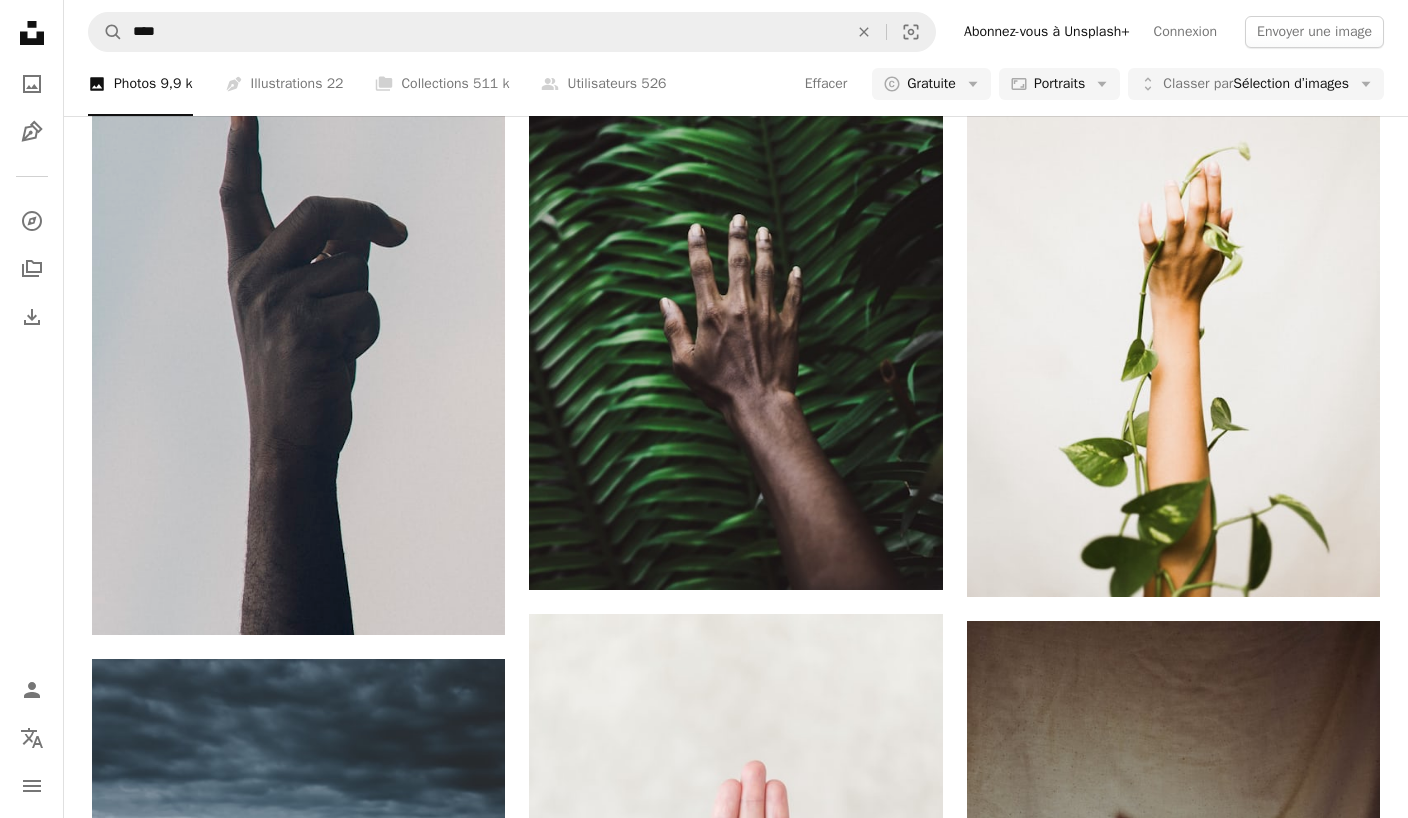 click on "Arrow pointing down" 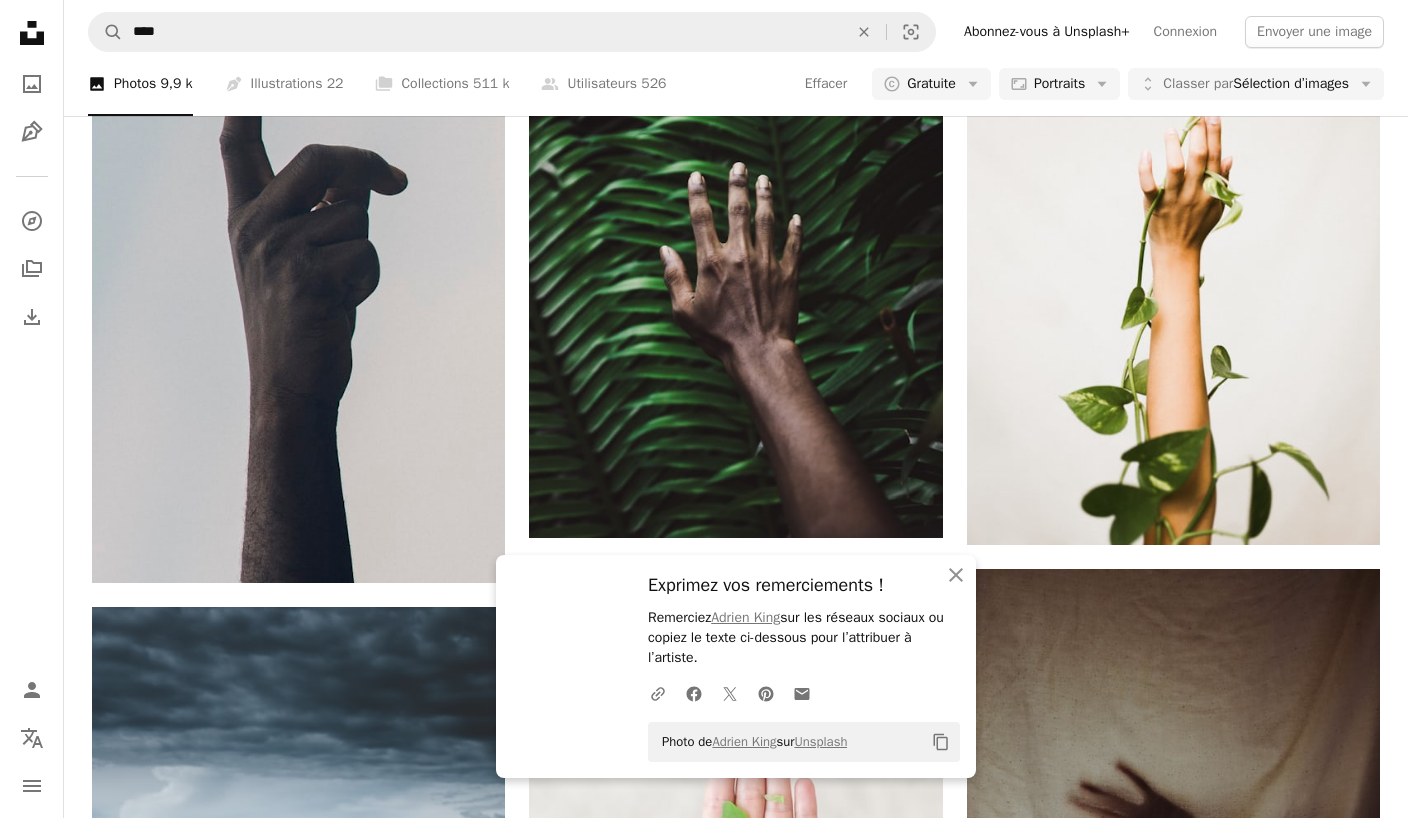 scroll, scrollTop: 3644, scrollLeft: 0, axis: vertical 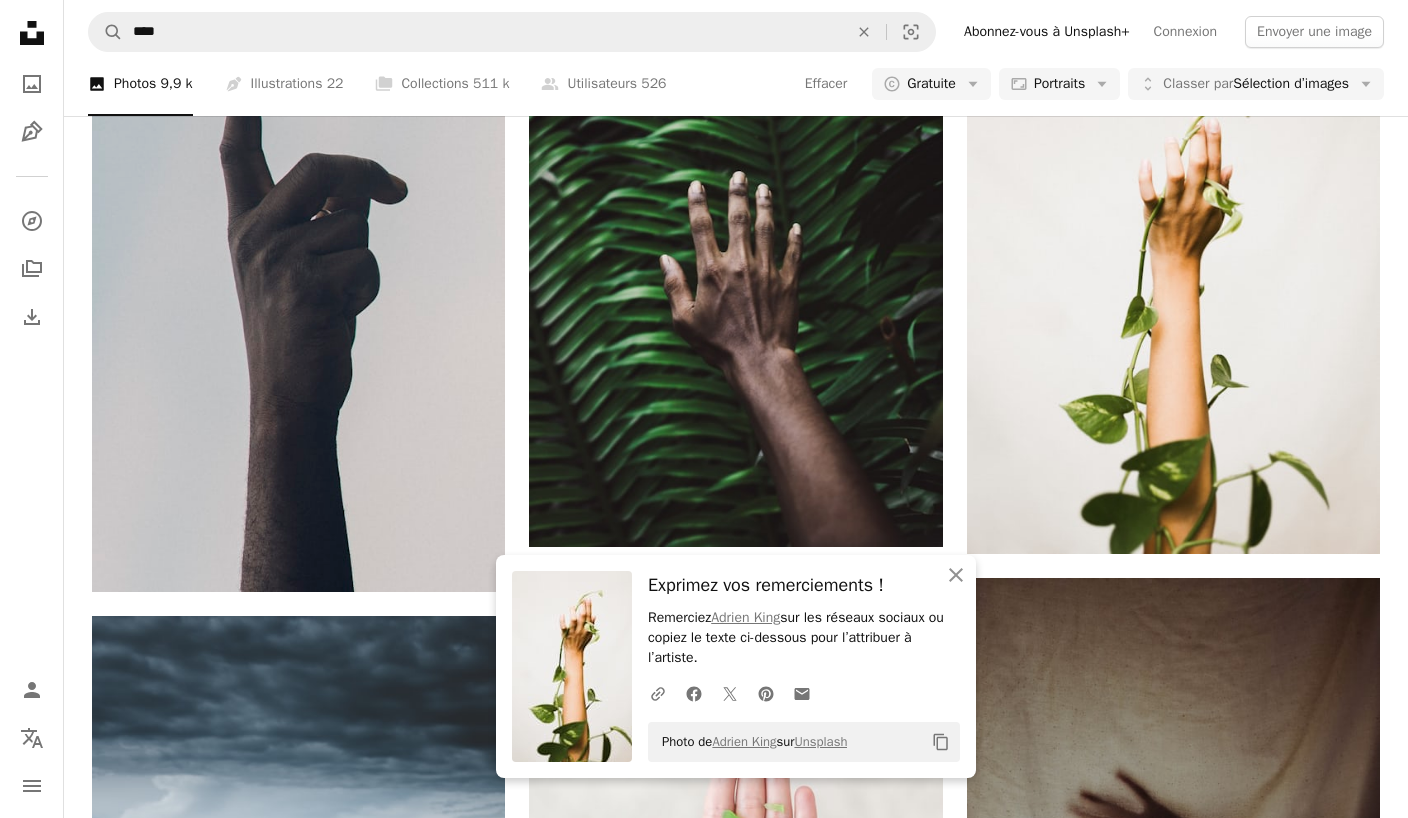 click at bounding box center (1173, 296) 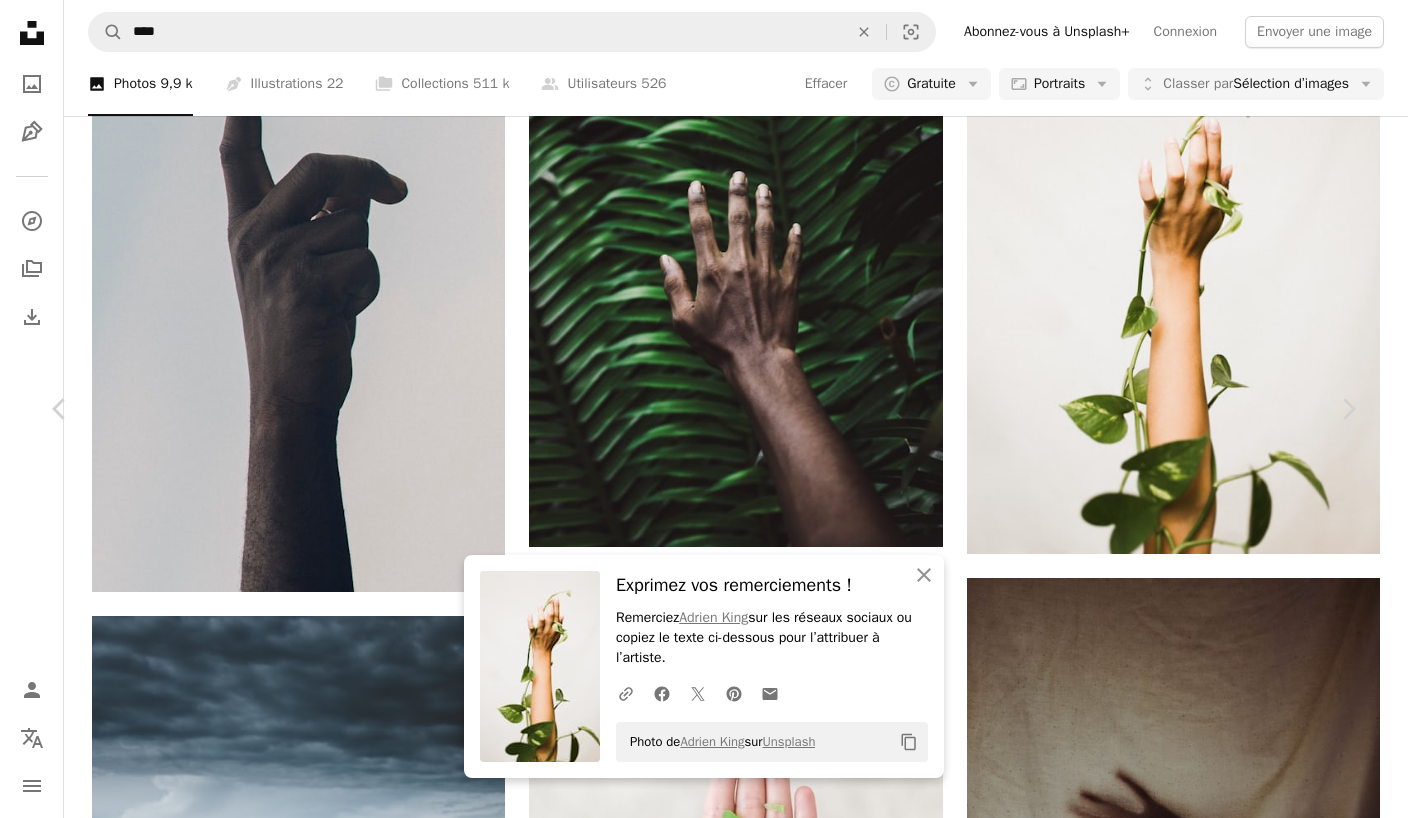 scroll, scrollTop: 2108, scrollLeft: 0, axis: vertical 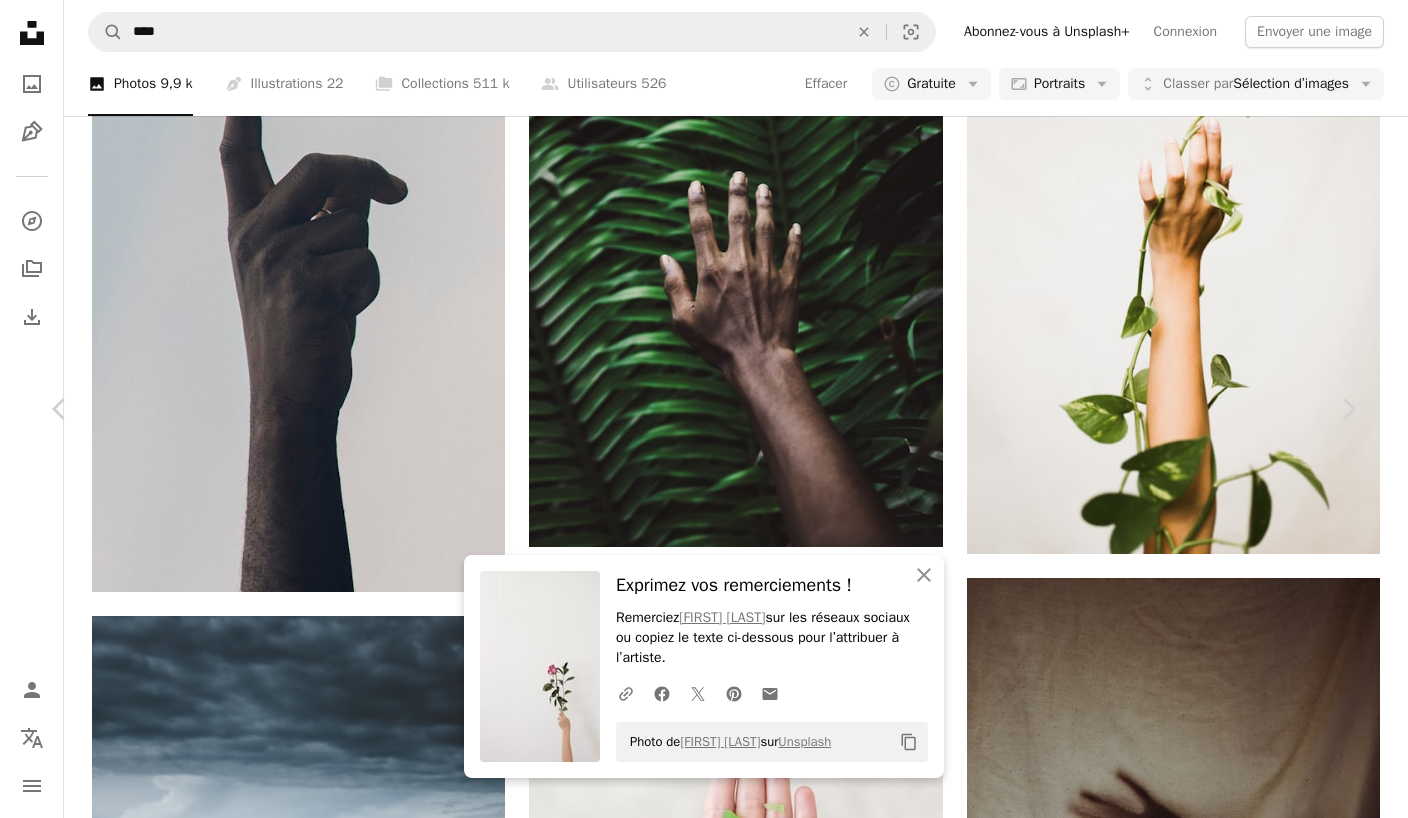 click on "A lock Télécharger" at bounding box center (796, 6153) 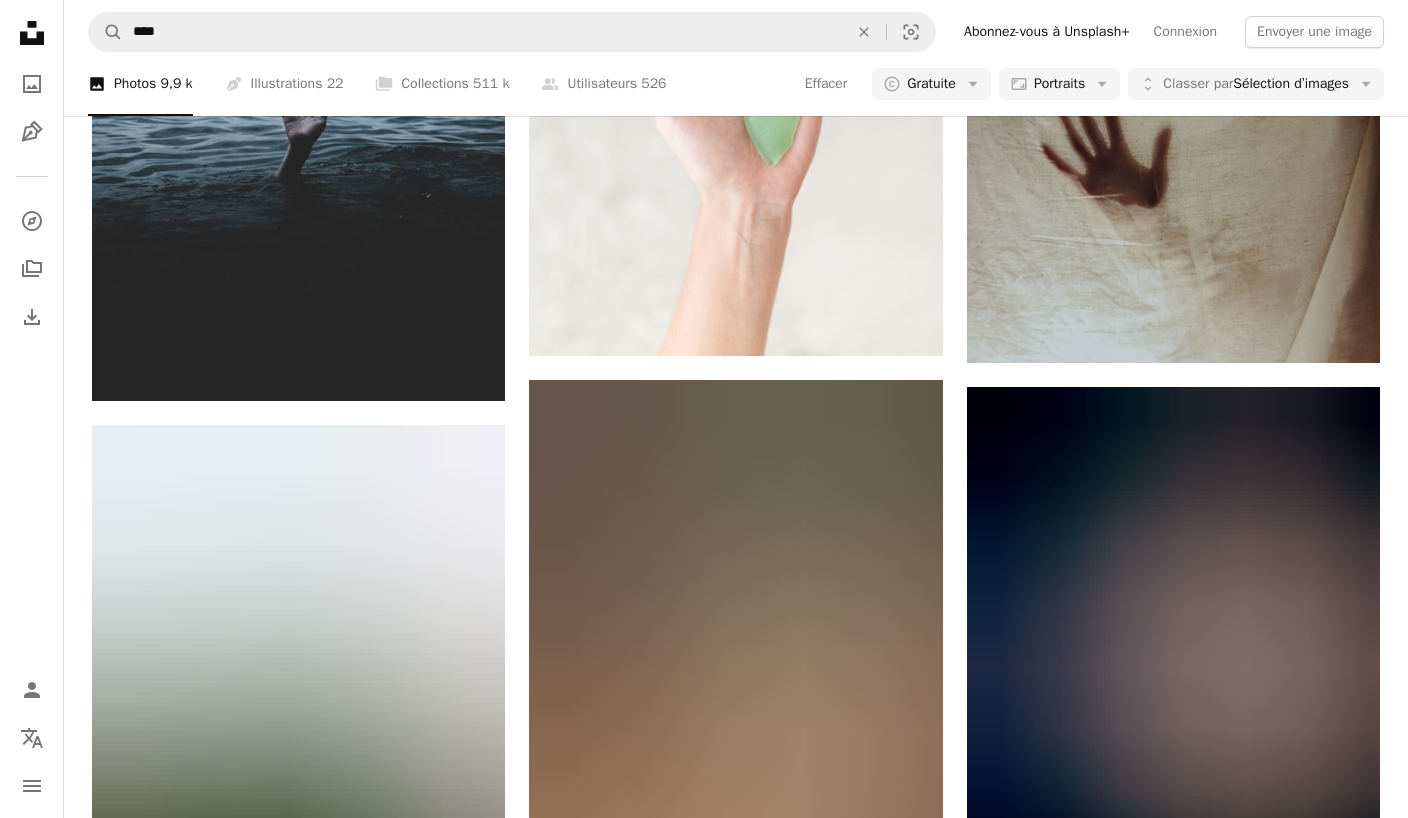 scroll, scrollTop: 4482, scrollLeft: 0, axis: vertical 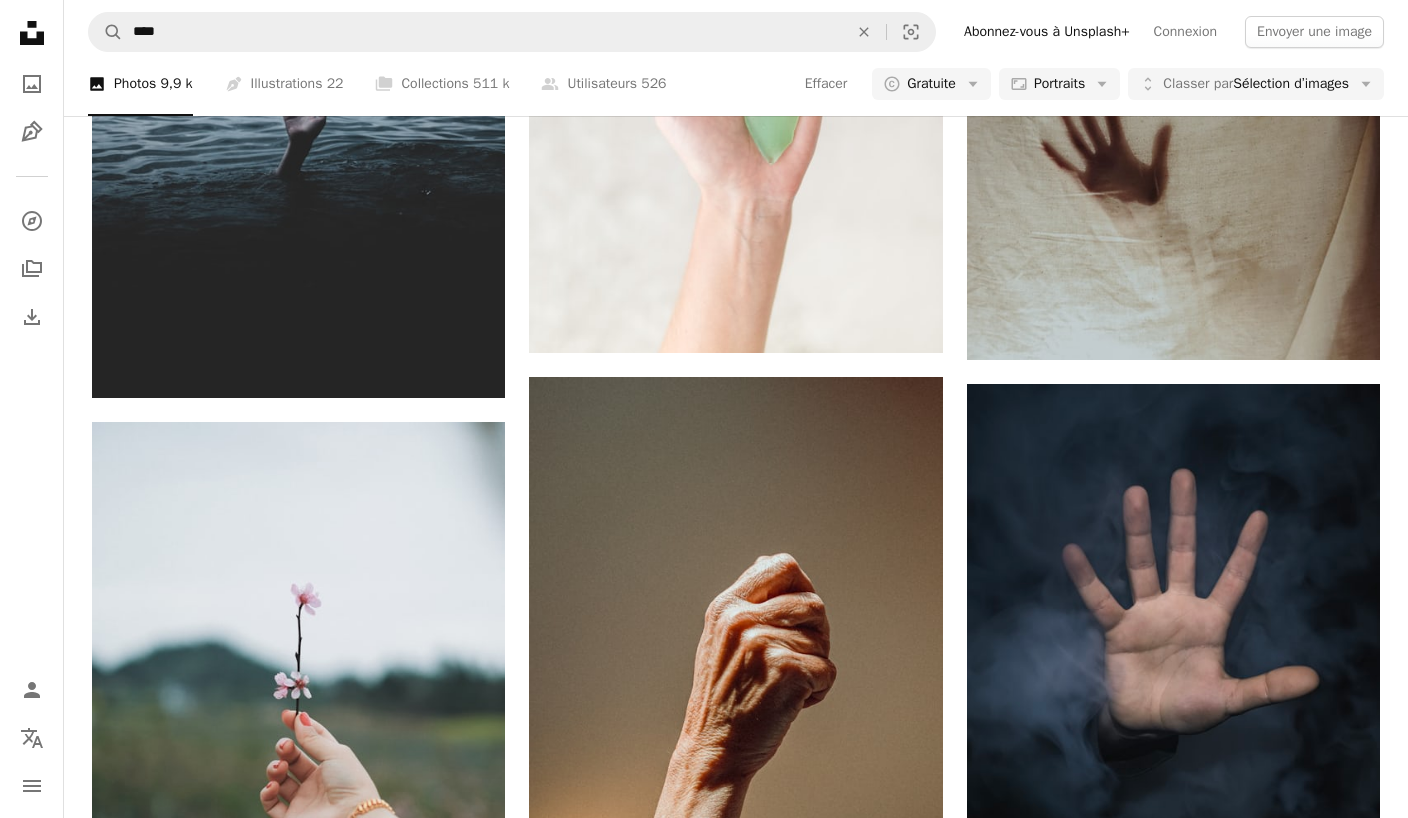 click on "Pen Tool Illustrations   22" at bounding box center [284, 84] 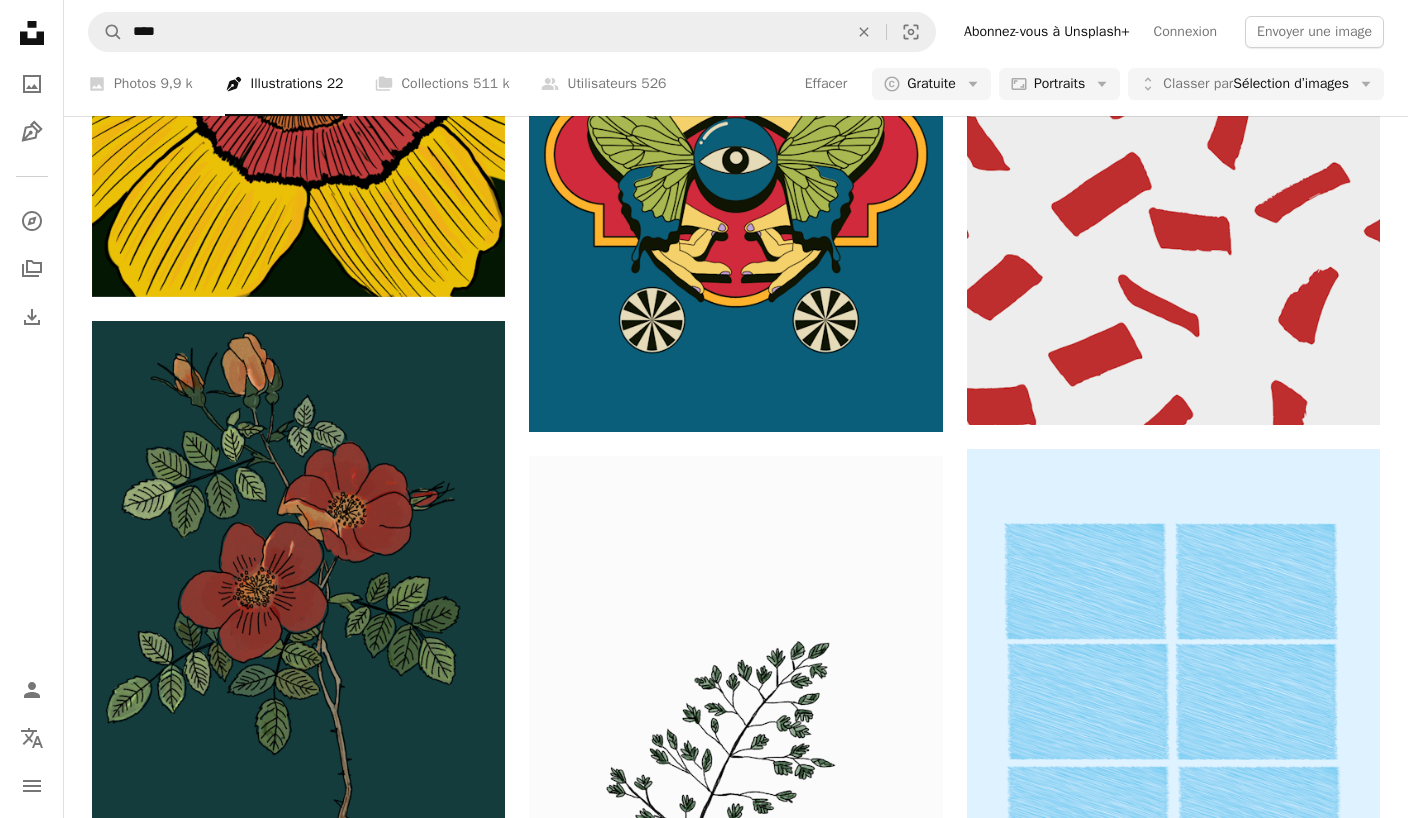 scroll, scrollTop: 1257, scrollLeft: 0, axis: vertical 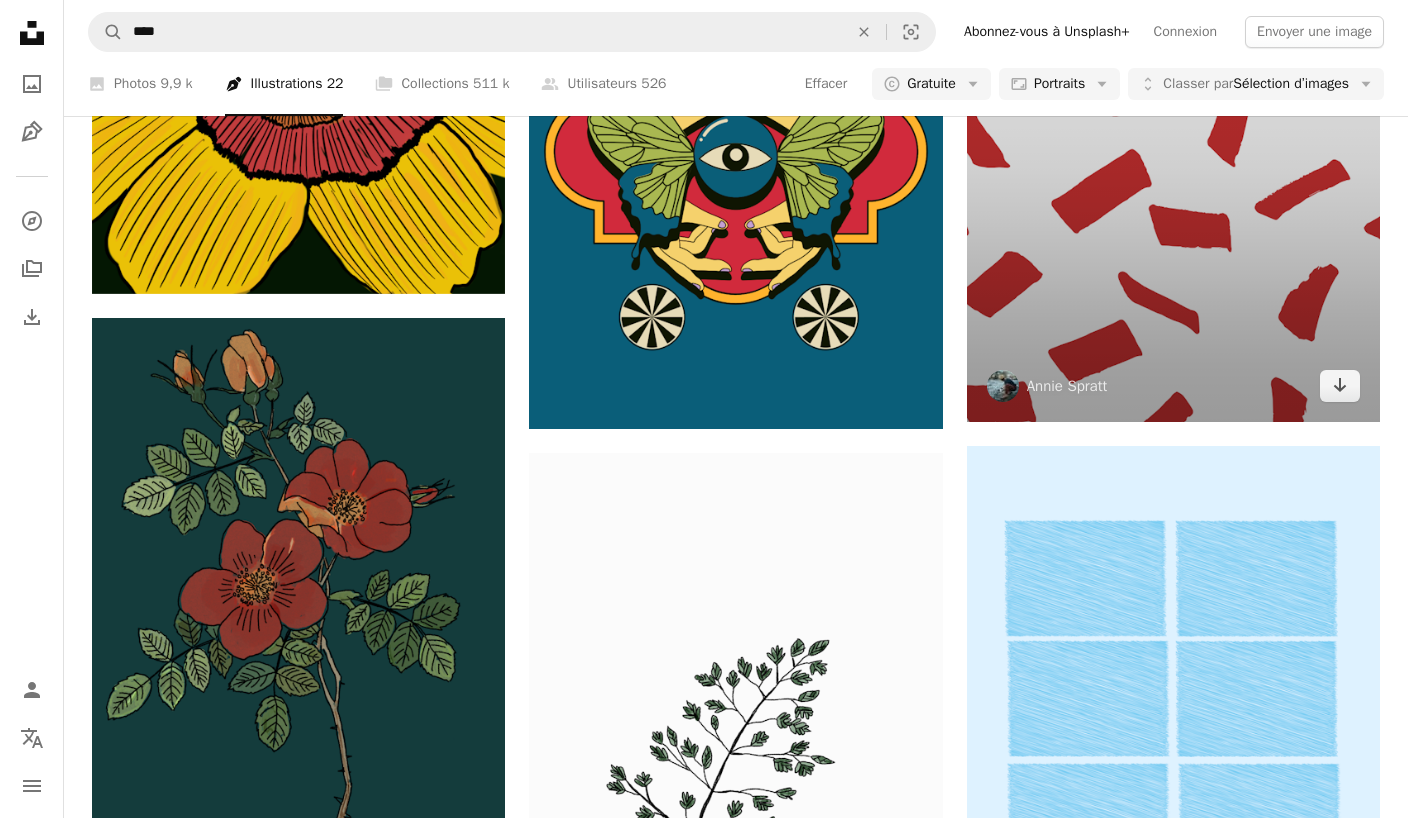 click 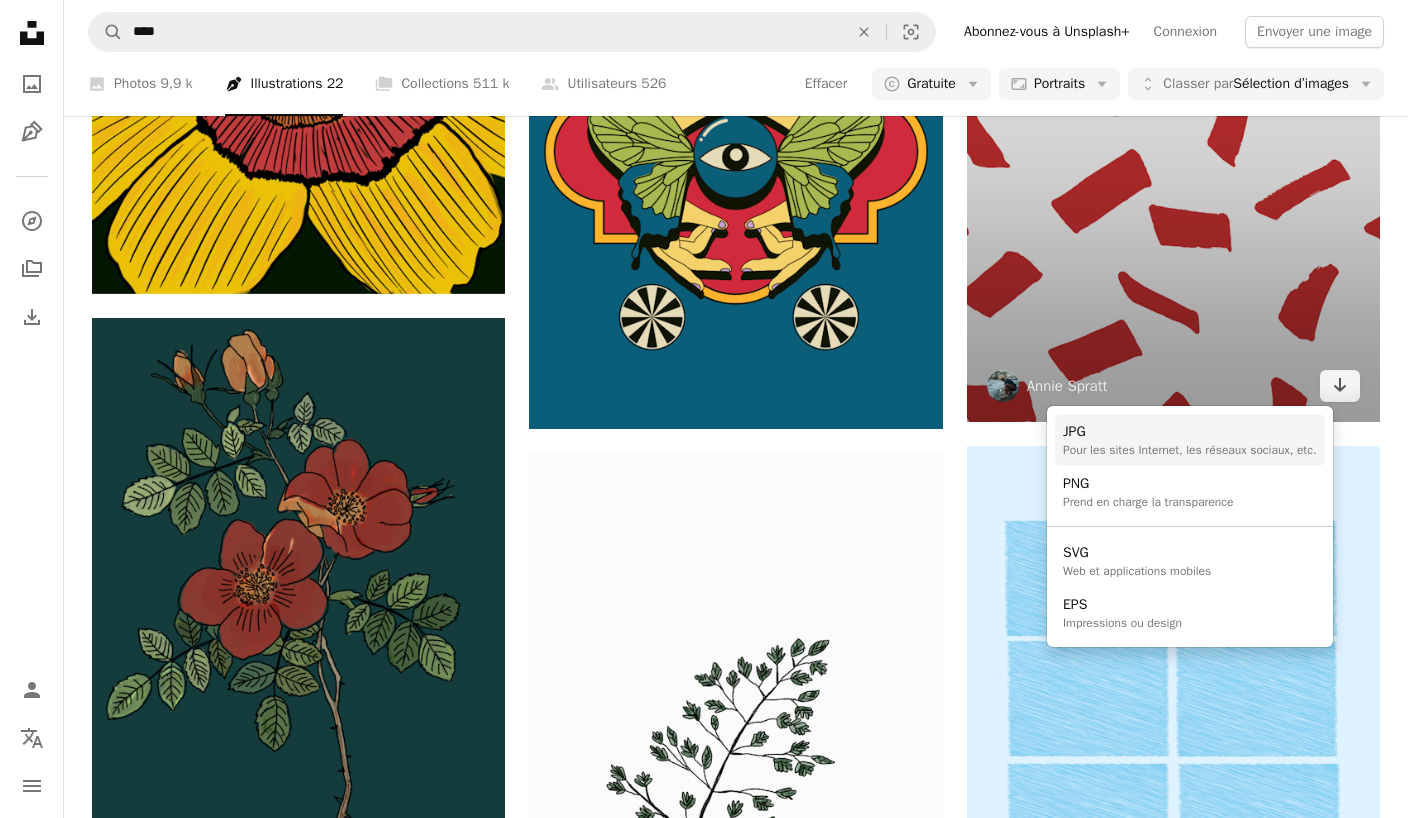 click on "JPG" at bounding box center [1190, 432] 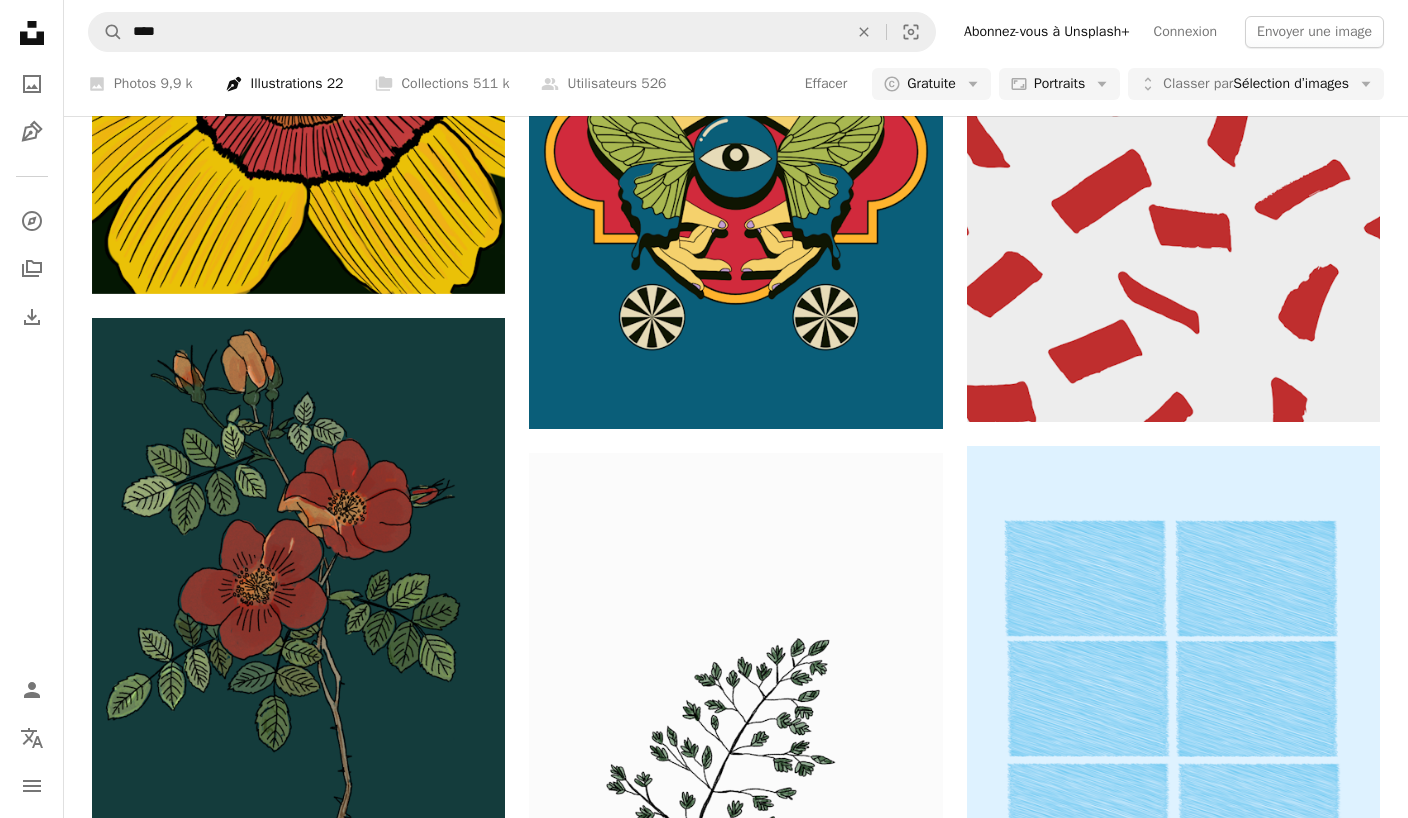 click at bounding box center (1173, 112) 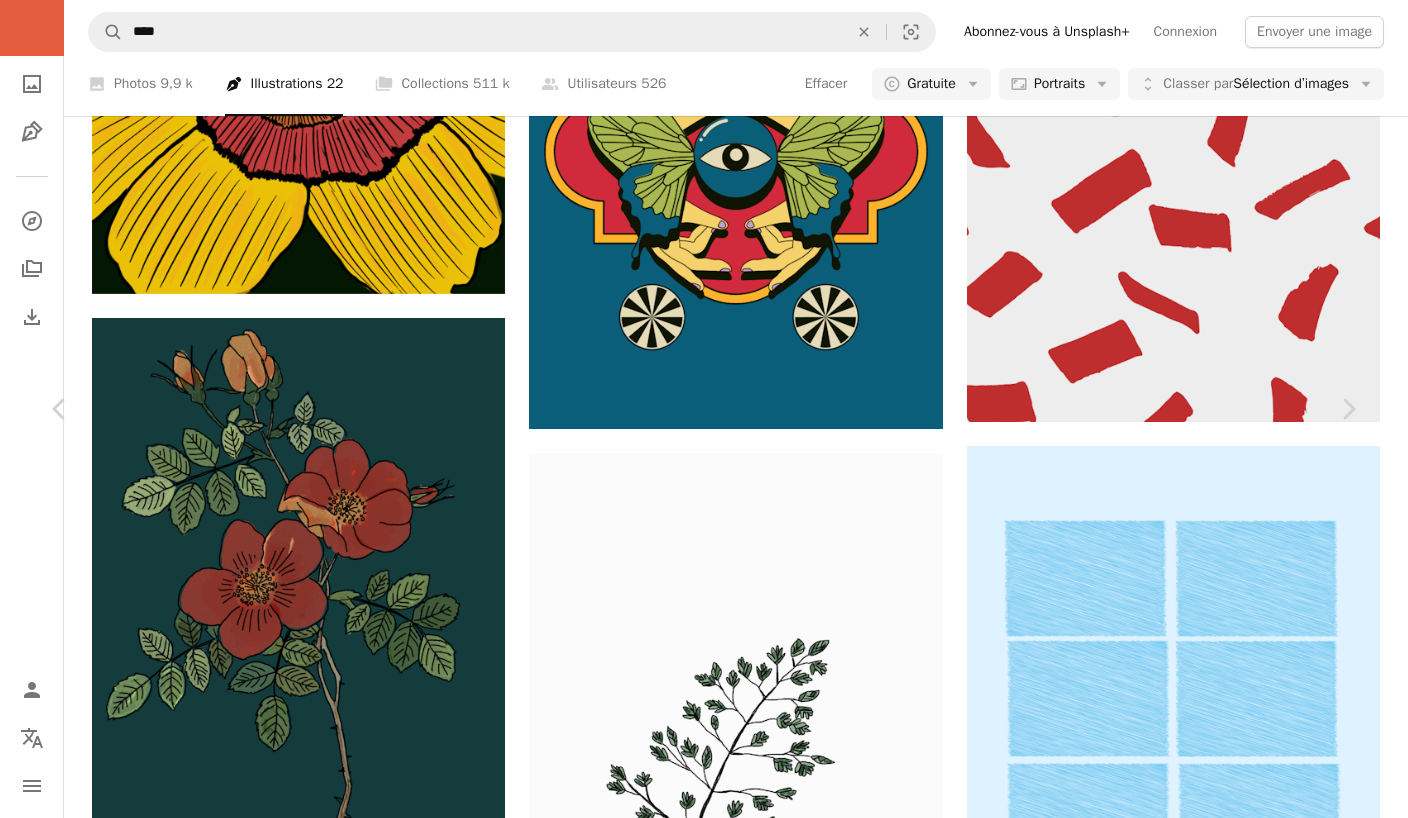 scroll, scrollTop: 1854, scrollLeft: 0, axis: vertical 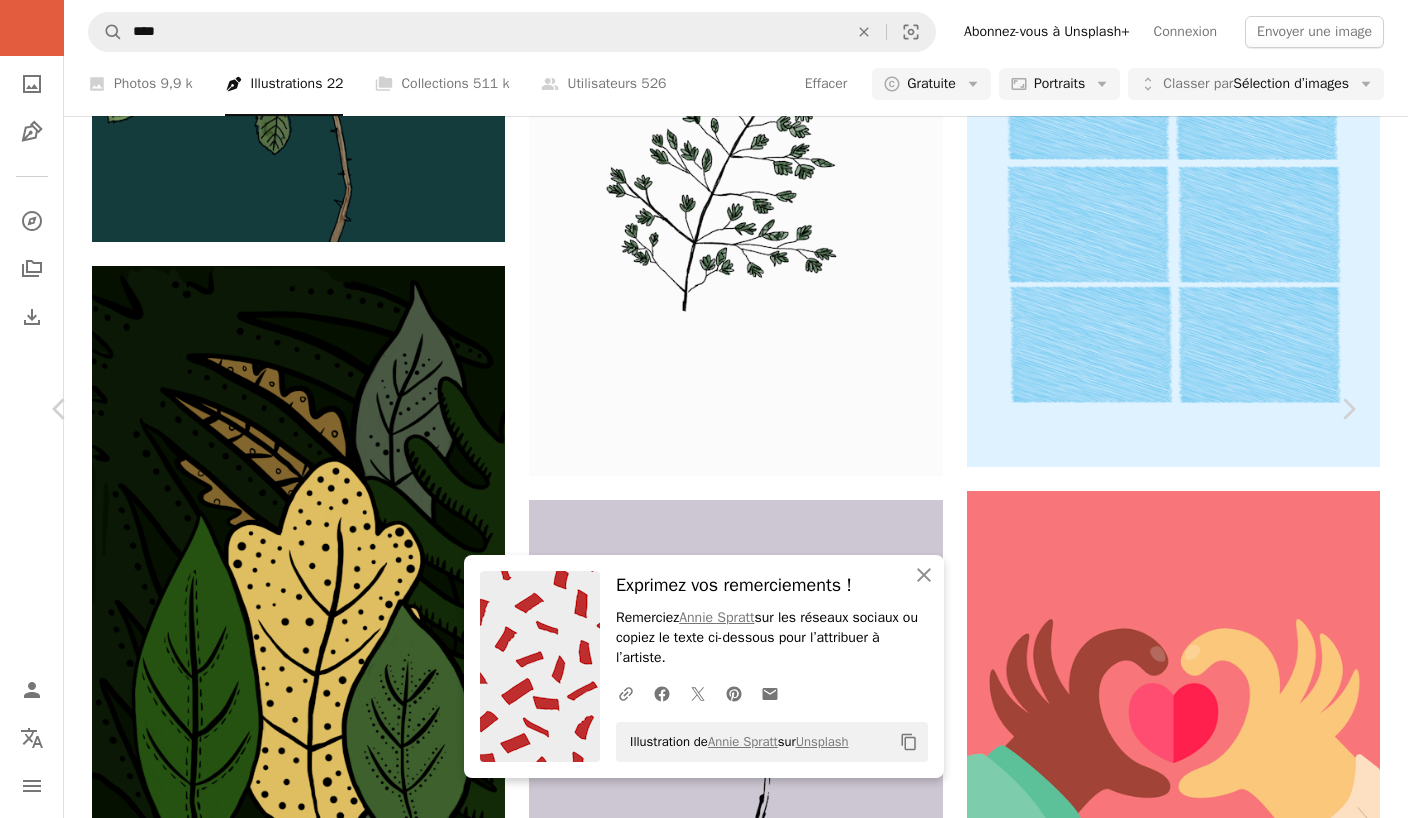 click on "An X shape" 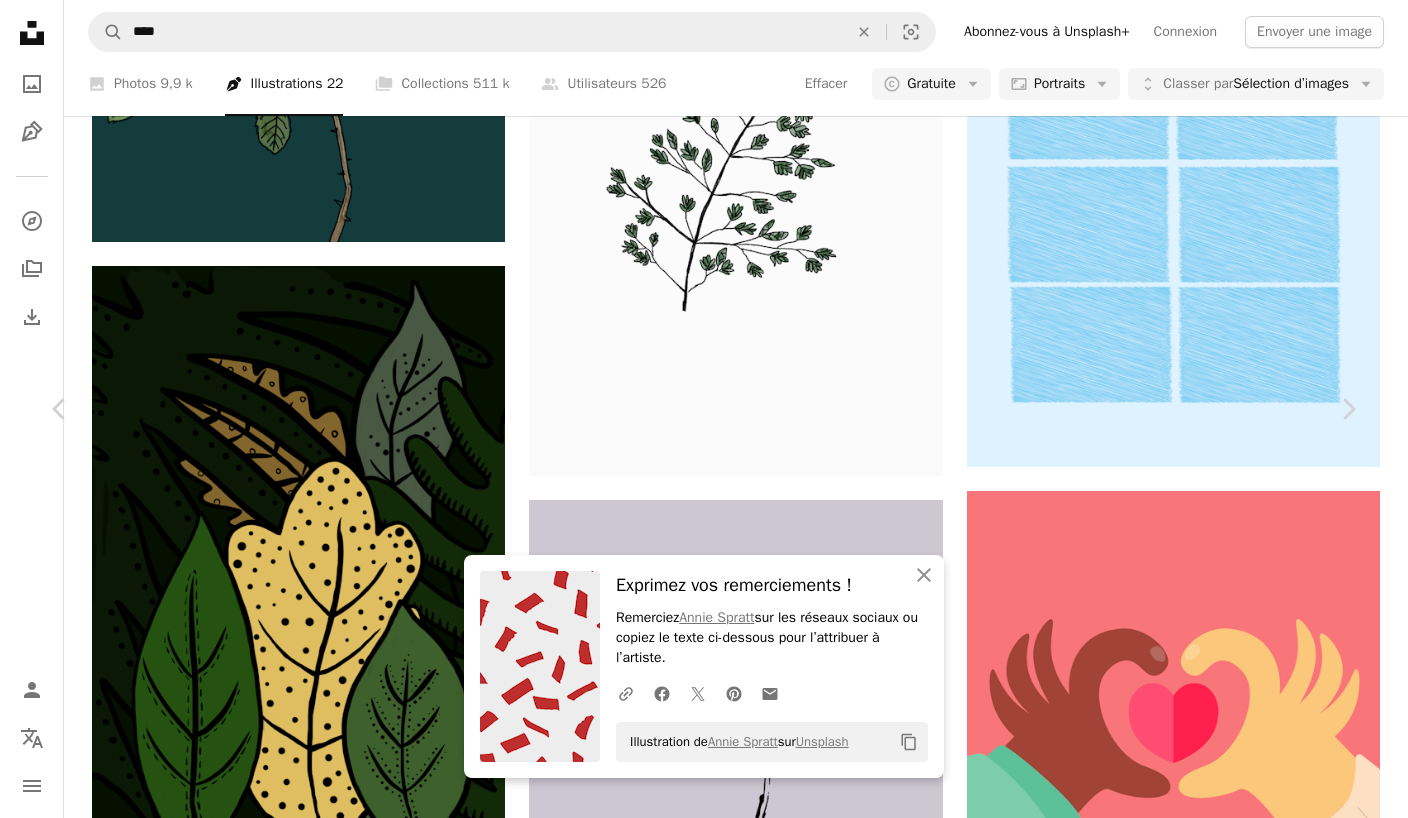 click on "Exprimez vos remerciements ! Remerciez  [FIRST] [LAST]  sur les réseaux sociaux ou copiez le texte ci-dessous pour l’attribuer à l’artiste. A URL sharing icon (chains) Facebook icon X (formerly Twitter) icon Pinterest icon An envelope Illustration de  [FIRST] [LAST]  sur  Unsplash
Copy content Annie Spratt anniespratt A heart A plus sign Télécharger gratuitement Chevron down Zoom in A forward-right arrow Partager Info icon Infos More Actions Parcourez des images premium sur iStock  |  - 20 % avec le code UNSPLASH20 Rendez-vous sur iStock  ↗ Images associées" at bounding box center [704, 4163] 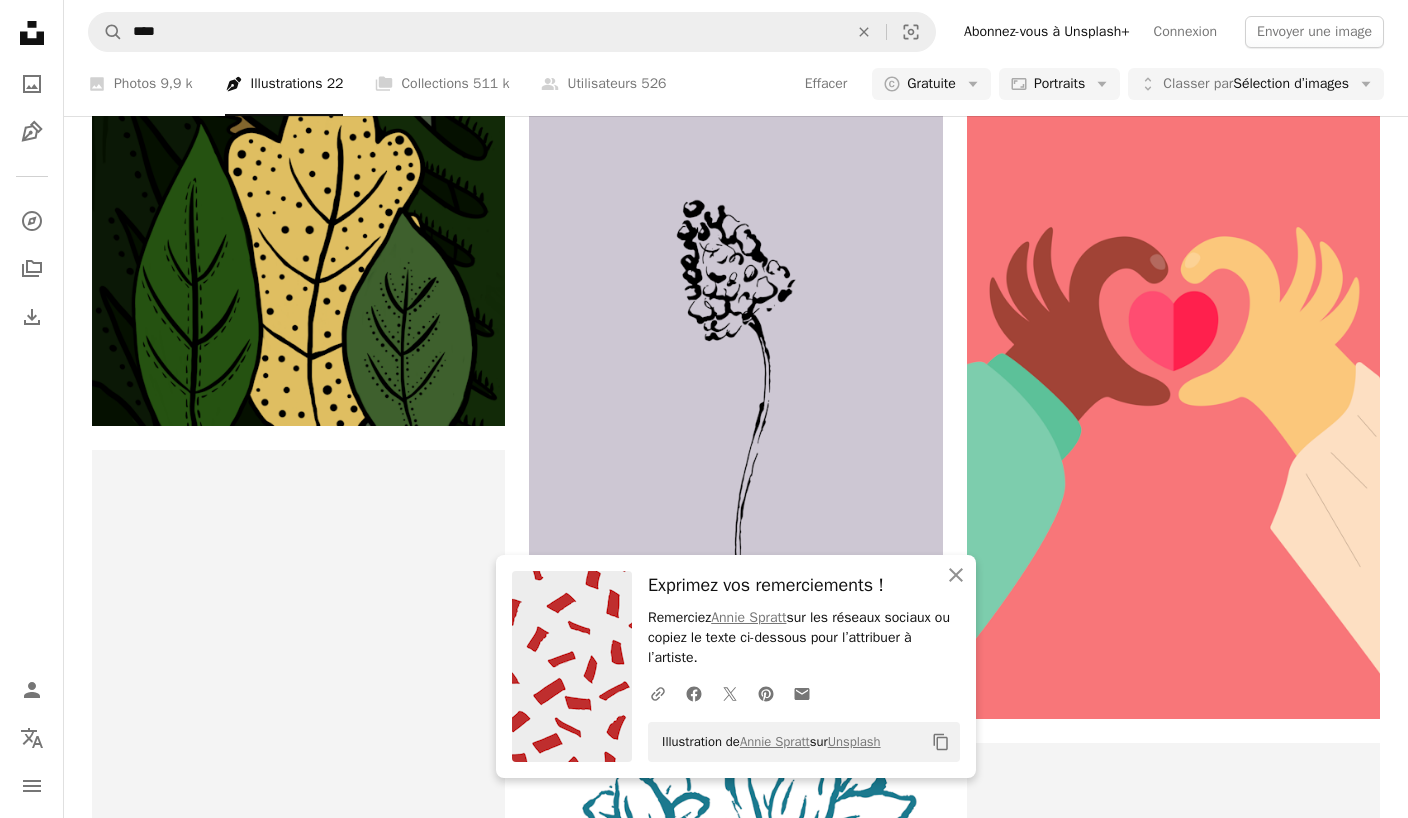 scroll, scrollTop: 2255, scrollLeft: 0, axis: vertical 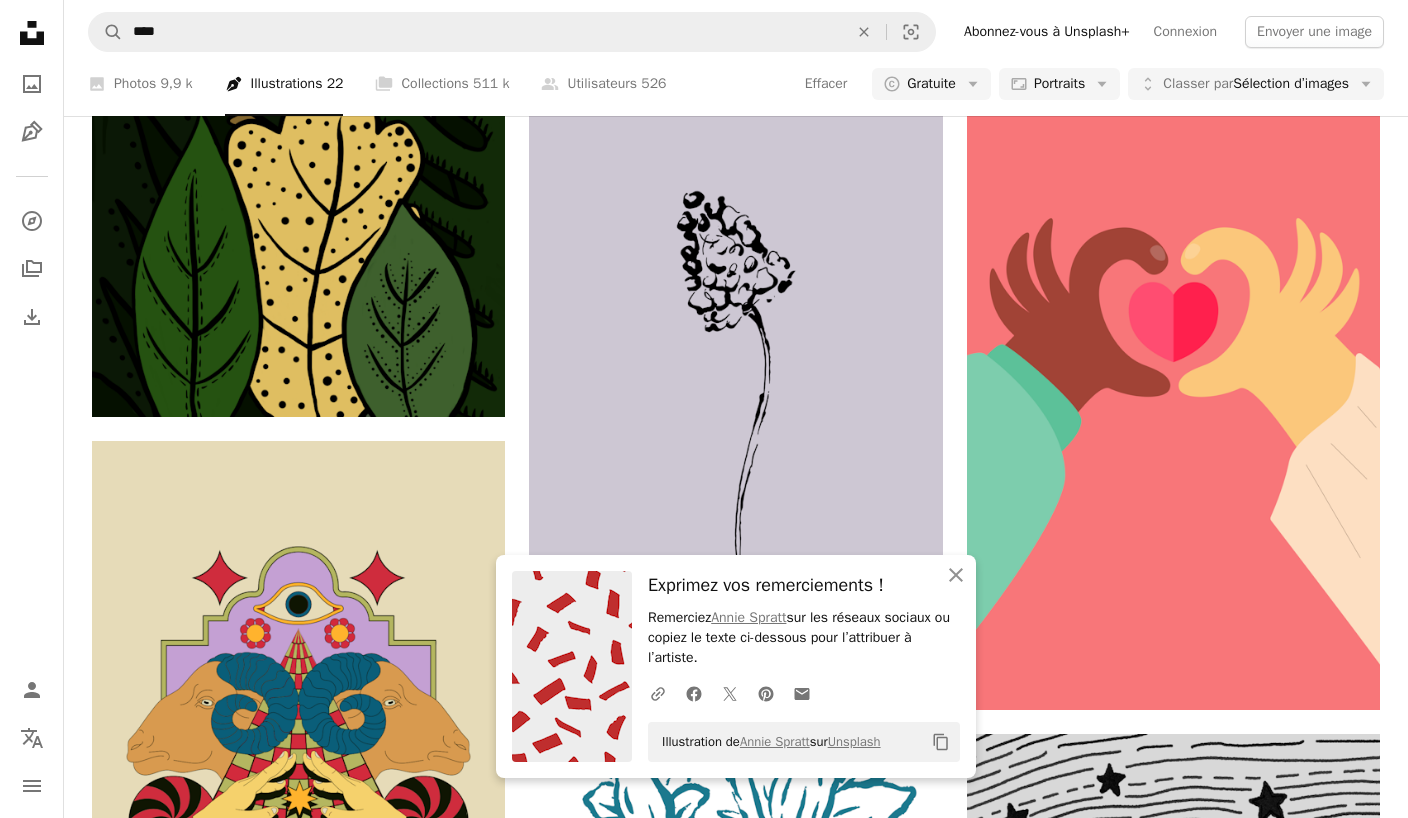 click on "An X shape" 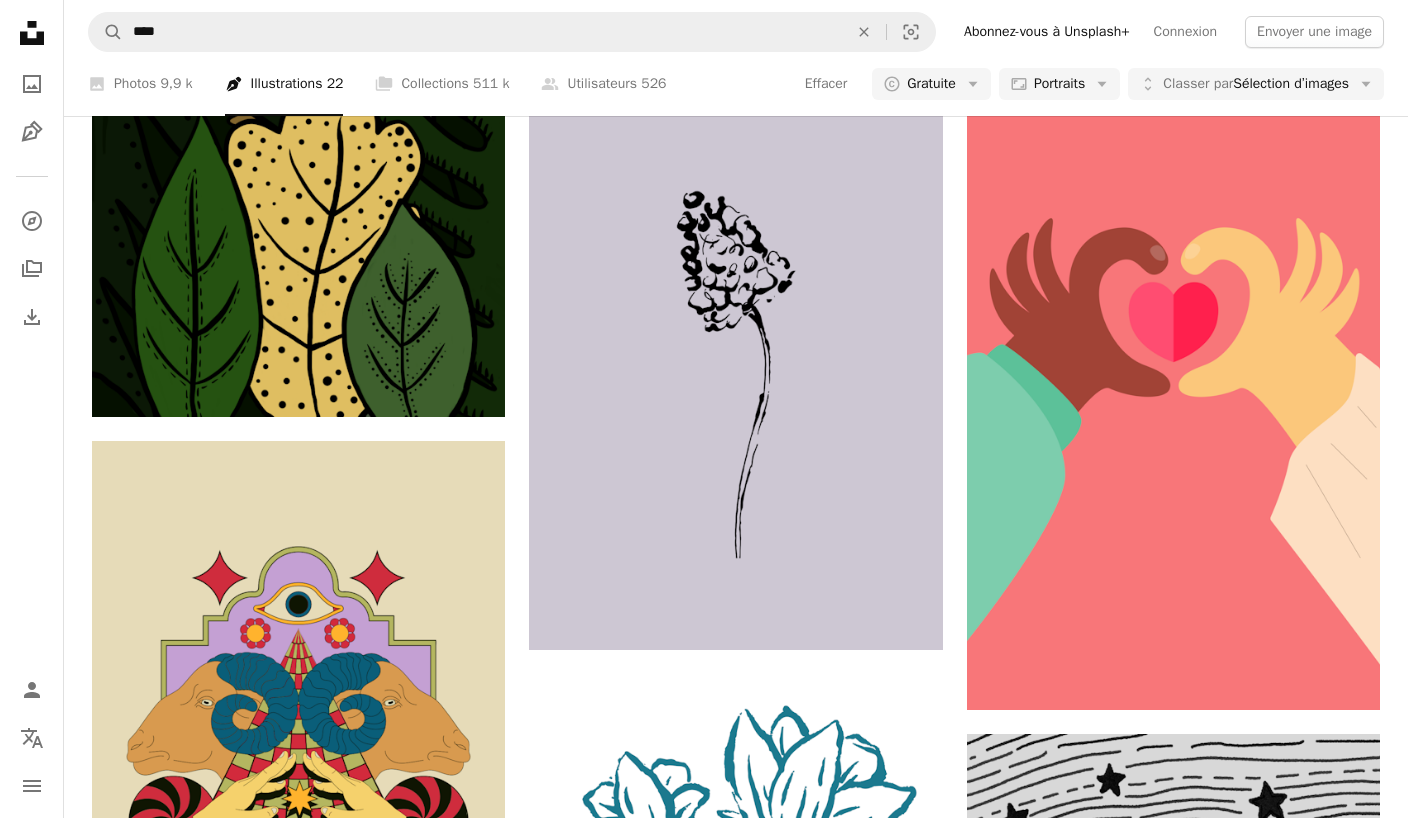 click at bounding box center [735, 374] 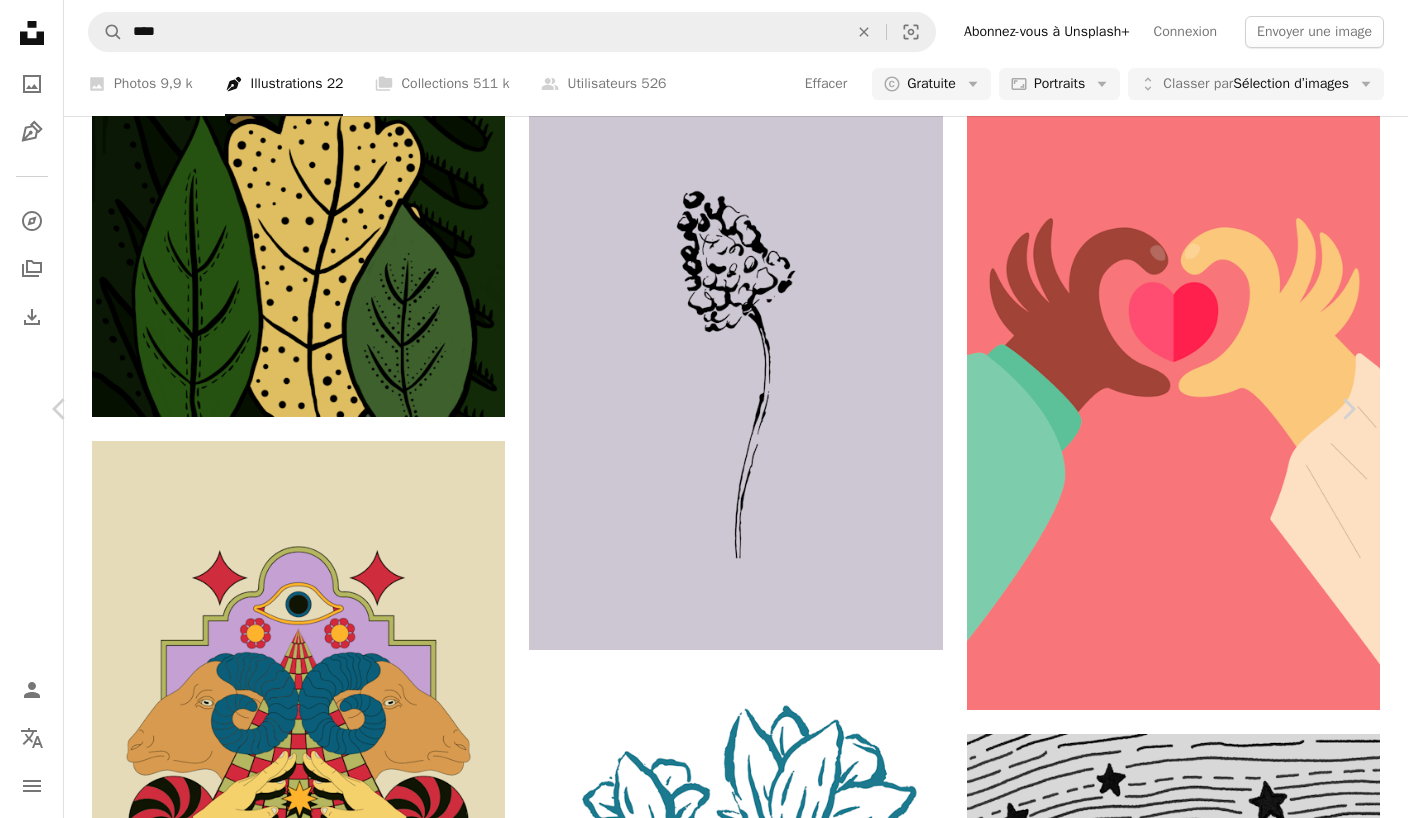 click on "Télécharger gratuitement Chevron down" at bounding box center (1150, 3400) 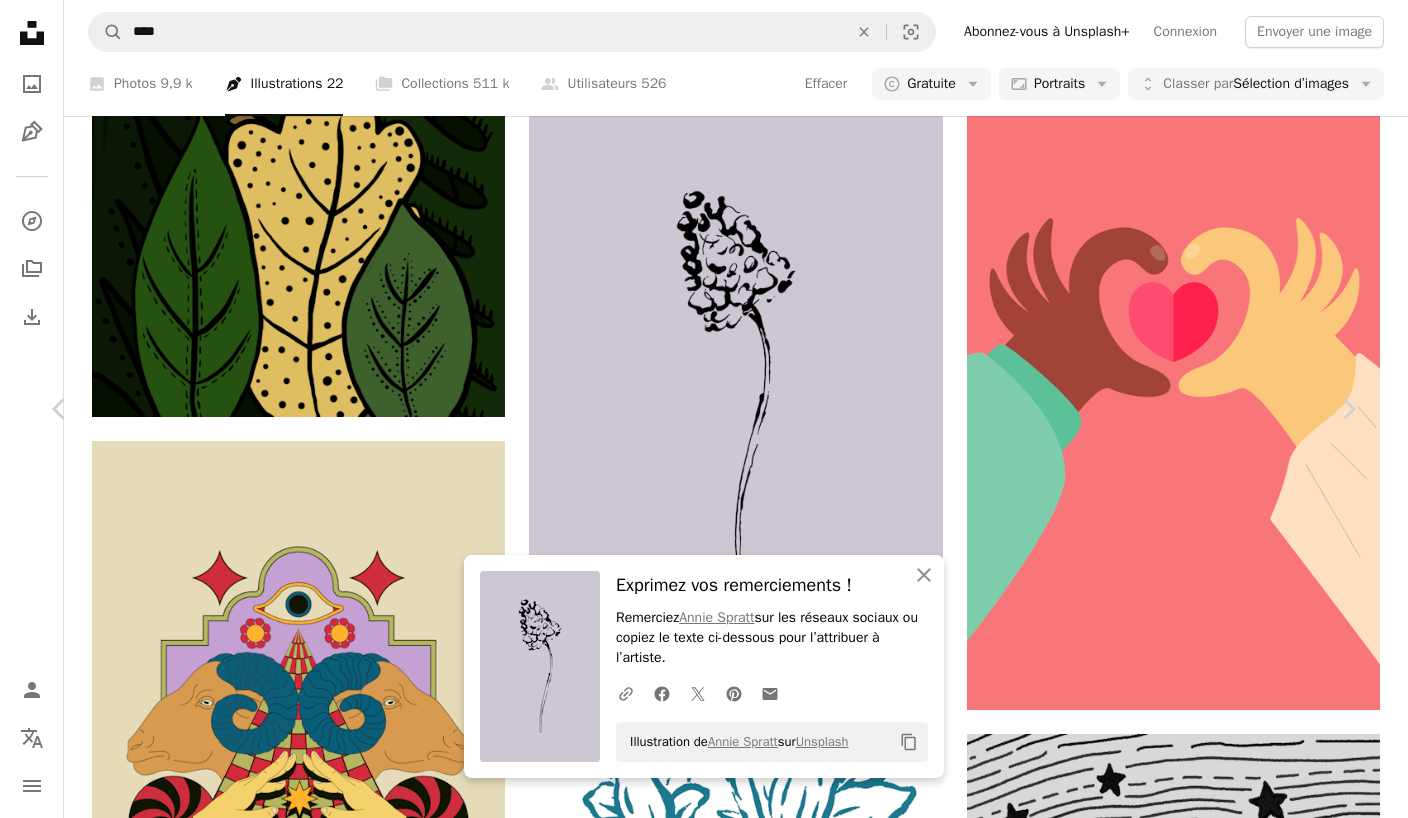 click on "Zoom in" at bounding box center (696, 3762) 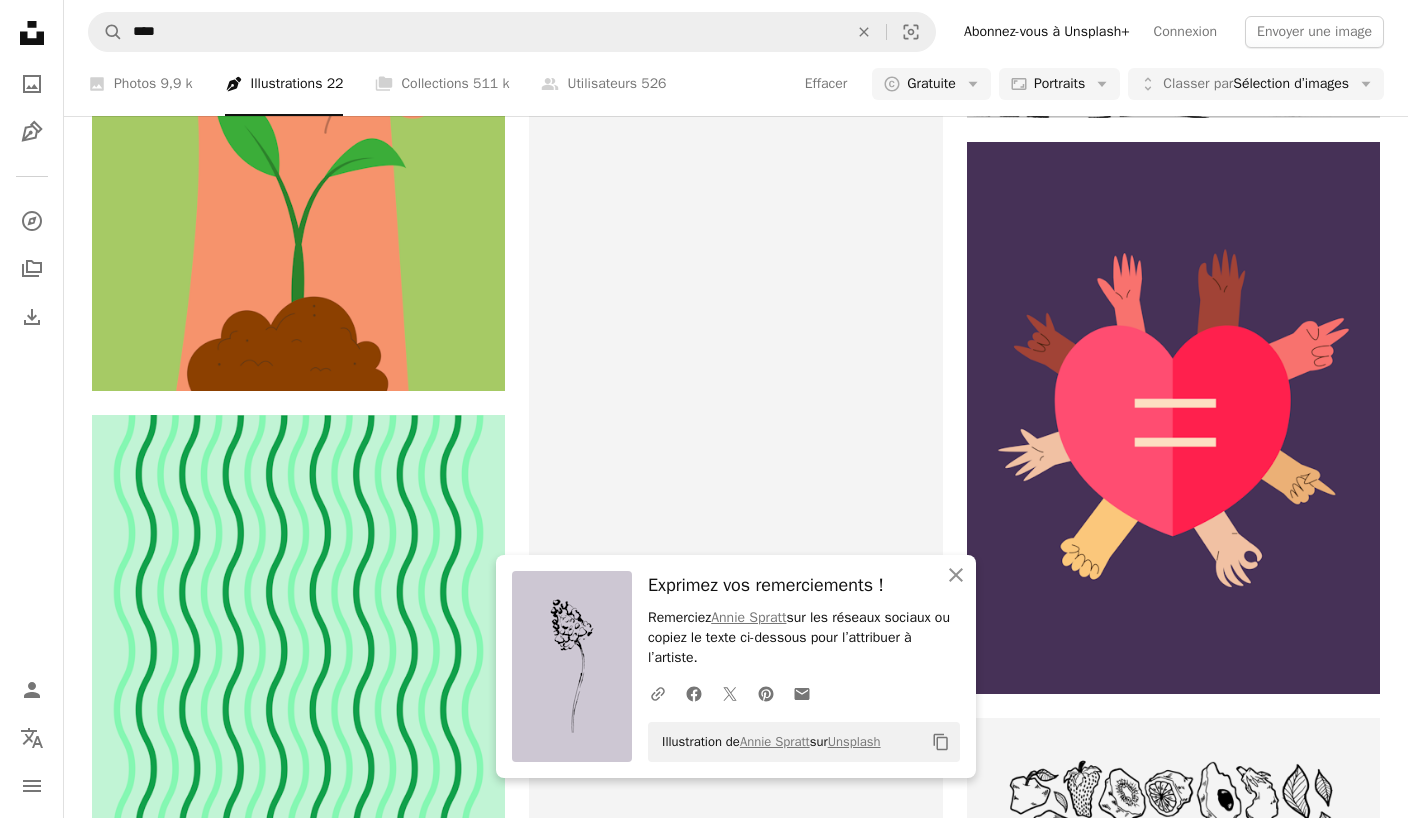 scroll, scrollTop: 3426, scrollLeft: 0, axis: vertical 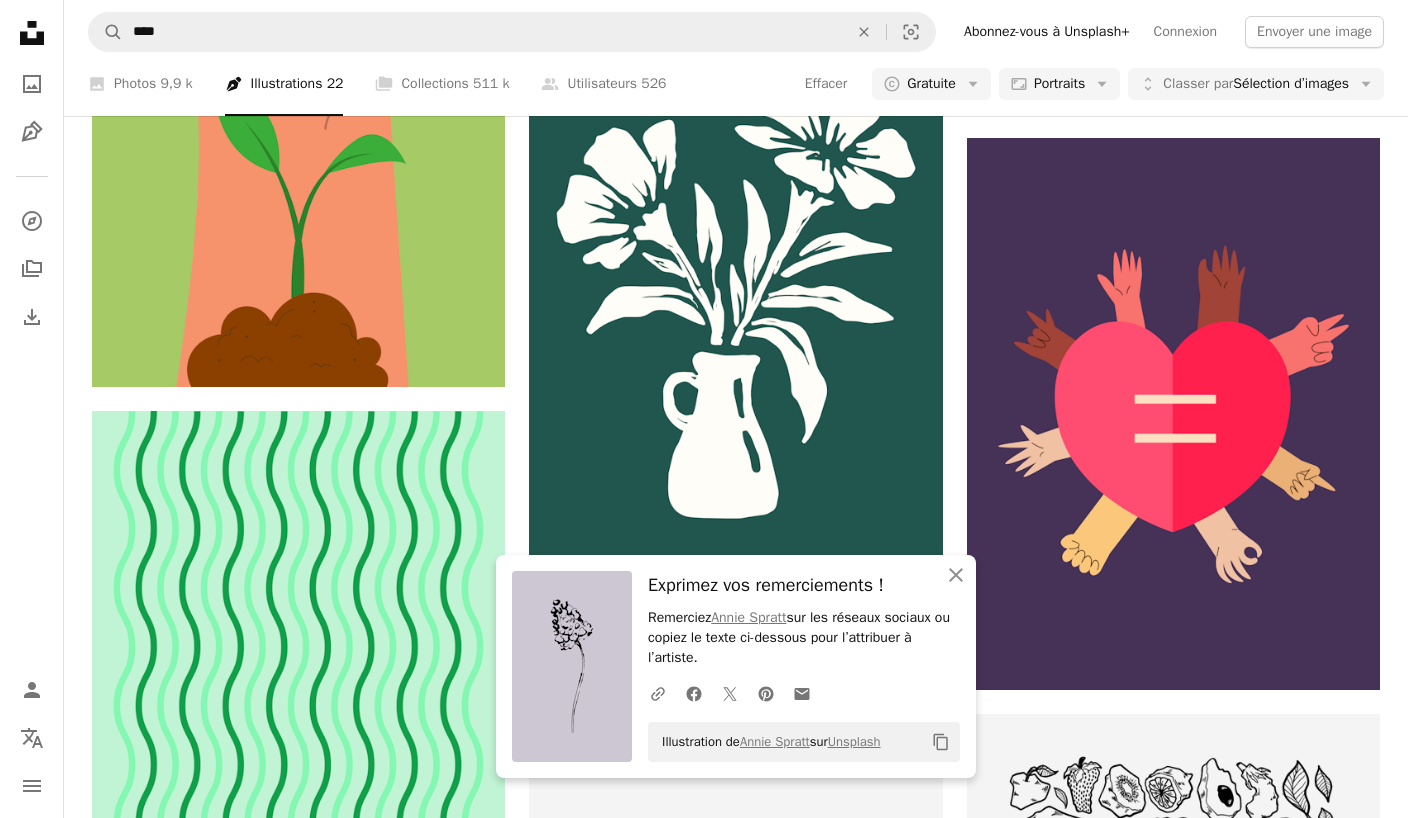 click on "An X shape" 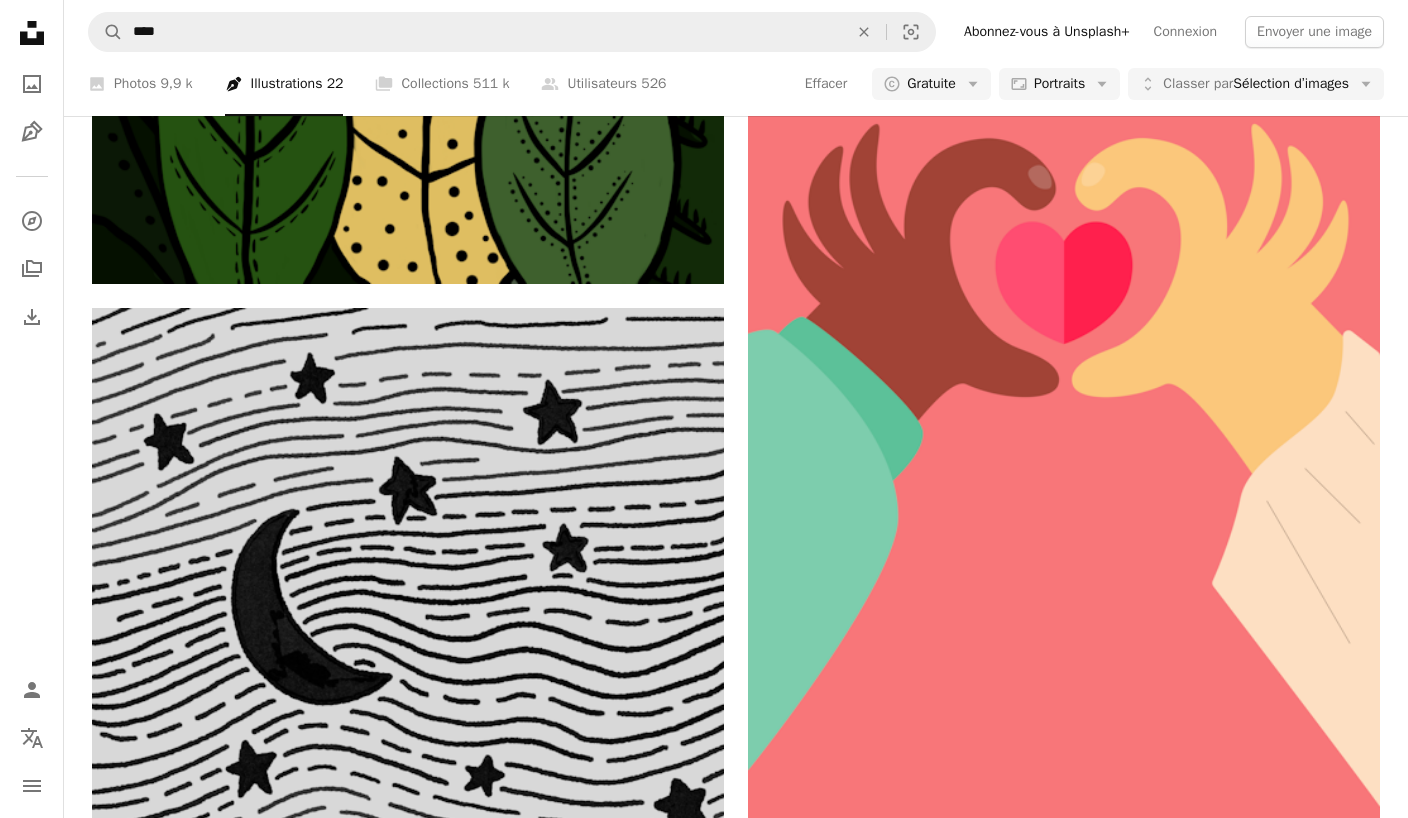 scroll, scrollTop: 4441, scrollLeft: 0, axis: vertical 